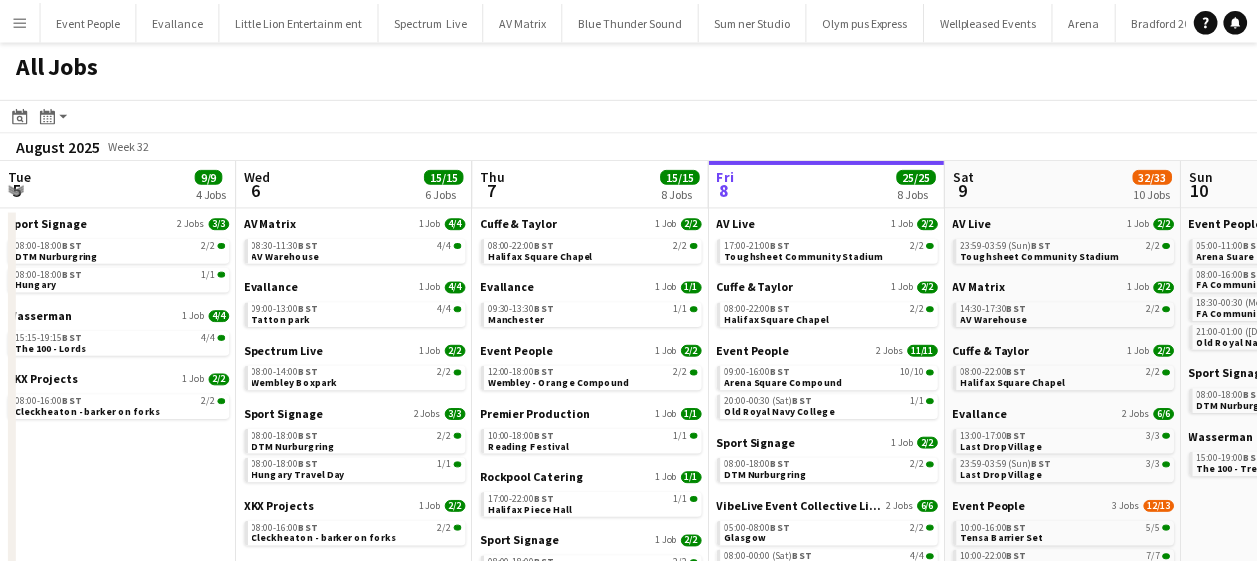 scroll, scrollTop: 0, scrollLeft: 0, axis: both 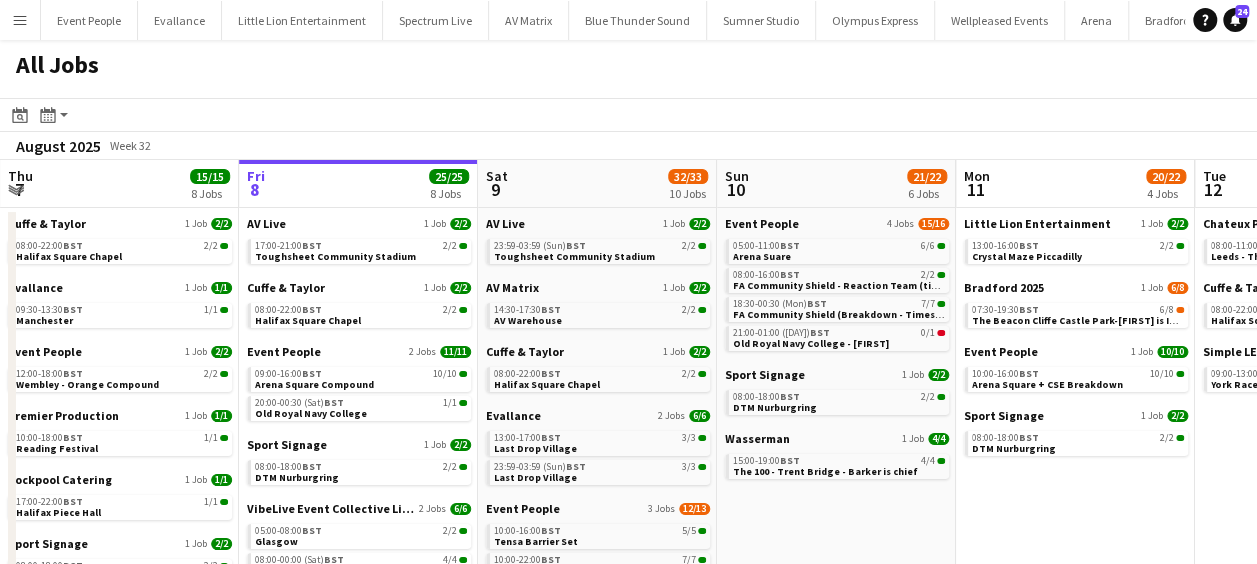 click on "Menu" at bounding box center (20, 20) 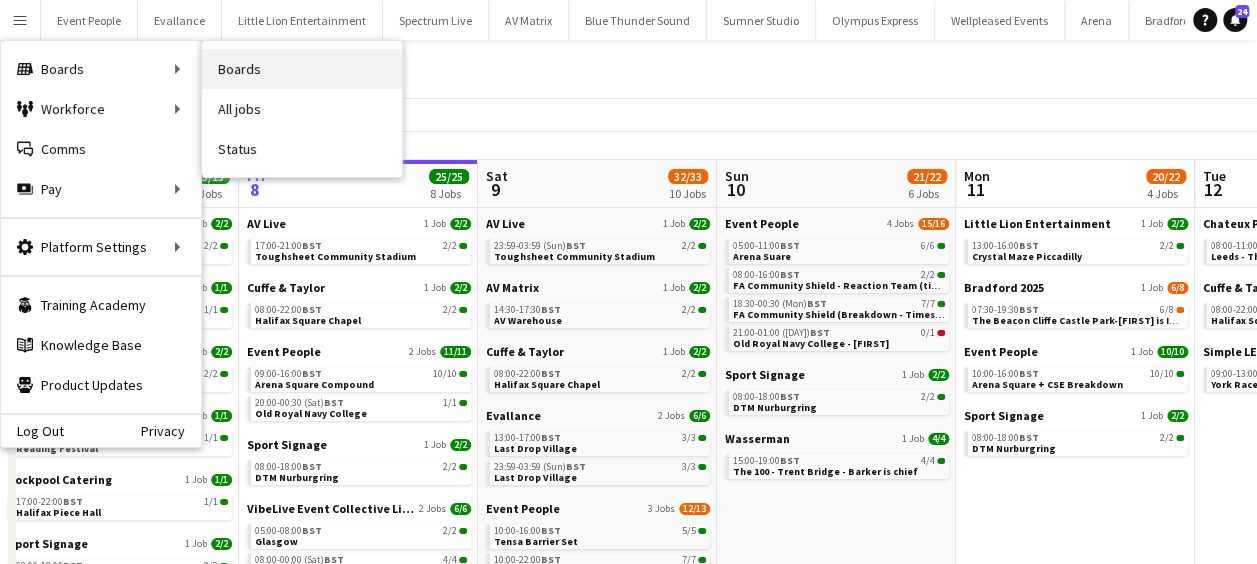 click on "Boards" at bounding box center [302, 69] 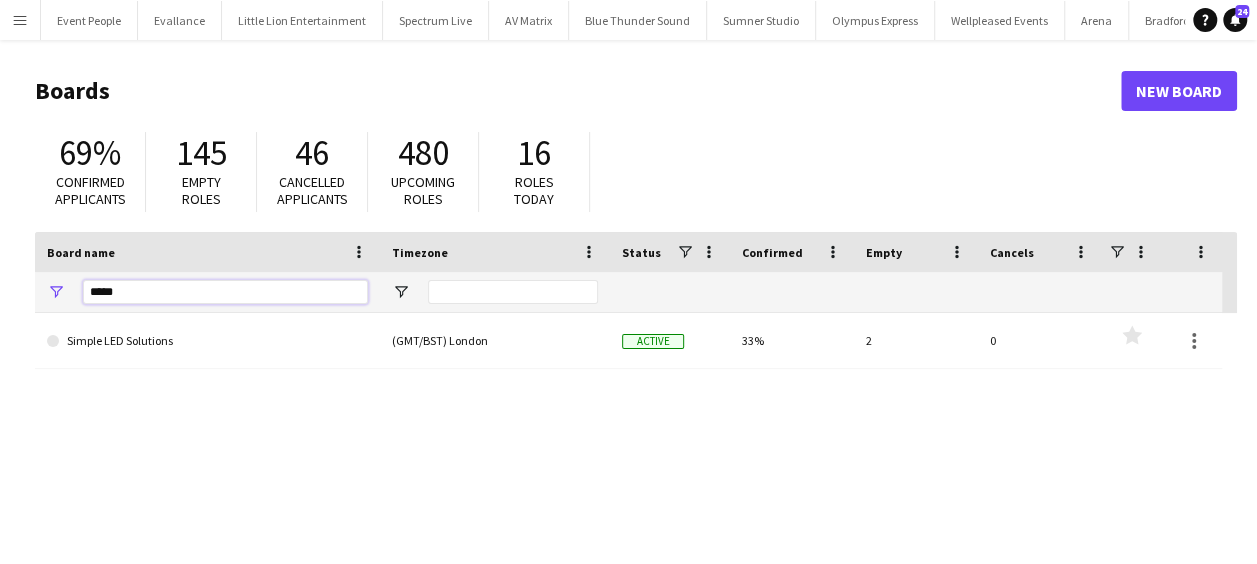 drag, startPoint x: 206, startPoint y: 290, endPoint x: -4, endPoint y: 304, distance: 210.46616 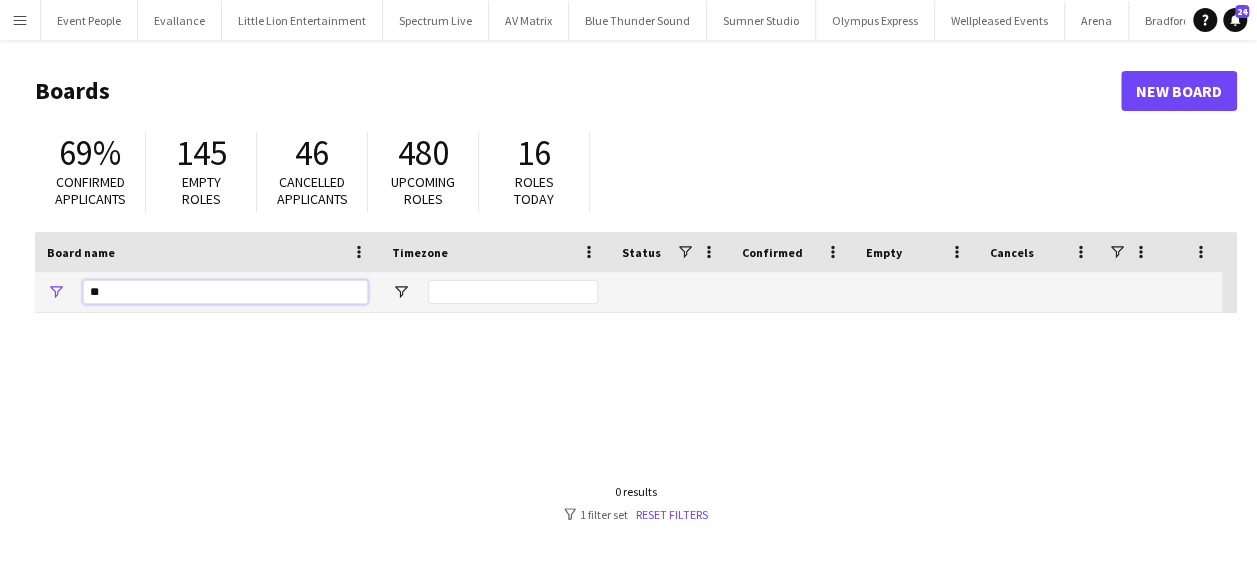 type on "*" 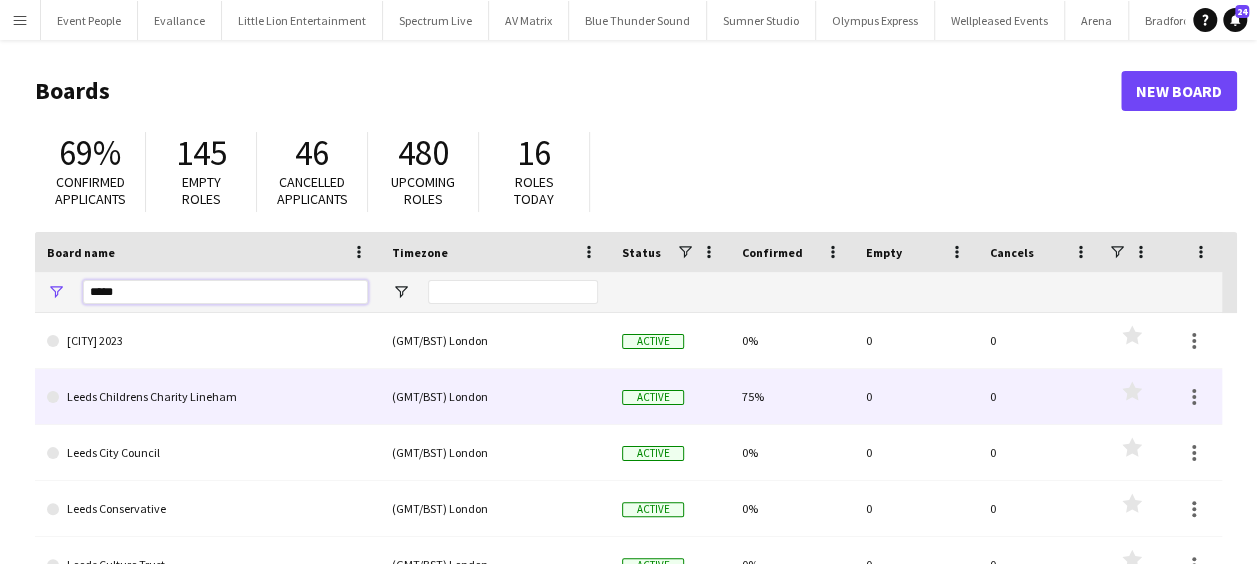 type on "*****" 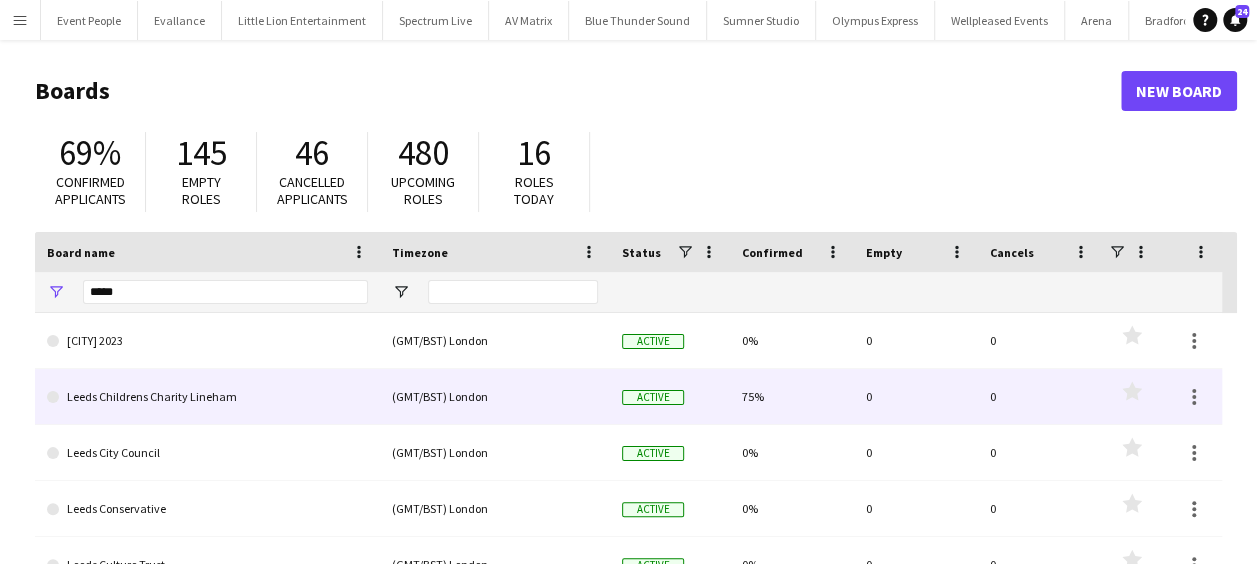click on "Leeds Childrens Charity Lineham" 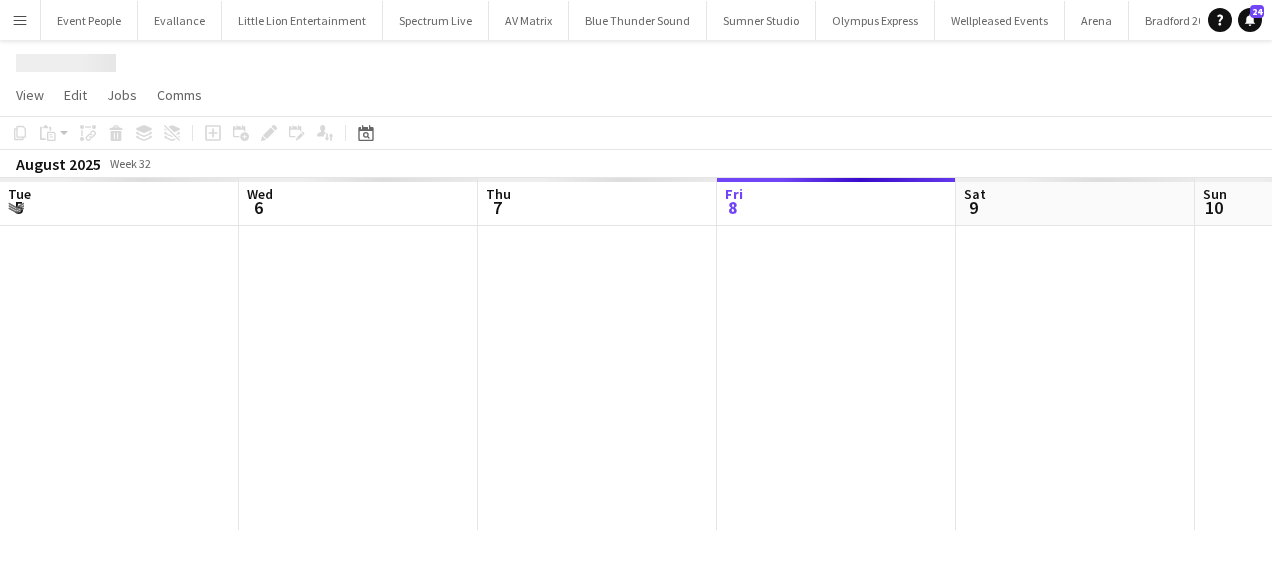 scroll, scrollTop: 0, scrollLeft: 478, axis: horizontal 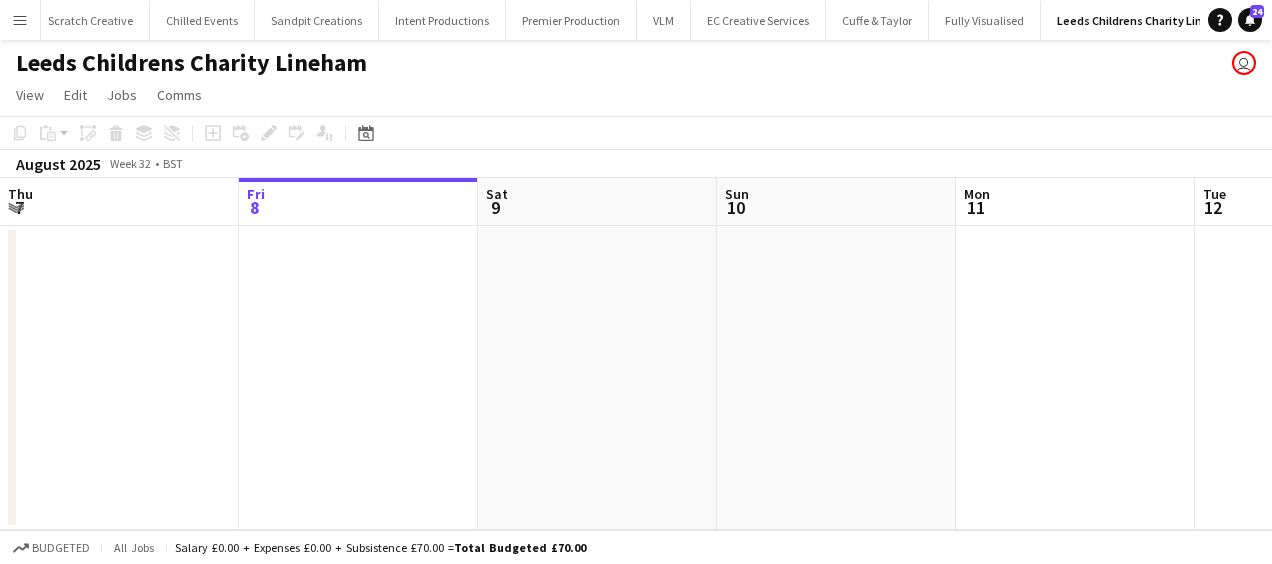 drag, startPoint x: 364, startPoint y: 396, endPoint x: 544, endPoint y: 396, distance: 180 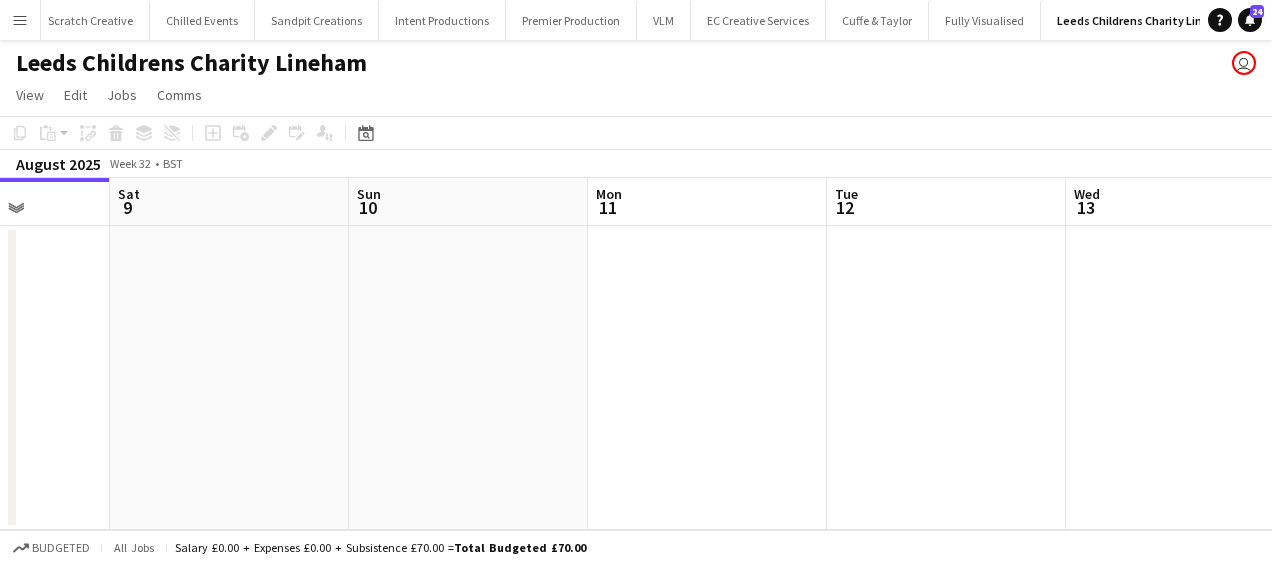 click on "Tue   5   Wed   6   Thu   7   Fri   8   Sat   9   Sun   10   Mon   11   Tue   12   Wed   13   Thu   14   Fri   15   2/2   1 Job      11:00-14:00 (3h)    2/2   Lineham Farm (Times TBC)   1 Role   General Crew   2/2   11:00-14:00 (3h)
[FIRST] [LAST] [FIRST] [LAST]" at bounding box center (636, 354) 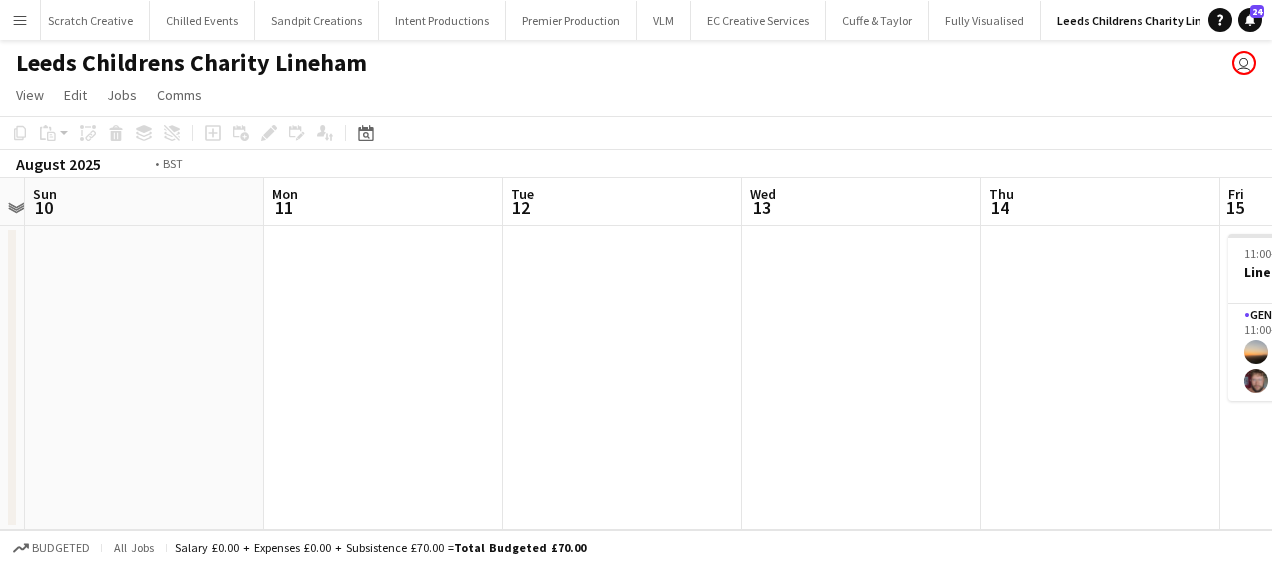 drag, startPoint x: 614, startPoint y: 386, endPoint x: 331, endPoint y: 382, distance: 283.02826 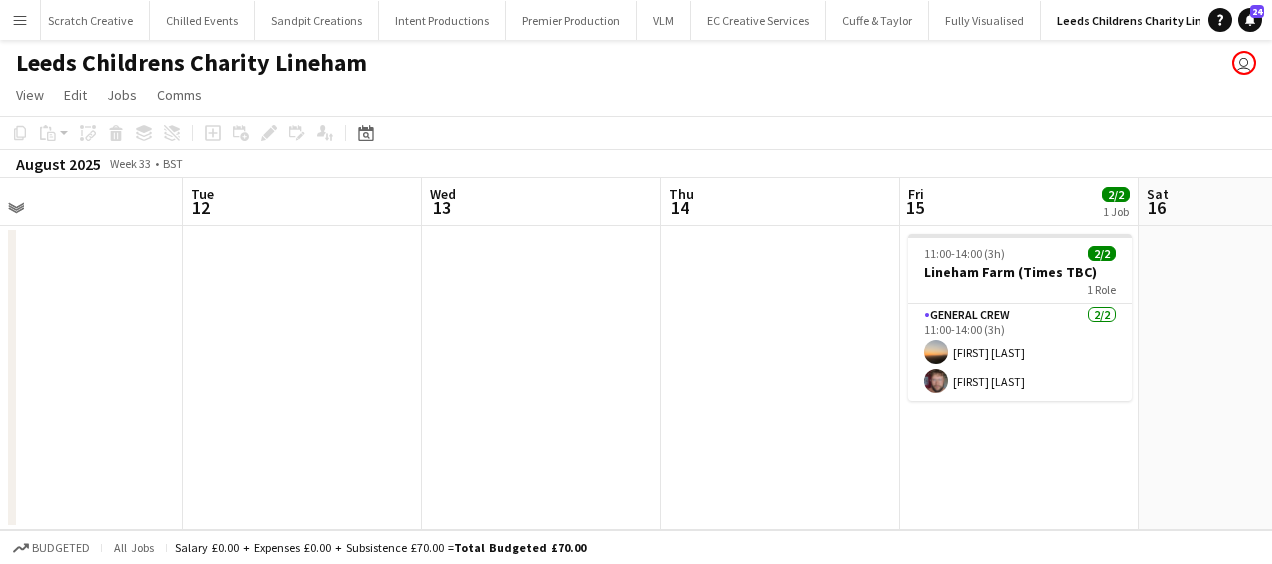 click on "Sat   9   Sun   10   Mon   11   Tue   12   Wed   13   Thu   14   Fri   15   2/2   1 Job   Sat   16   Sun   17   2/2   1 Job   Mon   18   Tue   19      11:00-14:00 (3h)    2/2   Lineham Farm (Times TBC)   1 Role   General Crew   2/2   11:00-14:00 (3h)
[FIRST] [LAST] [FIRST] [LAST]     11:00-14:00 (3h)    2/2   Lineham Farm (Times TBC)   1 Role   General Crew   2/2   11:00-14:00 (3h)
[FIRST] [LAST] [FIRST] [LAST]" at bounding box center [636, 354] 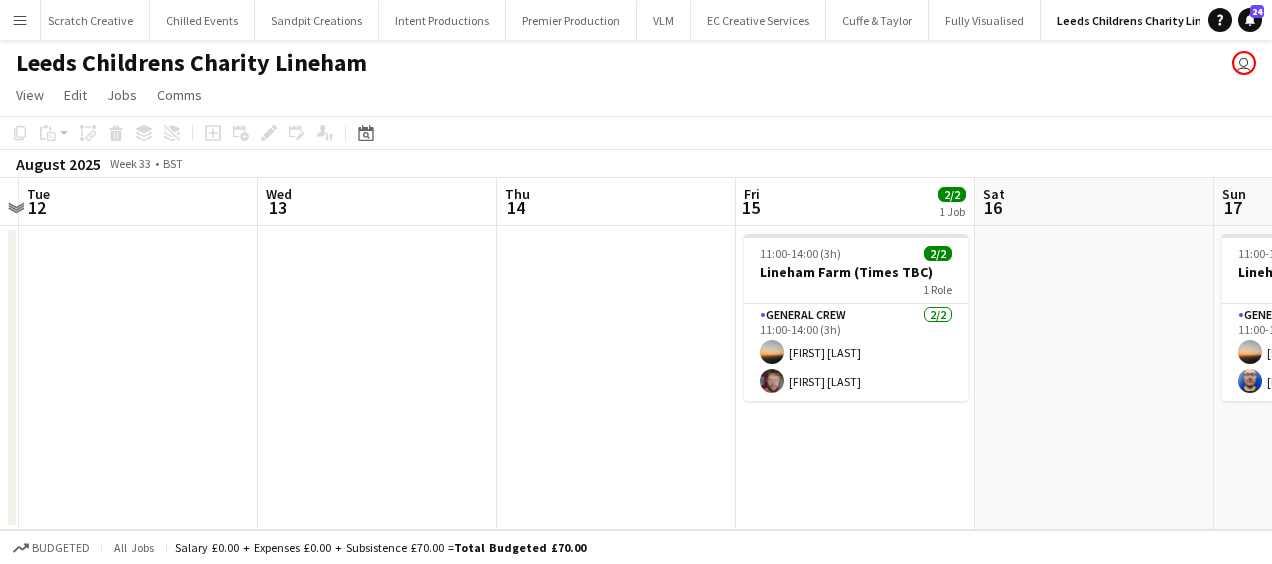 drag, startPoint x: 492, startPoint y: 388, endPoint x: 104, endPoint y: 392, distance: 388.02063 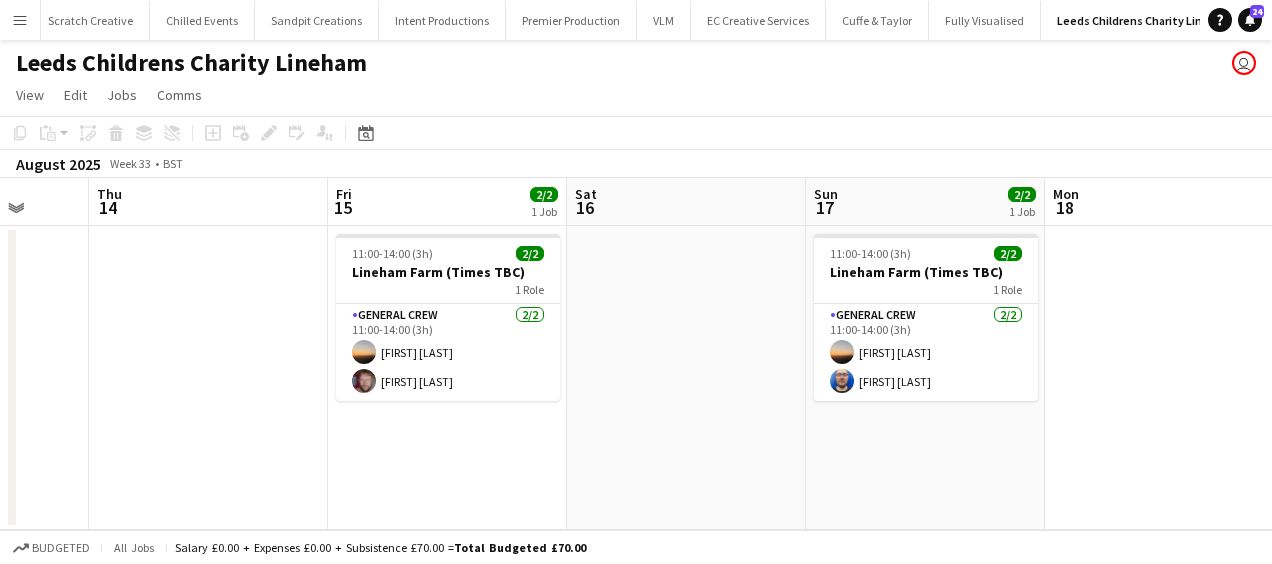drag, startPoint x: 514, startPoint y: 431, endPoint x: 345, endPoint y: 436, distance: 169.07394 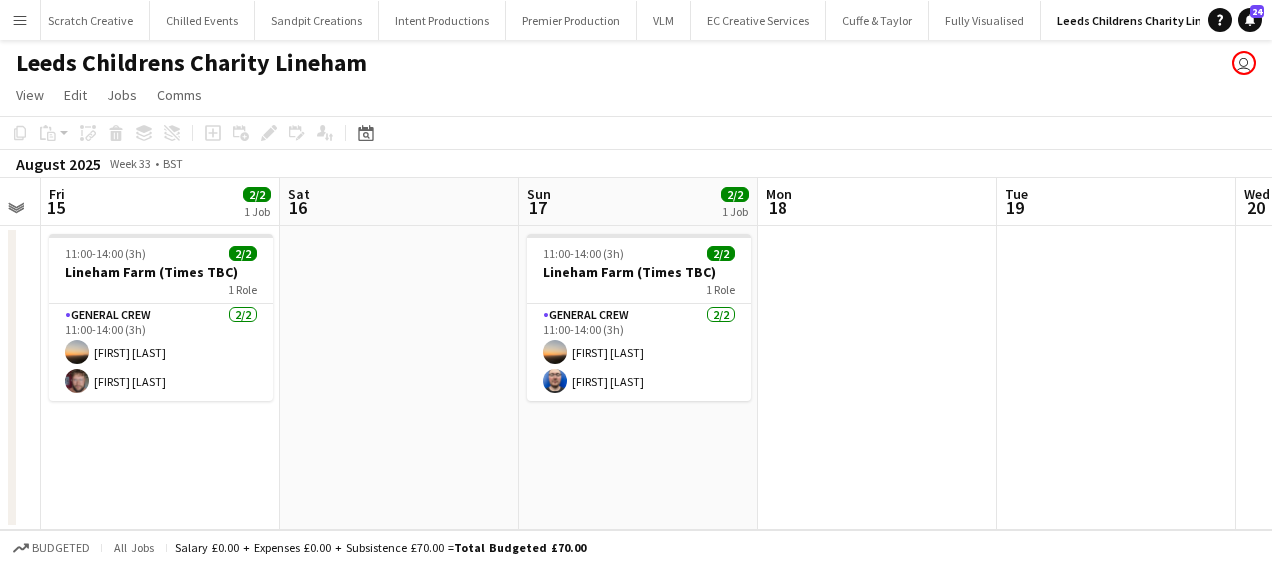 drag, startPoint x: 493, startPoint y: 445, endPoint x: 310, endPoint y: 445, distance: 183 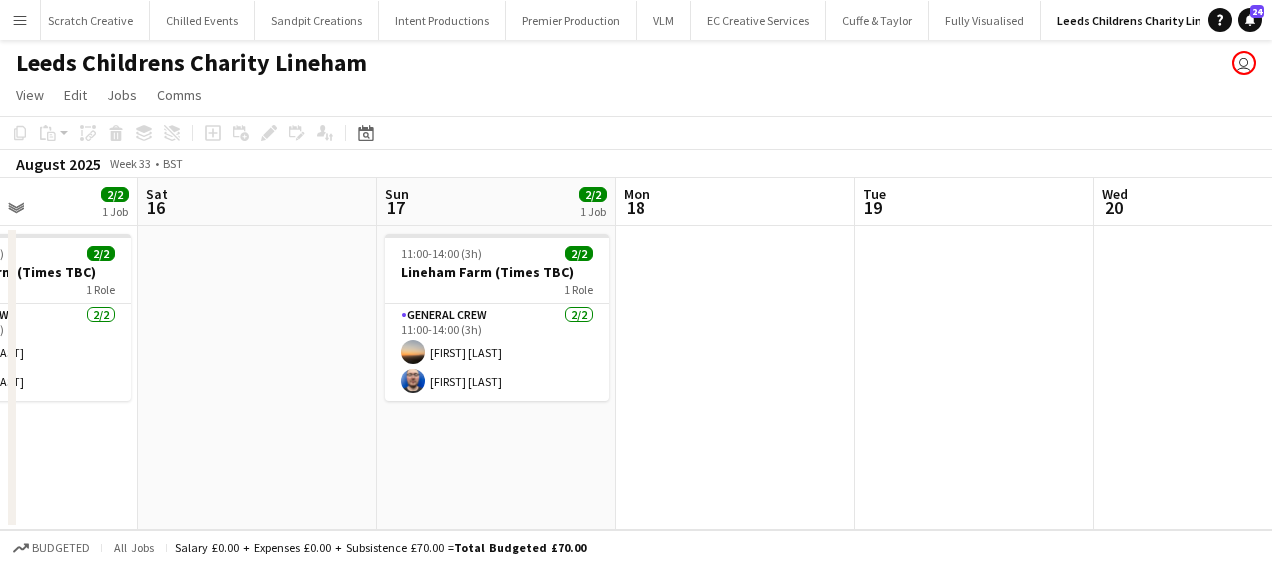 drag, startPoint x: 463, startPoint y: 441, endPoint x: 377, endPoint y: 446, distance: 86.145226 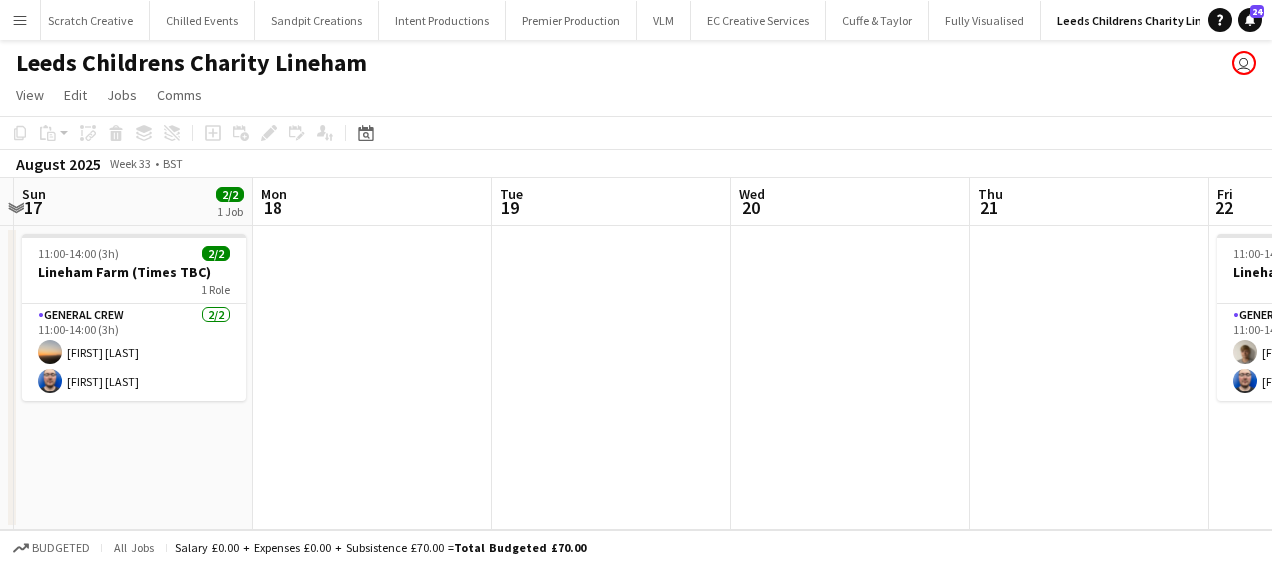 click on "Wed   13   Thu   14   Fri   15   2/2   1 Job   Sat   16   Sun   17   2/2   1 Job   Mon   18   Tue   19   Wed   20   Thu   21   Fri   22   2/2   1 Job   Sat   23      11:00-14:00 (3h)    2/2   Lineham Farm (Times TBC)   1 Role   General Crew   2/2   11:00-14:00 (3h)
[FIRST] [LAST] [FIRST] [LAST]     11:00-14:00 (3h)    2/2   Lineham Farm (Times TBC)   1 Role   General Crew   2/2   11:00-14:00 (3h)
[FIRST] [LAST] [FIRST] [LAST]     11:00-14:00 (3h)    2/2   Lineham Farm (Times TBC)   1 Role   General Crew   2/2   11:00-14:00 (3h)
[FIRST] [LAST] [FIRST] [LAST]" at bounding box center (636, 354) 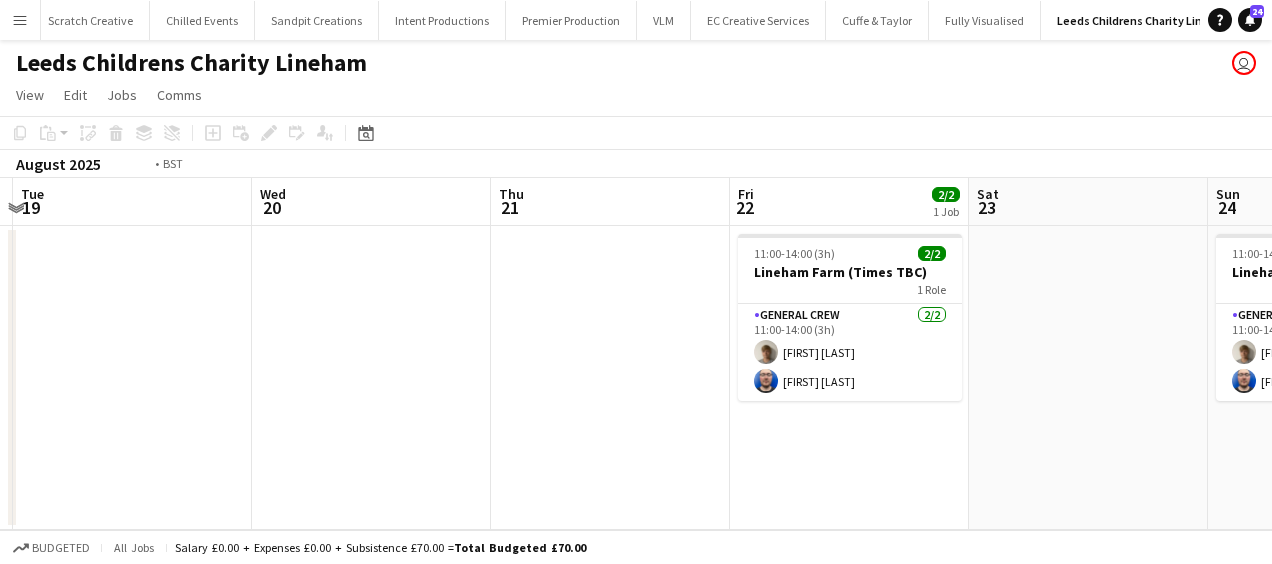 drag, startPoint x: 503, startPoint y: 452, endPoint x: 309, endPoint y: 452, distance: 194 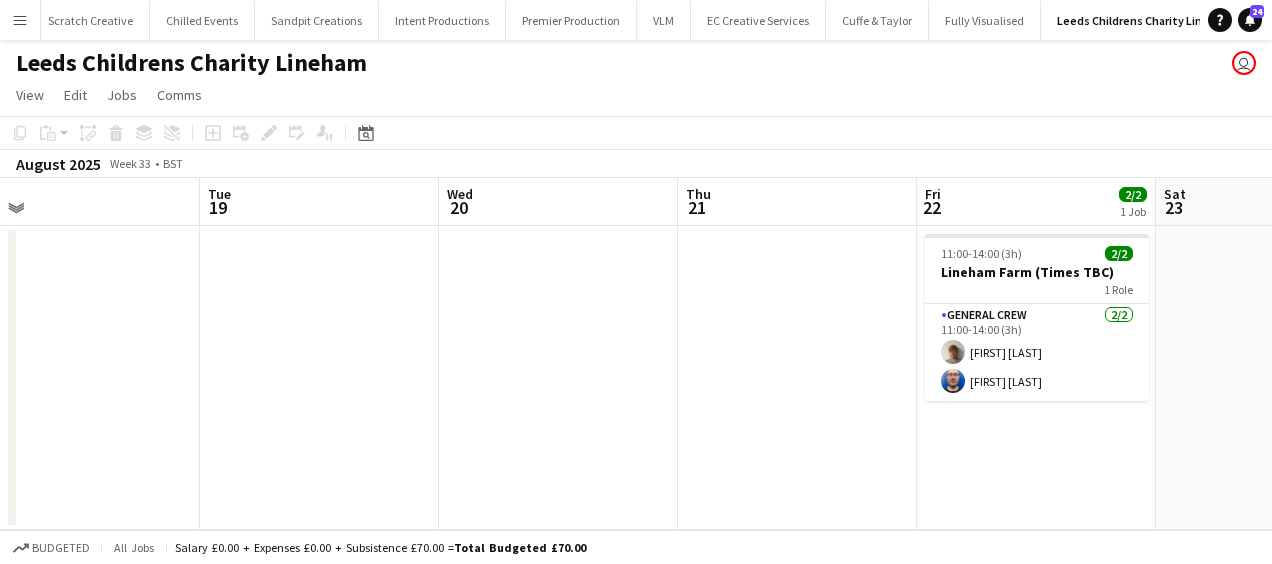 drag, startPoint x: 445, startPoint y: 452, endPoint x: 222, endPoint y: 457, distance: 223.05605 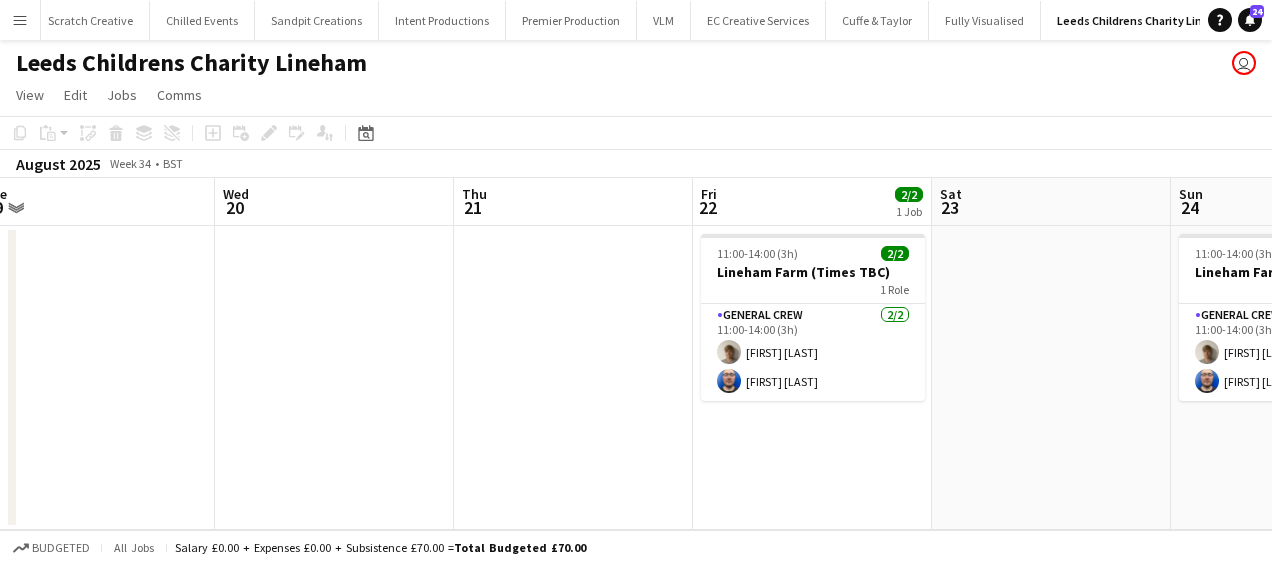 click on "Sun   17   2/2   1 Job   Mon   18   Tue   19   Wed   20   Thu   21   Fri   22   2/2   1 Job   Sat   23   Sun   24   2/2   1 Job   Mon   25   Tue   26   Wed   27      11:00-14:00 (3h)    2/2   Lineham Farm (Times TBC)   1 Role   General Crew   2/2   11:00-14:00 (3h)
[FIRST] [LAST] [FIRST] [LAST]     11:00-14:00 (3h)    2/2   Lineham Farm (Times TBC)   1 Role   General Crew   2/2   11:00-14:00 (3h)
[FIRST] [LAST] [FIRST] [LAST]     11:00-14:00 (3h)    2/2   Lineham Farm (Times TBC)   1 Role   General Crew   2/2   11:00-14:00 (3h)
[FIRST] [LAST] [FIRST] [LAST]" at bounding box center [636, 354] 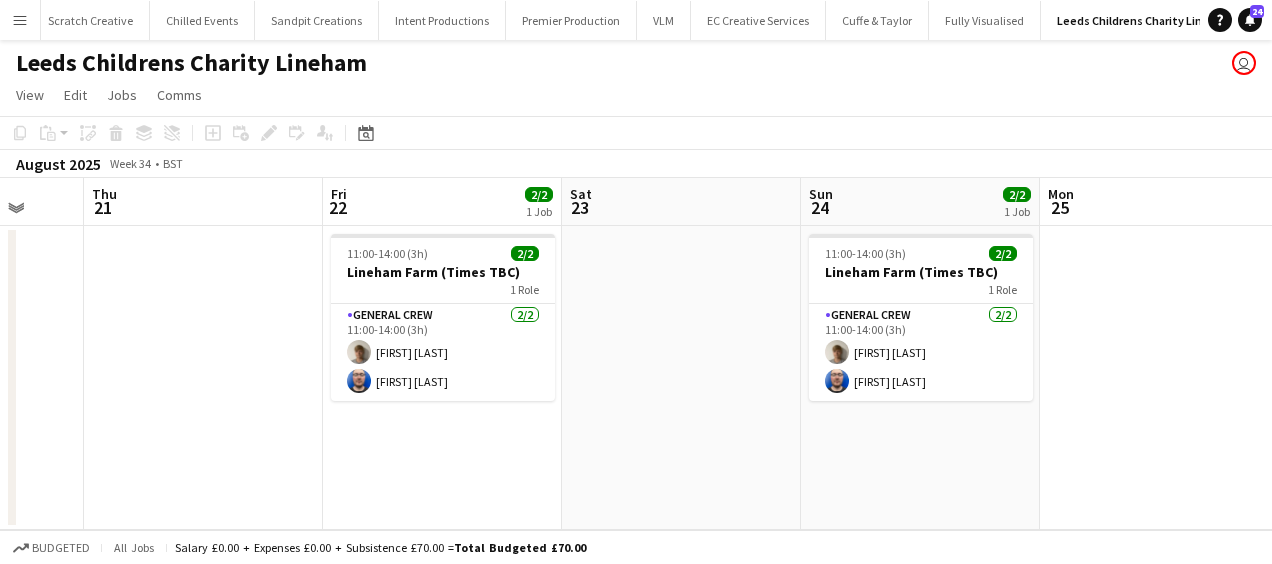 drag, startPoint x: 170, startPoint y: 474, endPoint x: 142, endPoint y: 472, distance: 28.071337 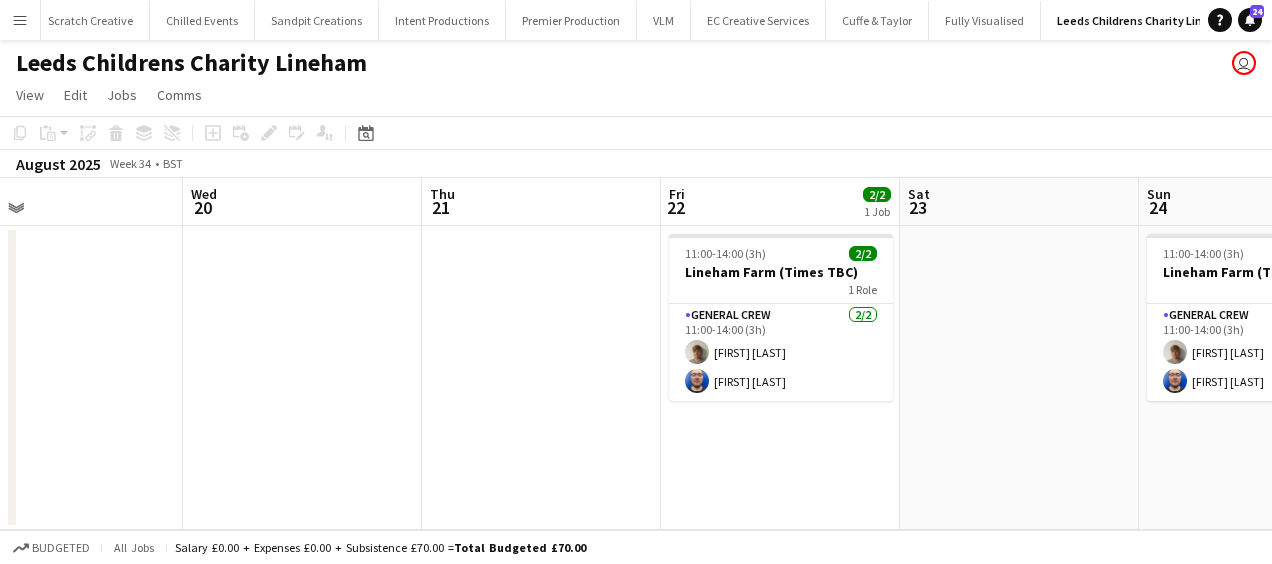drag, startPoint x: 569, startPoint y: 456, endPoint x: 350, endPoint y: 458, distance: 219.00912 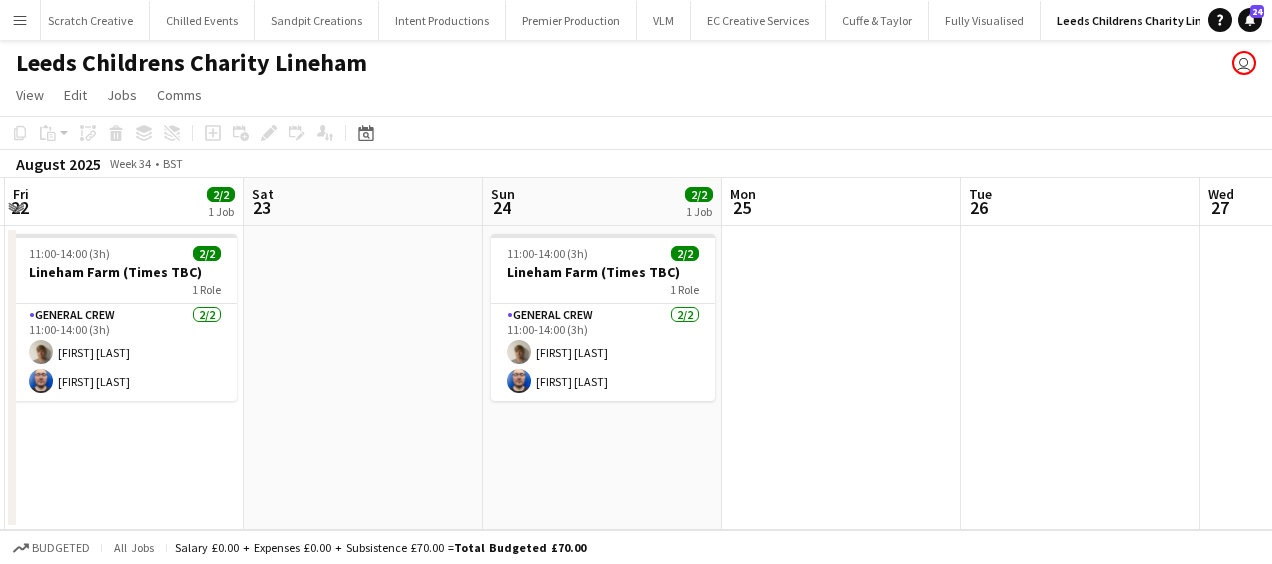 drag, startPoint x: 617, startPoint y: 462, endPoint x: 223, endPoint y: 462, distance: 394 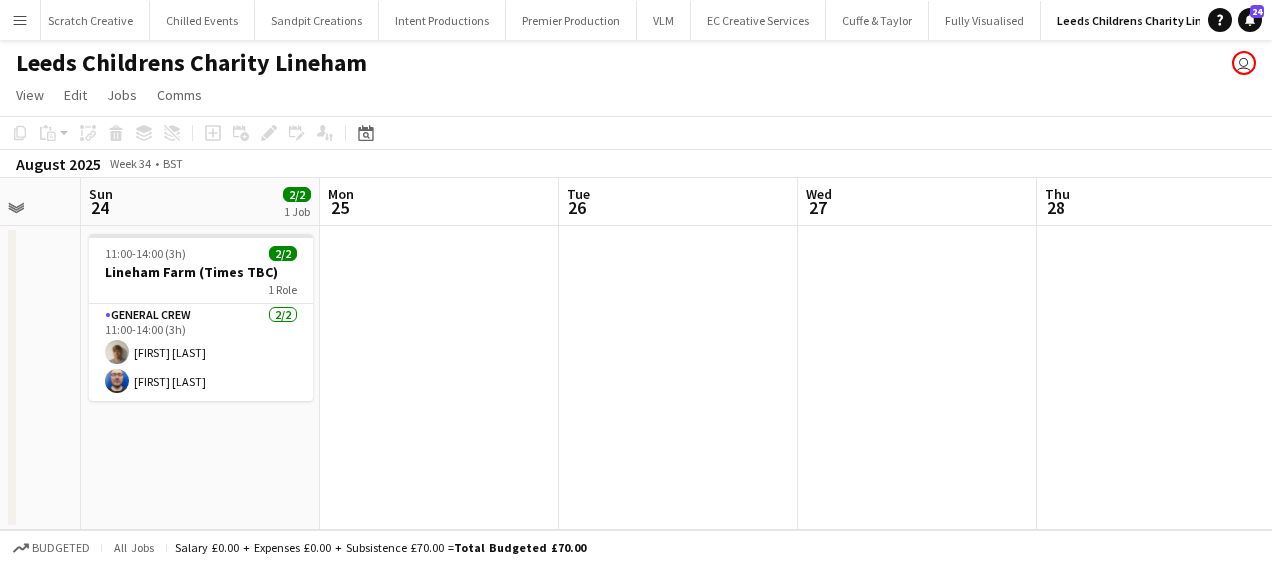 click on "Thu   21   Fri   22   2/2   1 Job   Sat   23   Sun   24   2/2   1 Job   Mon   25   Tue   26   Wed   27   Thu   28   Fri   29   2/2   1 Job   Sat   30   Sun   31   2/2   1 Job      11:00-14:00 (3h)    2/2   Lineham Farm (Times TBC)   1 Role   General Crew   2/2   11:00-14:00 (3h)
[FIRST] [LAST] [FIRST] [LAST]     11:00-14:00 (3h)    2/2   Lineham Farm (Times TBC)   1 Role   General Crew   2/2   11:00-14:00 (3h)
[FIRST] [LAST] [FIRST] [LAST]     11:00-14:00 (3h)    2/2   Lineham Farm (Times TBC)   1 Role   General Crew   2/2   11:00-14:00 (3h)
[FIRST] [LAST] [FIRST] [LAST]     11:00-14:00 (3h)    2/2   Lineham Farm (Times TBC)   1 Role   General Crew   2/2   11:00-14:00 (3h)
[FIRST] [LAST] [FIRST] [LAST]" at bounding box center (636, 354) 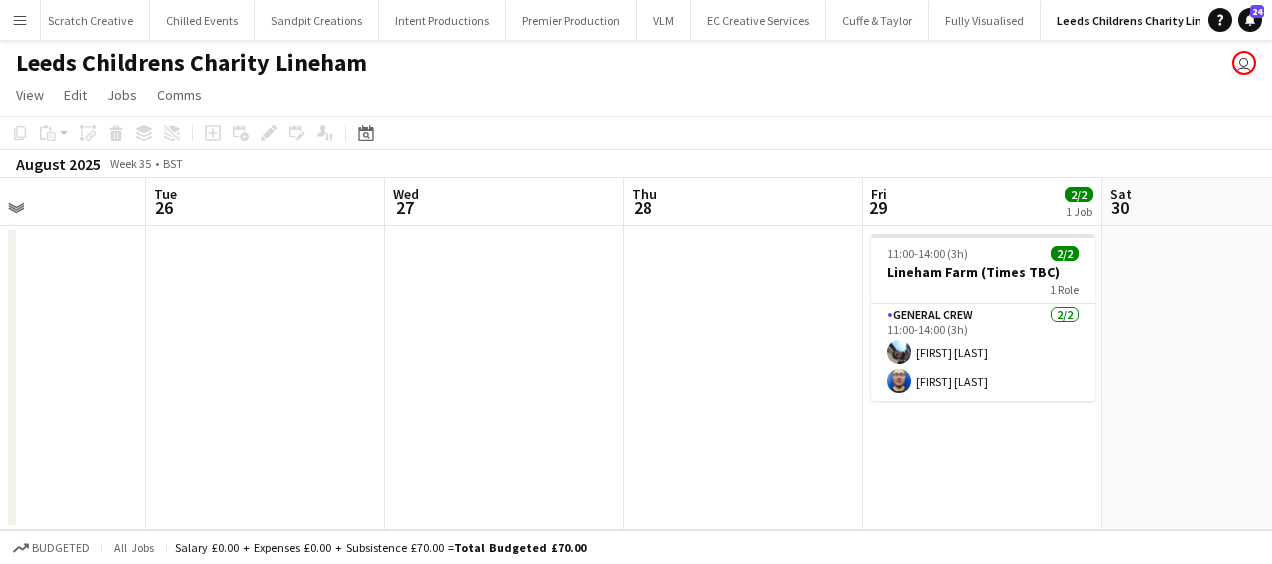 click on "Sat   23   Sun   24   2/2   1 Job   Mon   25   Tue   26   Wed   27   Thu   28   Fri   29   2/2   1 Job   Sat   30   Sun   31   2/2   1 Job   Mon   1   Tue   2      11:00-14:00 (3h)    2/2   Lineham Farm (Times TBC)   1 Role   General Crew   2/2   11:00-14:00 (3h)
[FIRST] [LAST] [FIRST] [LAST]     11:00-14:00 (3h)    2/2   Lineham Farm (Times TBC)   1 Role   General Crew   2/2   11:00-14:00 (3h)
[FIRST] [LAST] [FIRST] [LAST]     11:00-14:00 (3h)    2/2   Lineham Farm (Times TBC)   1 Role   General Crew   2/2   11:00-14:00 (3h)
[FIRST] [LAST] [FIRST] [LAST]" at bounding box center (636, 354) 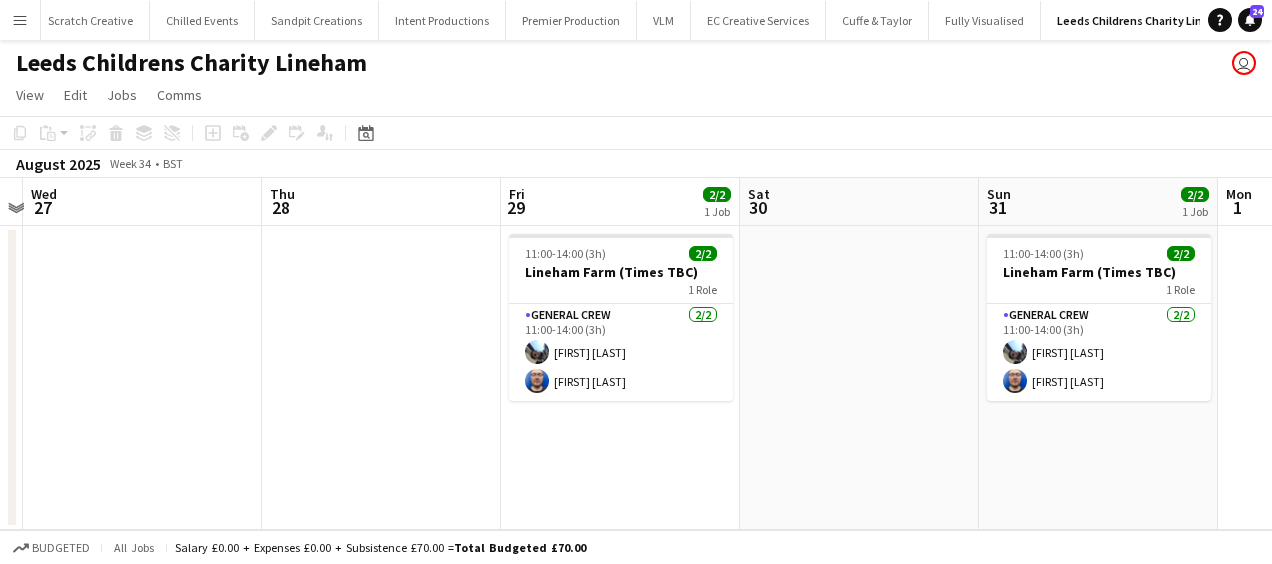drag, startPoint x: 381, startPoint y: 466, endPoint x: 186, endPoint y: 466, distance: 195 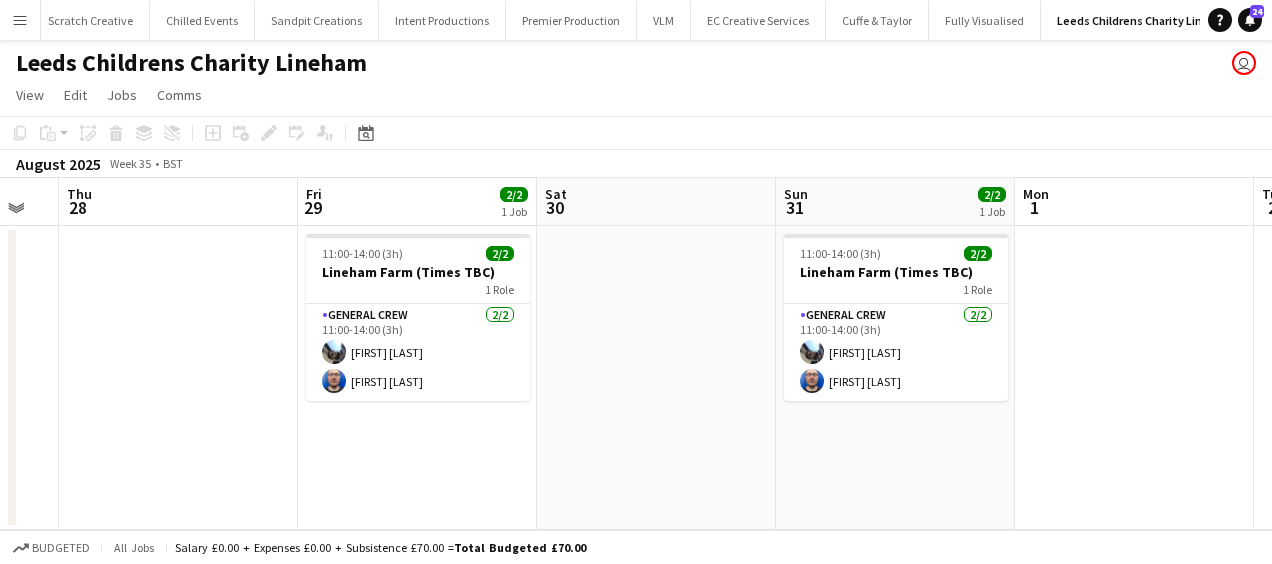 drag, startPoint x: 298, startPoint y: 466, endPoint x: 206, endPoint y: 466, distance: 92 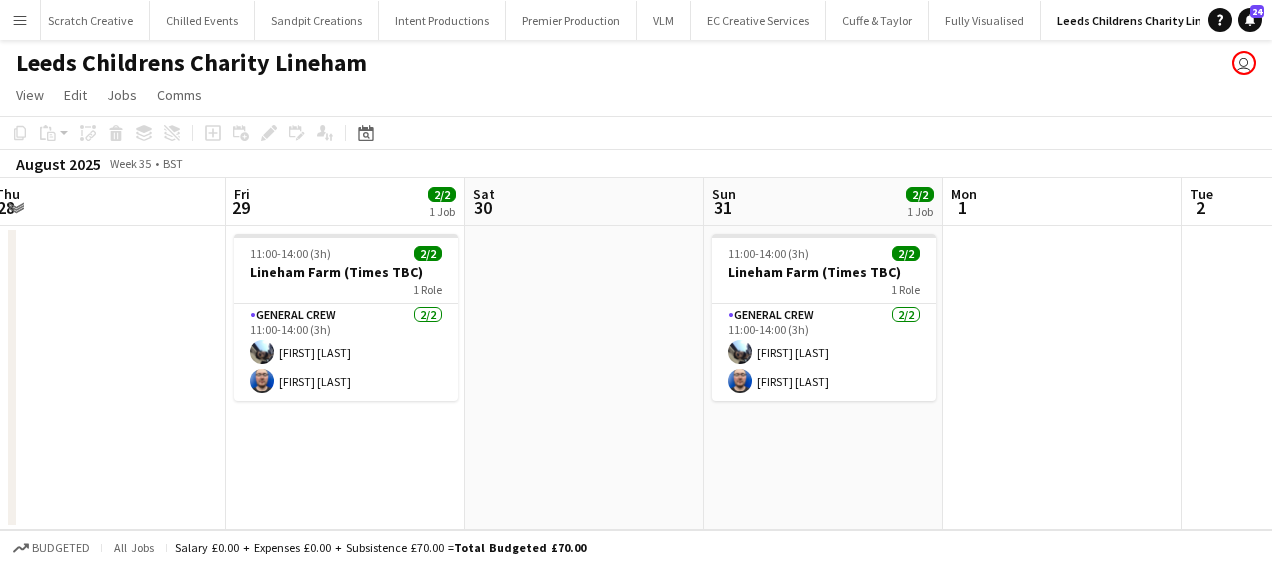 drag, startPoint x: 299, startPoint y: 464, endPoint x: 188, endPoint y: 467, distance: 111.040535 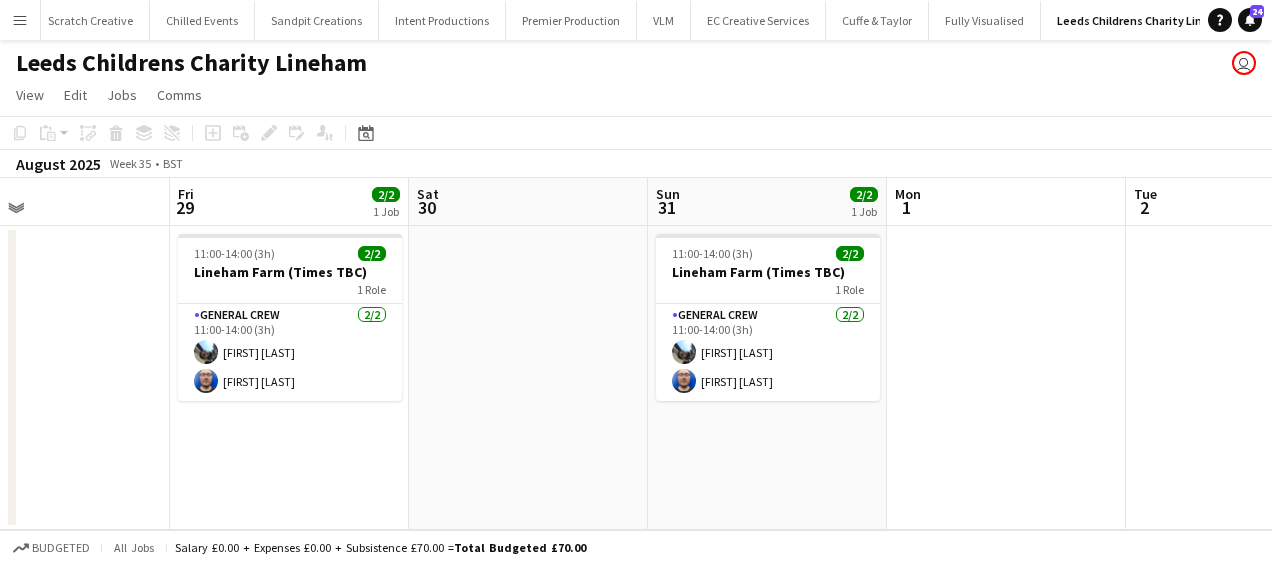 drag, startPoint x: 484, startPoint y: 480, endPoint x: 155, endPoint y: 479, distance: 329.00153 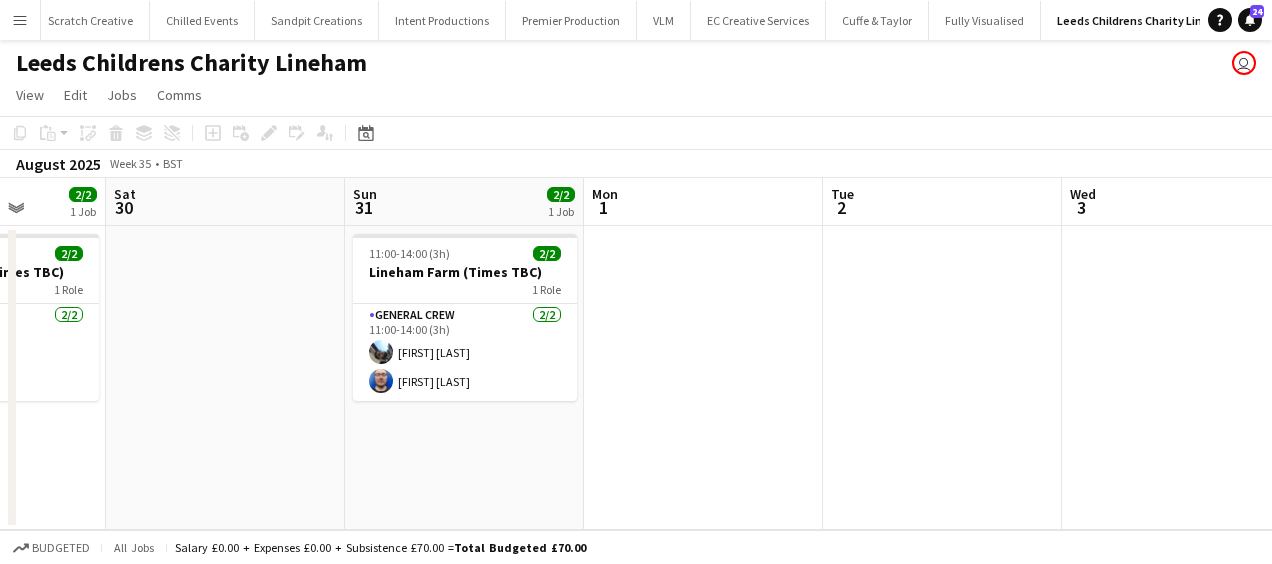 click on "Wed   27   Thu   28   Fri   29   2/2   1 Job   Sat   30   Sun   31   2/2   1 Job   Mon   1   Tue   2   Wed   3   Thu   4   Fri   5   2/2   1 Job   Sat   6      11:00-14:00 (3h)    2/2   Lineham Farm (Times TBC)   1 Role   General Crew   2/2   11:00-14:00 (3h)
[FIRST] [LAST] [FIRST] [LAST]     11:00-14:00 (3h)    2/2   Lineham Farm (Times TBC)   1 Role   General Crew   2/2   11:00-14:00 (3h)
[FIRST] [LAST] [FIRST] [LAST]     11:00-14:00 (3h)    2/2   Lineham Farm (Times TBC)   1 Role   General Crew   2/2   11:00-14:00 (3h)
[FIRST] [LAST] [FIRST] [LAST]" at bounding box center [636, 354] 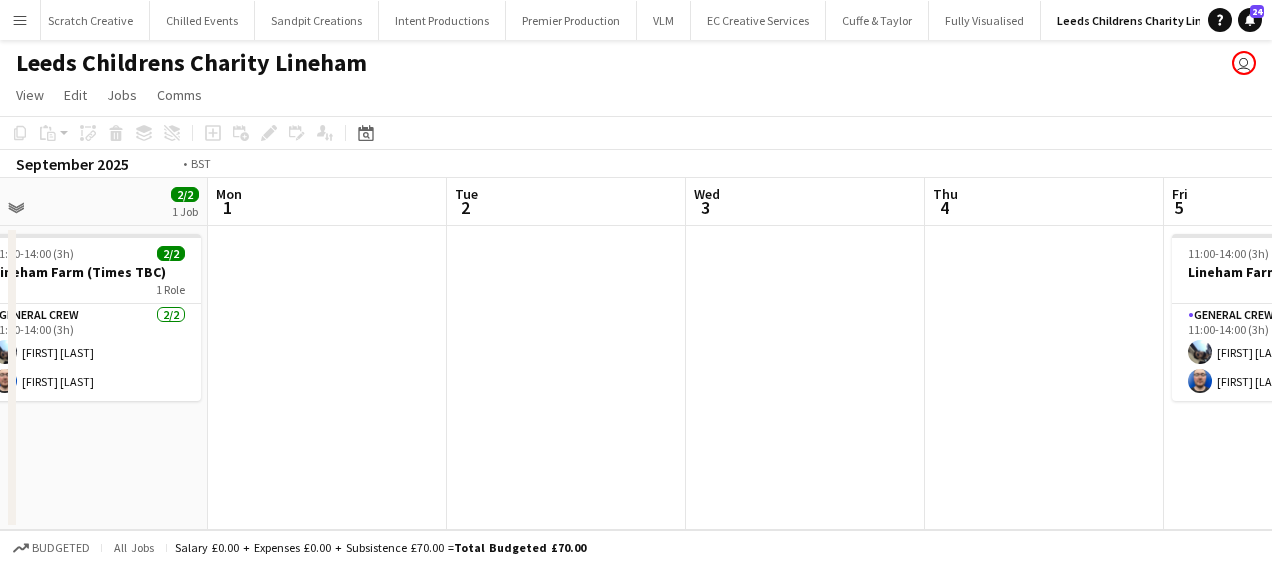 click on "Fri   29   2/2   1 Job   Sat   30   Sun   31   2/2   1 Job   Mon   1   Tue   2   Wed   3   Thu   4   Fri   5   2/2   1 Job   Sat   6   Sun   7   2/2   1 Job   Mon   8      11:00-14:00 (3h)    2/2   Lineham Farm (Times TBC)   1 Role   General Crew   2/2   11:00-14:00 (3h)
[FIRST] [LAST] [FIRST] [LAST]     11:00-14:00 (3h)    2/2   Lineham Farm (Times TBC)   1 Role   General Crew   2/2   11:00-14:00 (3h)
[FIRST] [LAST] [FIRST] [LAST]     11:00-14:00 (3h)    2/2   Lineham Farm (Times TBC)   1 Role   General Crew   2/2   11:00-14:00 (3h)
[FIRST] [LAST] [FIRST] [LAST]     11:00-14:00 (3h)    2/2   Lineham Farm (Times TBC)   1 Role   General Crew   2/2   11:00-14:00 (3h)
[FIRST] [LAST] [FIRST] [LAST]" at bounding box center [636, 354] 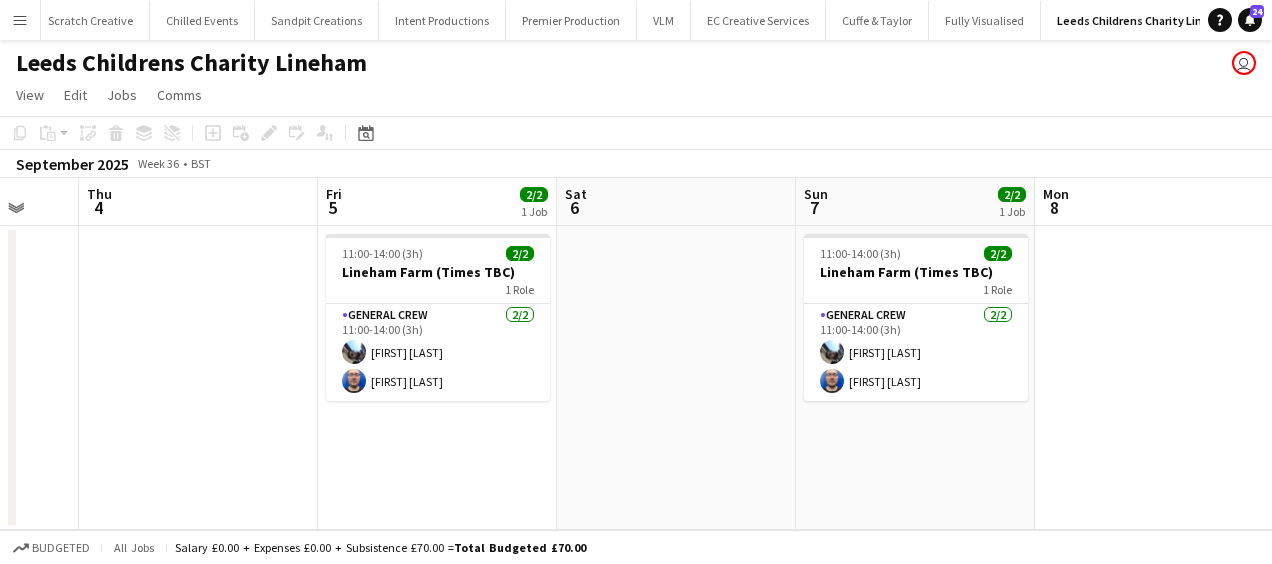 drag, startPoint x: 296, startPoint y: 491, endPoint x: 244, endPoint y: 491, distance: 52 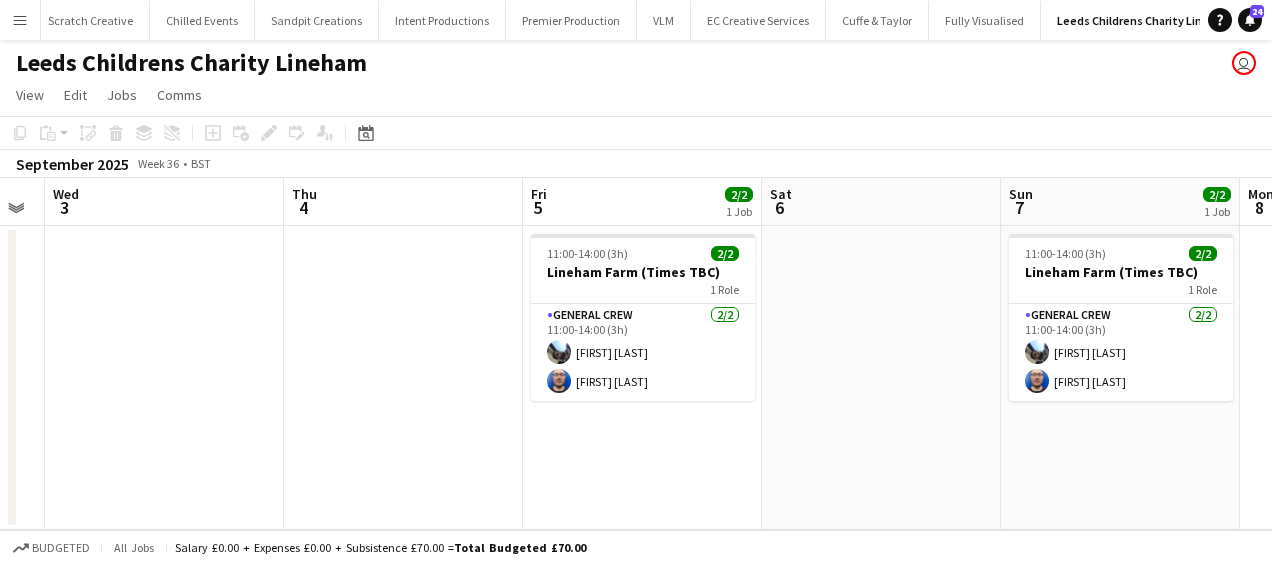 click on "Sun   31   2/2   1 Job   Mon   1   Tue   2   Wed   3   Thu   4   Fri   5   2/2   1 Job   Sat   6   Sun   7   2/2   1 Job   Mon   8   Tue   9   Wed   10      11:00-14:00 (3h)    2/2   Lineham Farm (Times TBC)   1 Role   General Crew   2/2   11:00-14:00 (3h)
[FIRST] [LAST] [FIRST] [LAST]     11:00-14:00 (3h)    2/2   Lineham Farm (Times TBC)   1 Role   General Crew   2/2   11:00-14:00 (3h)
[FIRST] [LAST] [FIRST] [LAST]     11:00-14:00 (3h)    2/2   Lineham Farm (Times TBC)   1 Role   General Crew   2/2   11:00-14:00 (3h)
[FIRST] [LAST] [FIRST] [LAST]" at bounding box center (636, 354) 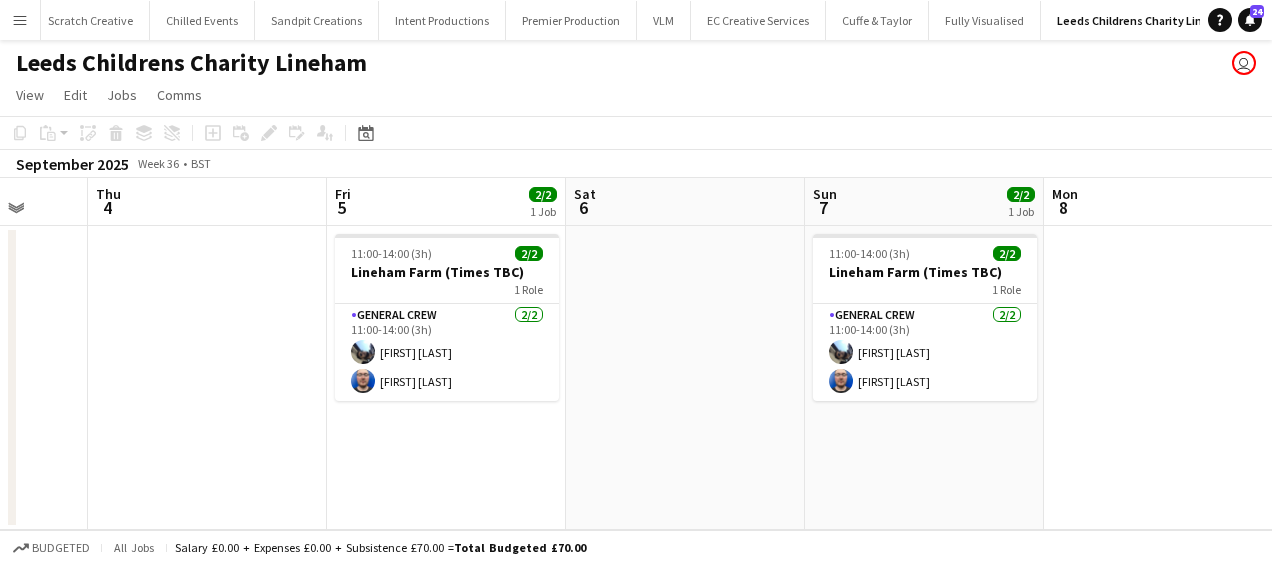 click on "Sun   31   2/2   1 Job   Mon   1   Tue   2   Wed   3   Thu   4   Fri   5   2/2   1 Job   Sat   6   Sun   7   2/2   1 Job   Mon   8   Tue   9   Wed   10      11:00-14:00 (3h)    2/2   Lineham Farm (Times TBC)   1 Role   General Crew   2/2   11:00-14:00 (3h)
[FIRST] [LAST] [FIRST] [LAST]     11:00-14:00 (3h)    2/2   Lineham Farm (Times TBC)   1 Role   General Crew   2/2   11:00-14:00 (3h)
[FIRST] [LAST] [FIRST] [LAST]     11:00-14:00 (3h)    2/2   Lineham Farm (Times TBC)   1 Role   General Crew   2/2   11:00-14:00 (3h)
[FIRST] [LAST] [FIRST] [LAST]" at bounding box center [636, 354] 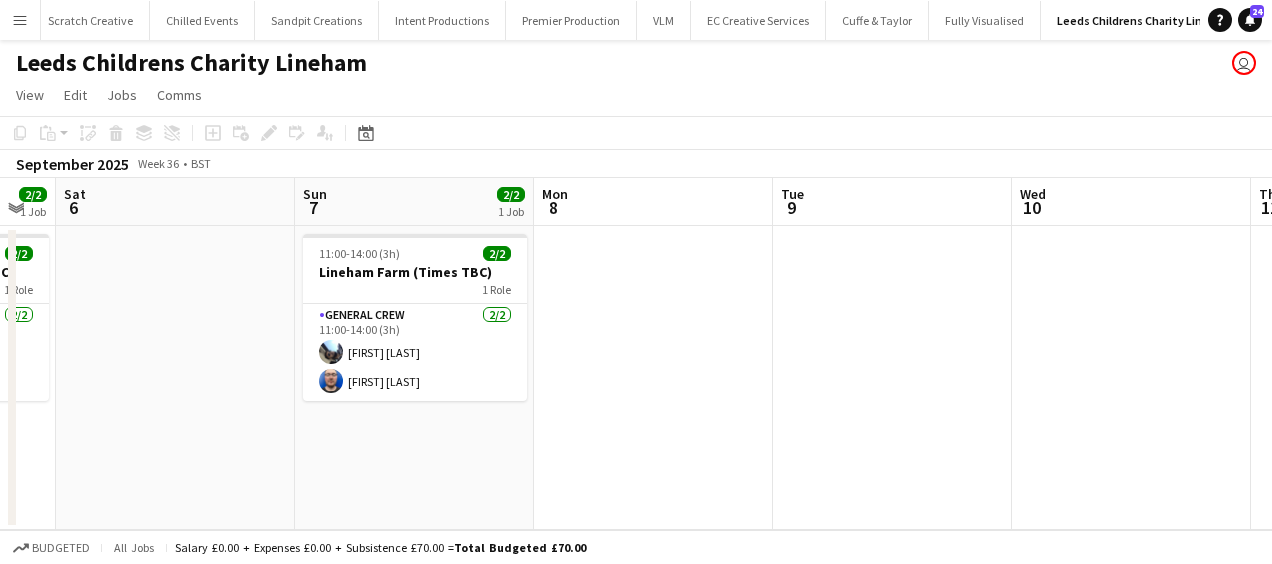 drag, startPoint x: 208, startPoint y: 495, endPoint x: 196, endPoint y: 494, distance: 12.0415945 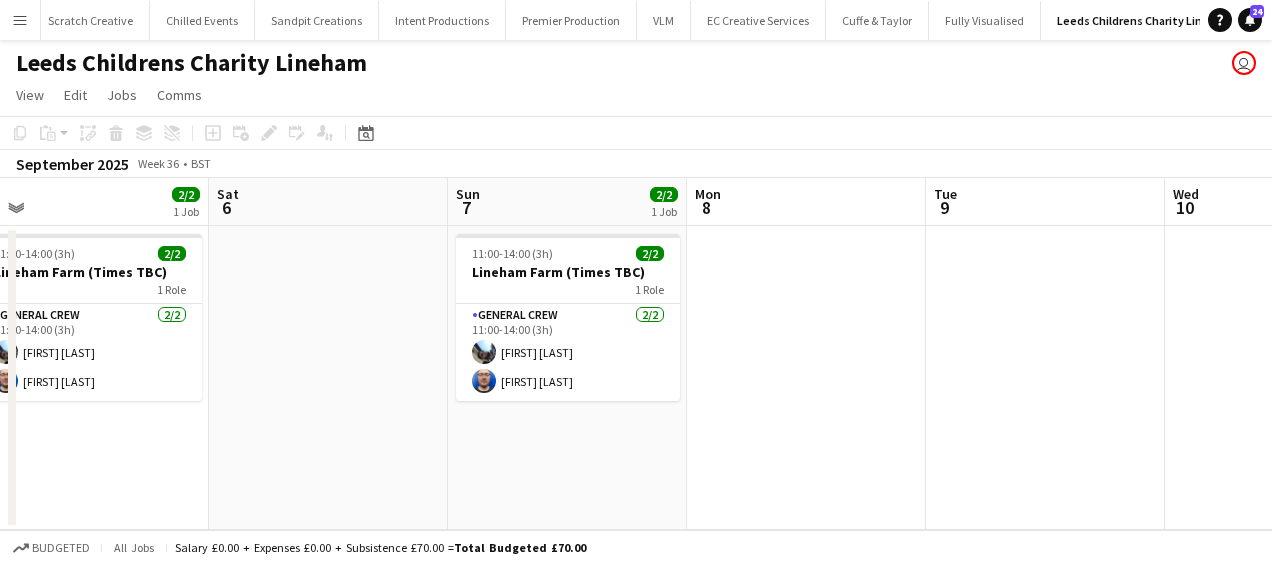 click on "Tue   2   Wed   3   Thu   4   Fri   5   2/2   1 Job   Sat   6   Sun   7   2/2   1 Job   Mon   8   Tue   9   Wed   10   Thu   11   Fri   12   1/2   1 Job      11:00-14:00 (3h)    2/2   Lineham Farm (Times TBC)   1 Role   General Crew   2/2   11:00-14:00 (3h)
[FIRST] [LAST] [FIRST] [LAST]     11:00-14:00 (3h)    2/2   Lineham Farm (Times TBC)   1 Role   General Crew   2/2   11:00-14:00 (3h)
[FIRST] [LAST] [FIRST] [LAST]     11:00-14:00 (3h)    1/2   Lineham Farm (Times TBC)   1 Role   General Crew   8A   1/2   11:00-14:00 (3h)
[FIRST] [LAST]
single-neutral-actions" at bounding box center [636, 354] 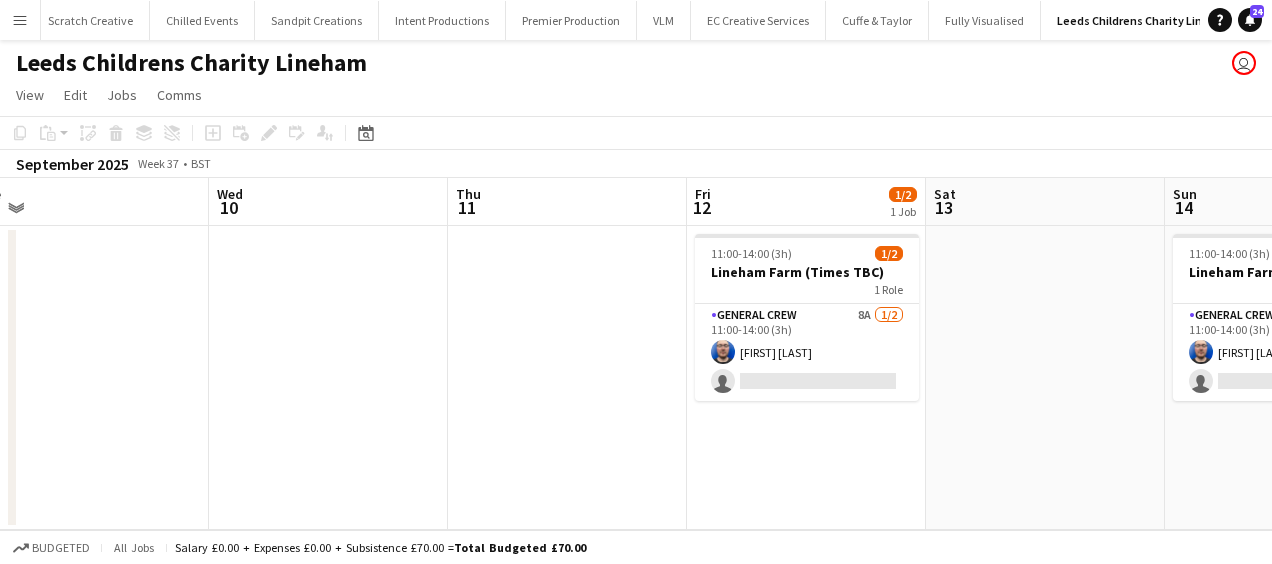 drag, startPoint x: 134, startPoint y: 483, endPoint x: 112, endPoint y: 478, distance: 22.561028 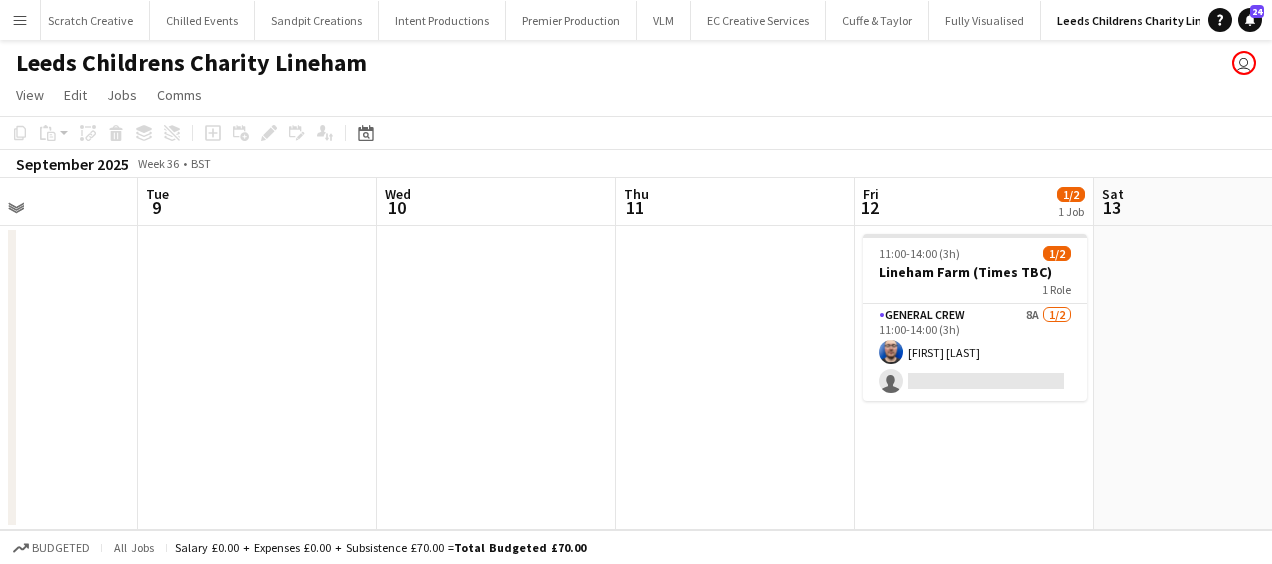 drag, startPoint x: 395, startPoint y: 474, endPoint x: 560, endPoint y: 489, distance: 165.68042 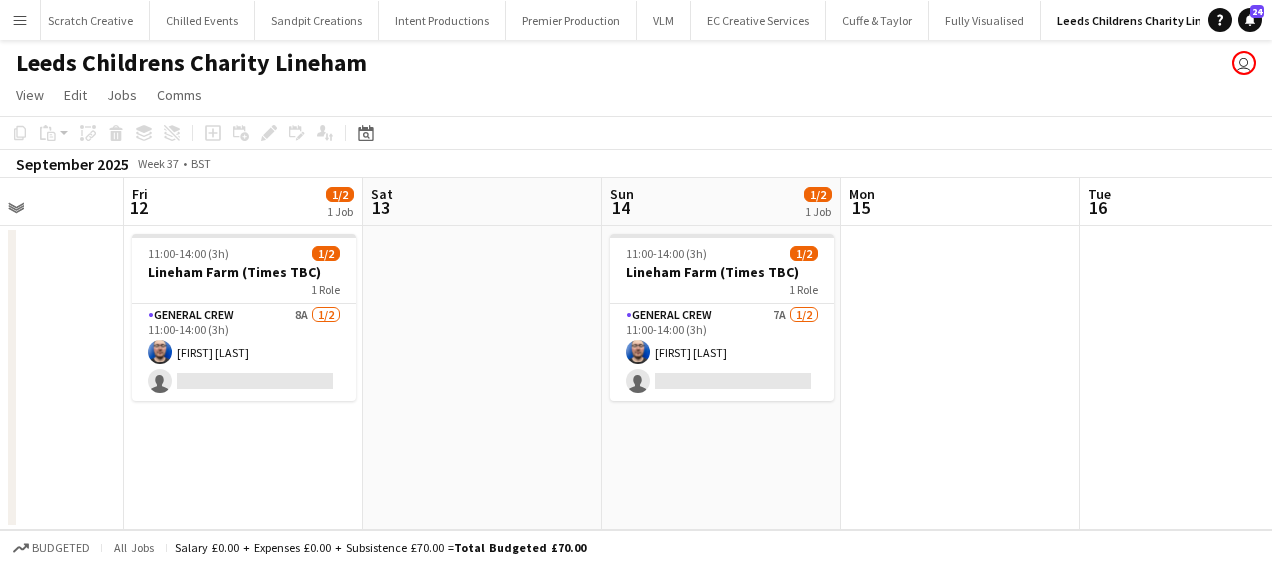 drag, startPoint x: 419, startPoint y: 484, endPoint x: 322, endPoint y: 484, distance: 97 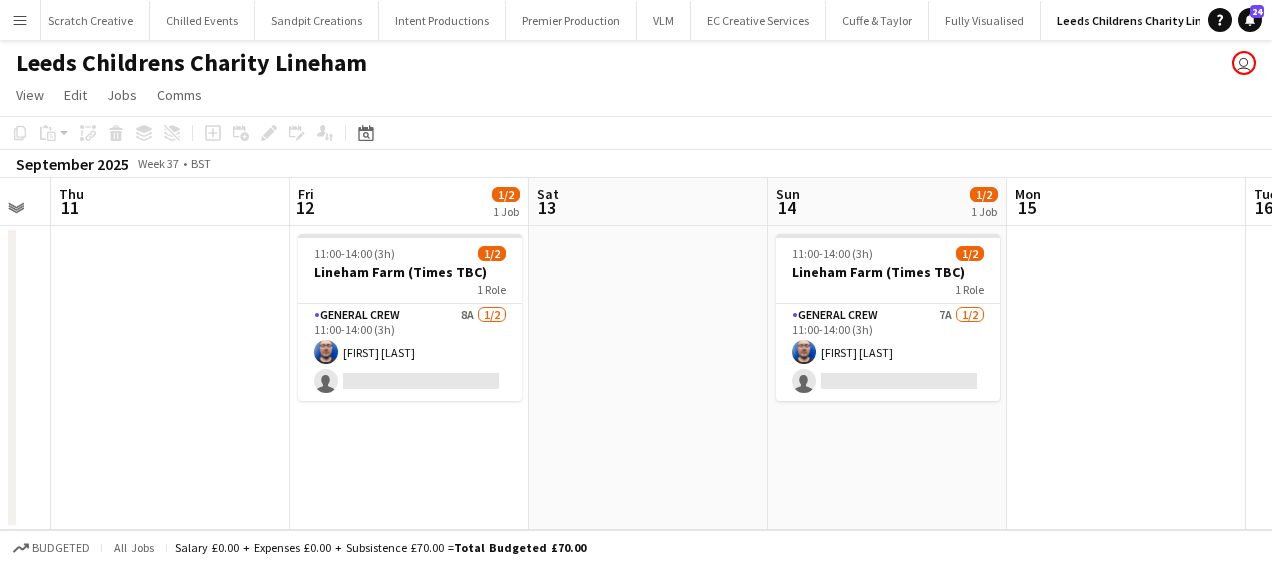 click on "Mon   8   Tue   9   Wed   10   Thu   11   Fri   12   1/2   1 Job   Sat   13   Sun   14   1/2   1 Job   Mon   15   Tue   16   Wed   17   Thu   18      11:00-14:00 (3h)    1/2   Lineham Farm (Times TBC)   1 Role   General Crew   8A   1/2   11:00-14:00 (3h)
[FIRST] [LAST]
single-neutral-actions
11:00-14:00 (3h)    1/2   Lineham Farm (Times TBC)   1 Role   General Crew   7A   1/2   11:00-14:00 (3h)
[FIRST] [LAST]
single-neutral-actions" at bounding box center [636, 354] 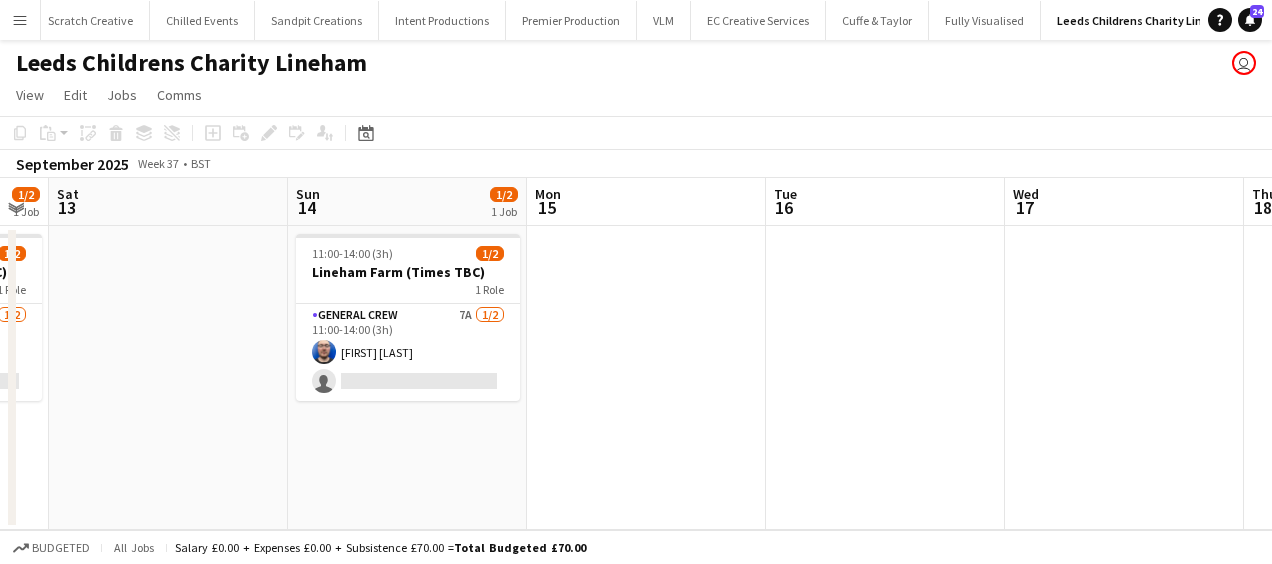 drag, startPoint x: 508, startPoint y: 486, endPoint x: 446, endPoint y: 485, distance: 62.008064 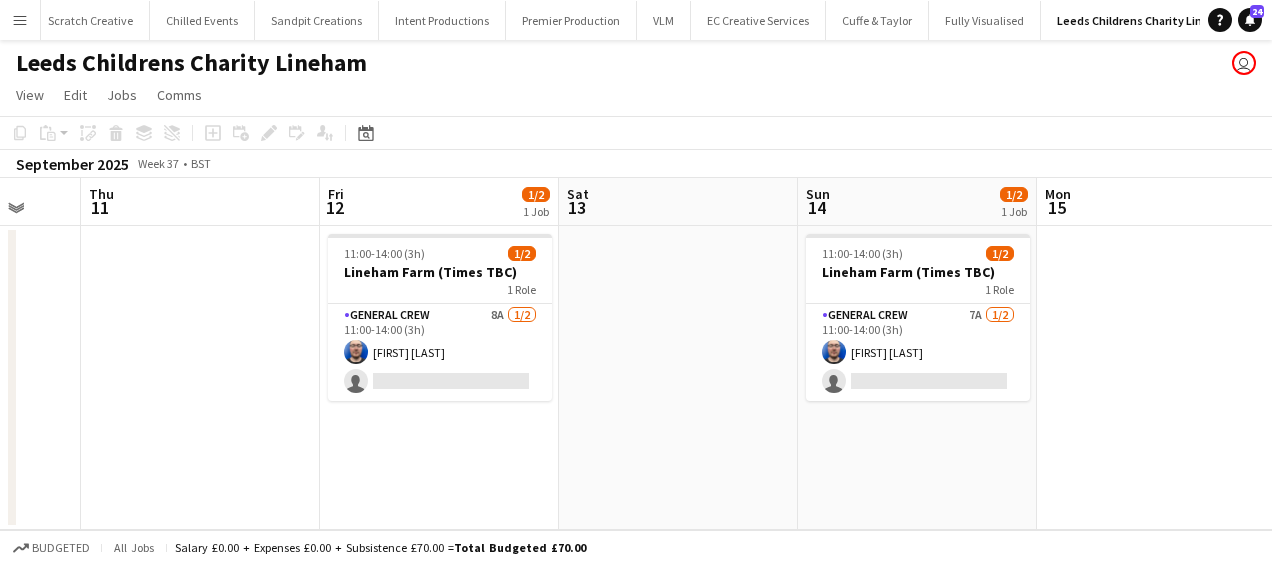 drag, startPoint x: 345, startPoint y: 490, endPoint x: 901, endPoint y: 464, distance: 556.6076 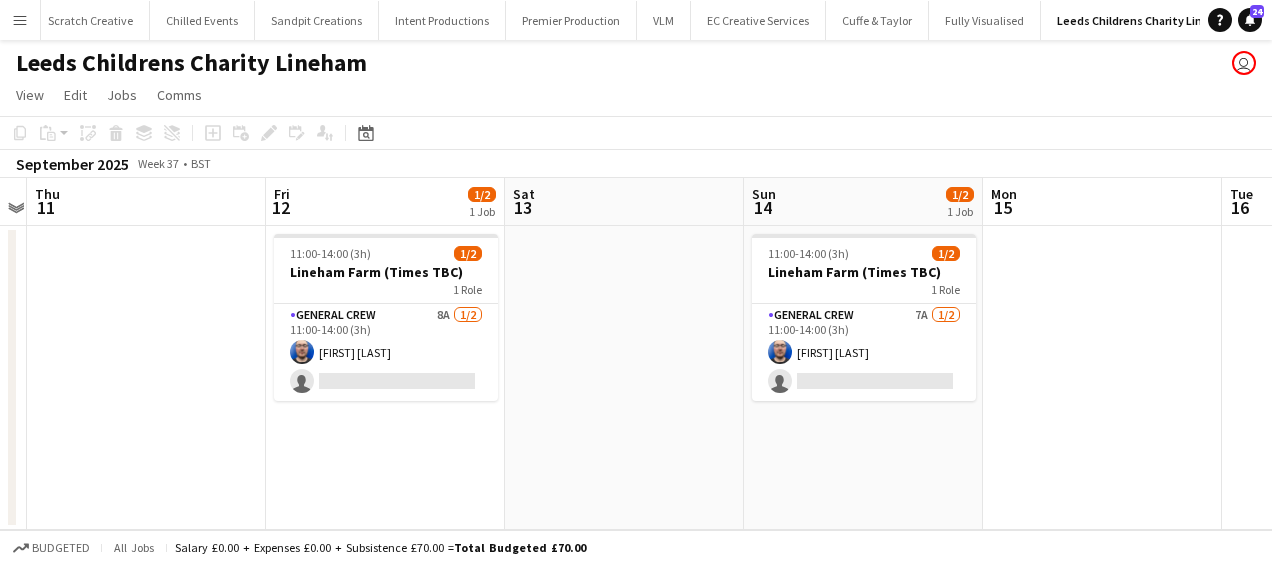 drag, startPoint x: 926, startPoint y: 466, endPoint x: 605, endPoint y: 466, distance: 321 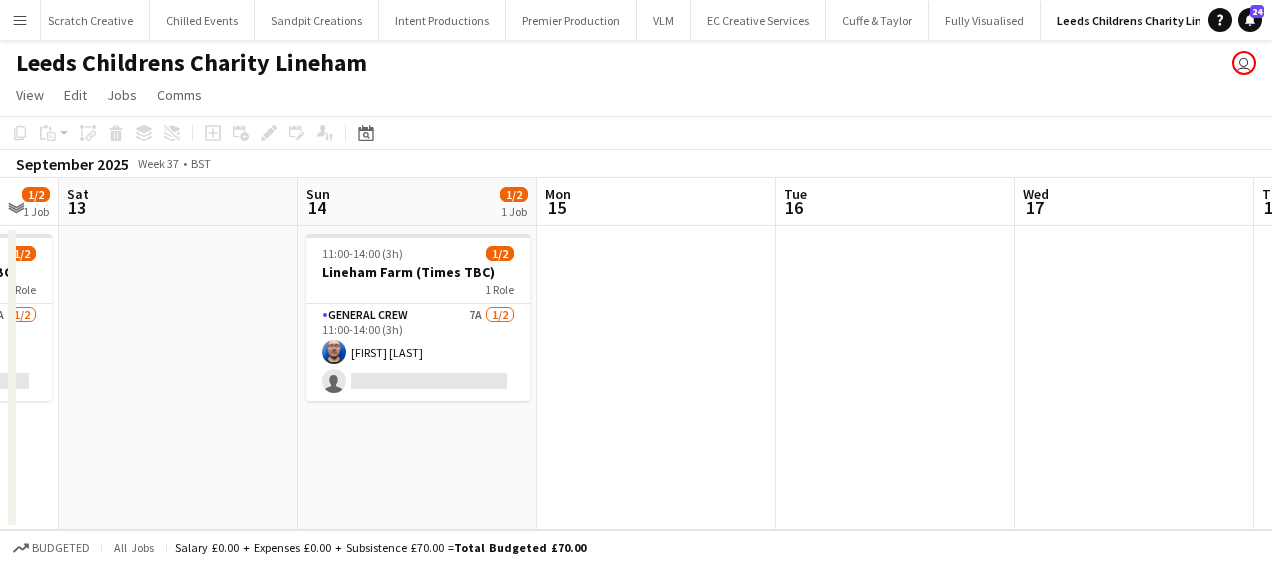 drag, startPoint x: 600, startPoint y: 466, endPoint x: 470, endPoint y: 466, distance: 130 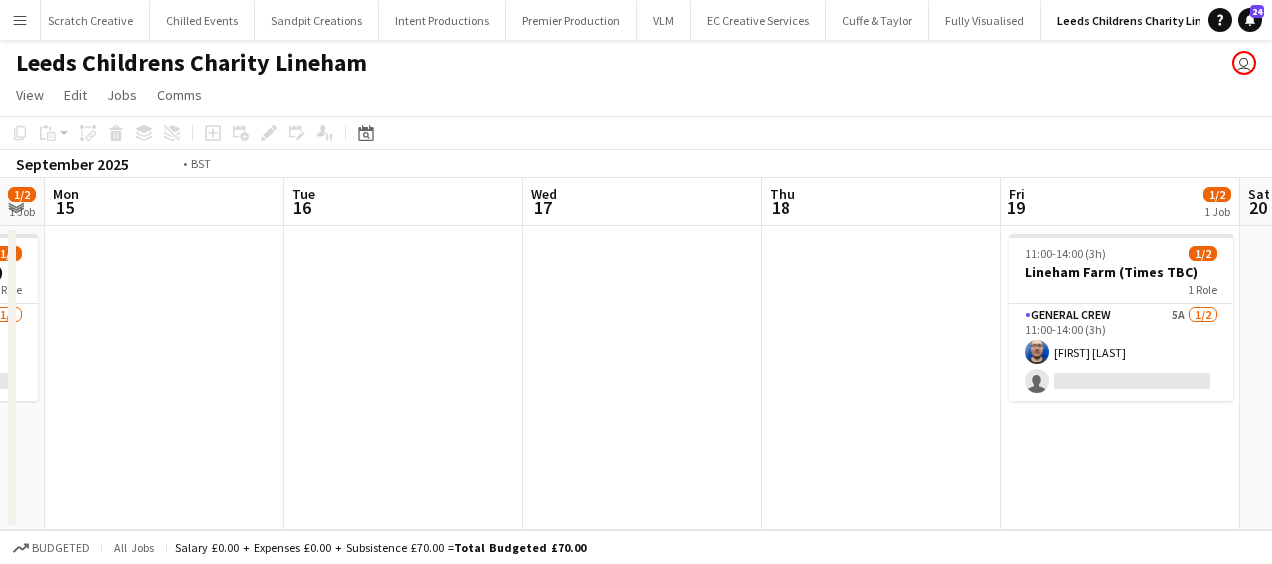 click on "Fri   12   1/2   1 Job   Sat   13   Sun   14   1/2   1 Job   Mon   15   Tue   16   Wed   17   Thu   18   Fri   19   1/2   1 Job   Sat   20   Sun   21   Mon   22      11:00-14:00 (3h)    1/2   Lineham Farm (Times TBC)   1 Role   General Crew   8A   1/2   11:00-14:00 (3h)
[FIRST] [LAST]
single-neutral-actions
11:00-14:00 (3h)    1/2   Lineham Farm (Times TBC)   1 Role   General Crew   7A   1/2   11:00-14:00 (3h)
[FIRST] [LAST]
single-neutral-actions
11:00-14:00 (3h)    1/2   Lineham Farm (Times TBC)   1 Role   General Crew   5A   1/2   11:00-14:00 (3h)
[FIRST] [LAST]
single-neutral-actions" at bounding box center (636, 354) 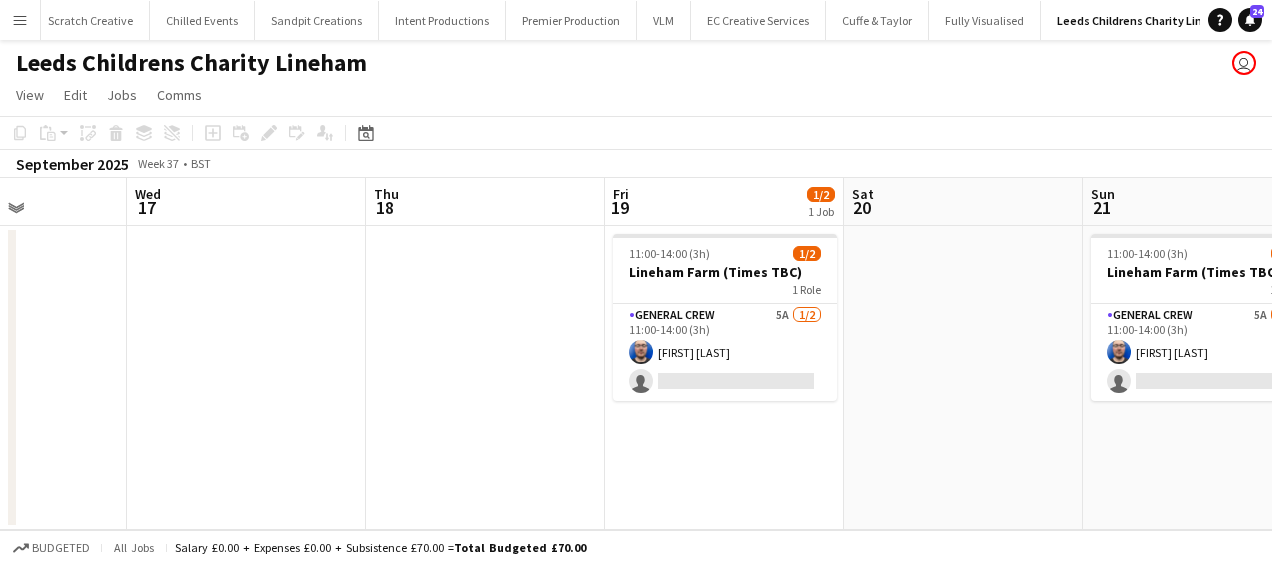 click on "Sun   14   1/2   1 Job   Mon   15   Tue   16   Wed   17   Thu   18   Fri   19   1/2   1 Job   Sat   20   Sun   21   1/2   1 Job   Mon   22   Tue   23   Wed   24      11:00-14:00 (3h)    1/2   Lineham Farm (Times TBC)   1 Role   General Crew   7A   1/2   11:00-14:00 (3h)
[FIRST] [LAST]
single-neutral-actions
11:00-14:00 (3h)    1/2   Lineham Farm (Times TBC)   1 Role   General Crew   5A   1/2   11:00-14:00 (3h)
[FIRST] [LAST]
single-neutral-actions
11:00-14:00 (3h)    1/2   Lineham Farm (Times TBC)   1 Role   General Crew   5A   1/2   11:00-14:00 (3h)
[FIRST] [LAST]
single-neutral-actions" at bounding box center [636, 354] 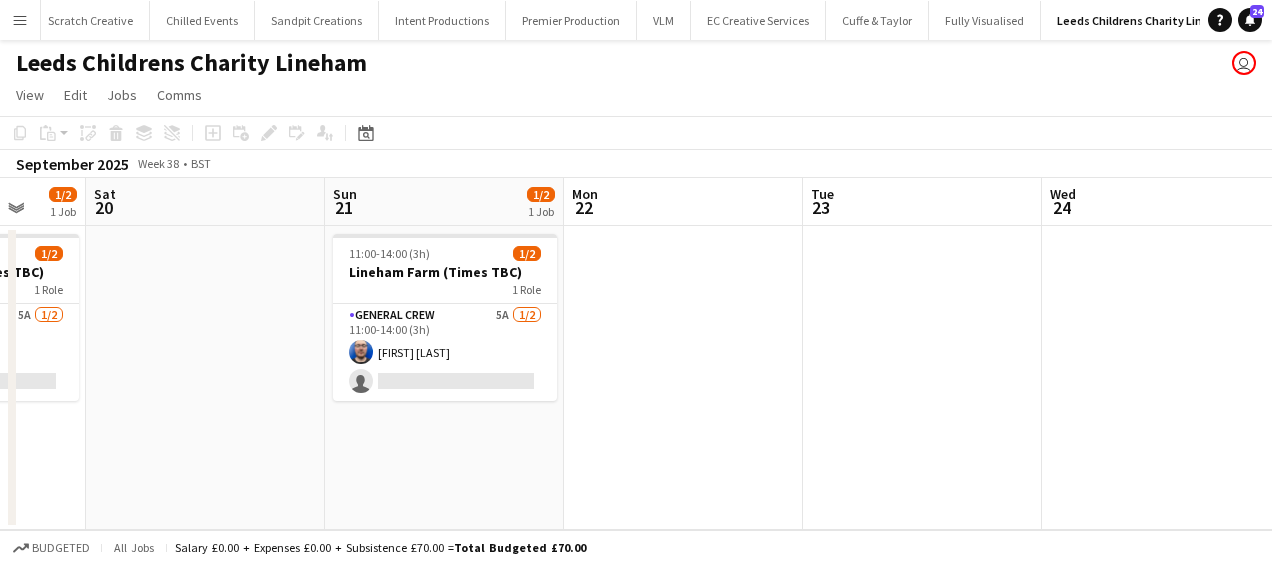 click on "Tue   16   Wed   17   Thu   18   Fri   19   1/2   1 Job   Sat   20   Sun   21   1/2   1 Job   Mon   22   Tue   23   Wed   24   Thu   25   Fri   26      11:00-14:00 (3h)    1/2   Lineham Farm (Times TBC)   1 Role   General Crew   5A   1/2   11:00-14:00 (3h)
[FIRST] [LAST]
single-neutral-actions
11:00-14:00 (3h)    1/2   Lineham Farm (Times TBC)   1 Role   General Crew   5A   1/2   11:00-14:00 (3h)
[FIRST] [LAST]
single-neutral-actions" at bounding box center [636, 354] 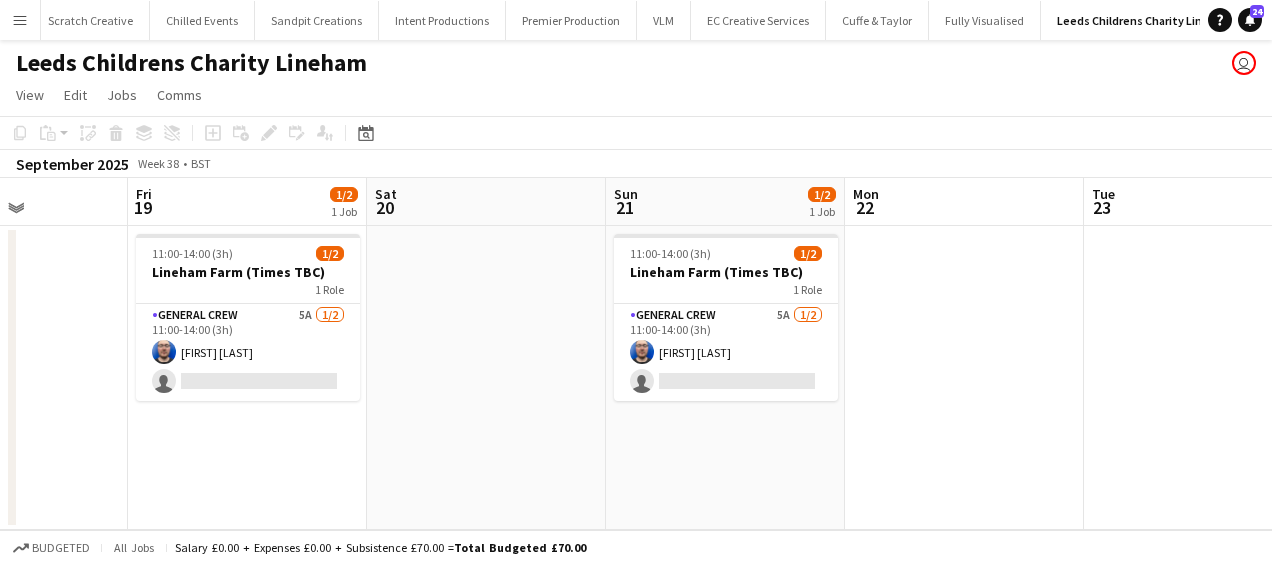 click on "Tue   16   Wed   17   Thu   18   Fri   19   1/2   1 Job   Sat   20   Sun   21   1/2   1 Job   Mon   22   Tue   23   Wed   24   Thu   25   Fri   26   1/2   1 Job      11:00-14:00 (3h)    1/2   Lineham Farm (Times TBC)   1 Role   General Crew   5A   1/2   11:00-14:00 (3h)
[LAST]
single-neutral-actions
11:00-14:00 (3h)    1/2   Lineham Farm (Times TBC)   1 Role   General Crew   5A   1/2   11:00-14:00 (3h)
[LAST]
single-neutral-actions
11:00-14:00 (3h)    1/2   Lineham Farm (Times TBC)   1 Role   General Crew   5A   1/2   11:00-14:00 (3h)
[LAST]
single-neutral-actions" at bounding box center (636, 354) 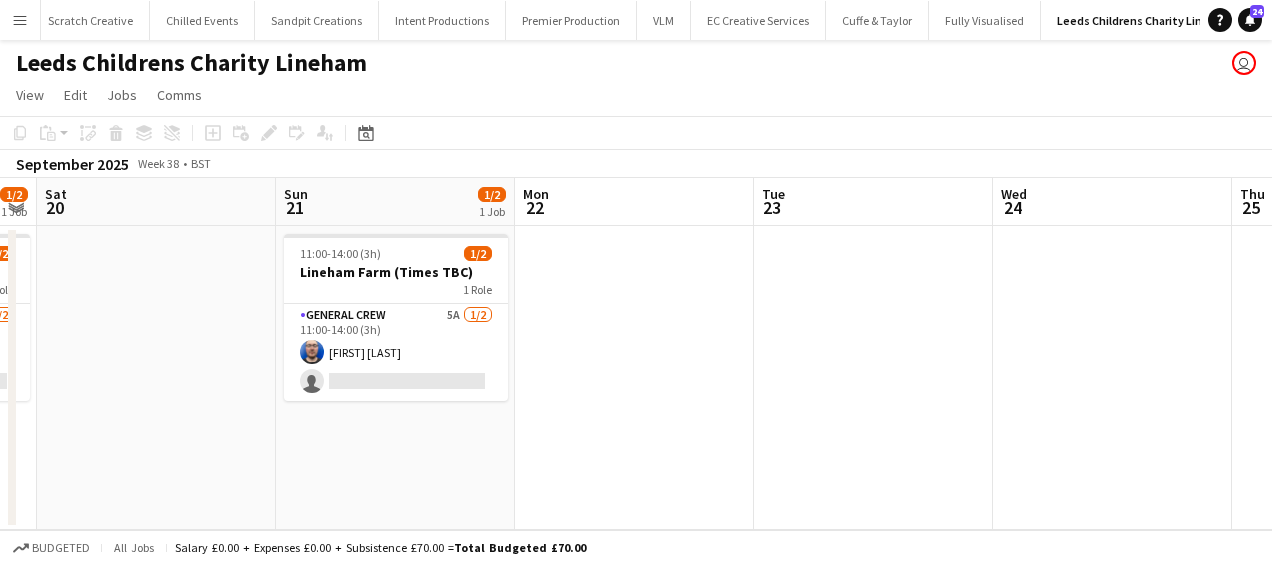 drag, startPoint x: 550, startPoint y: 470, endPoint x: 285, endPoint y: 470, distance: 265 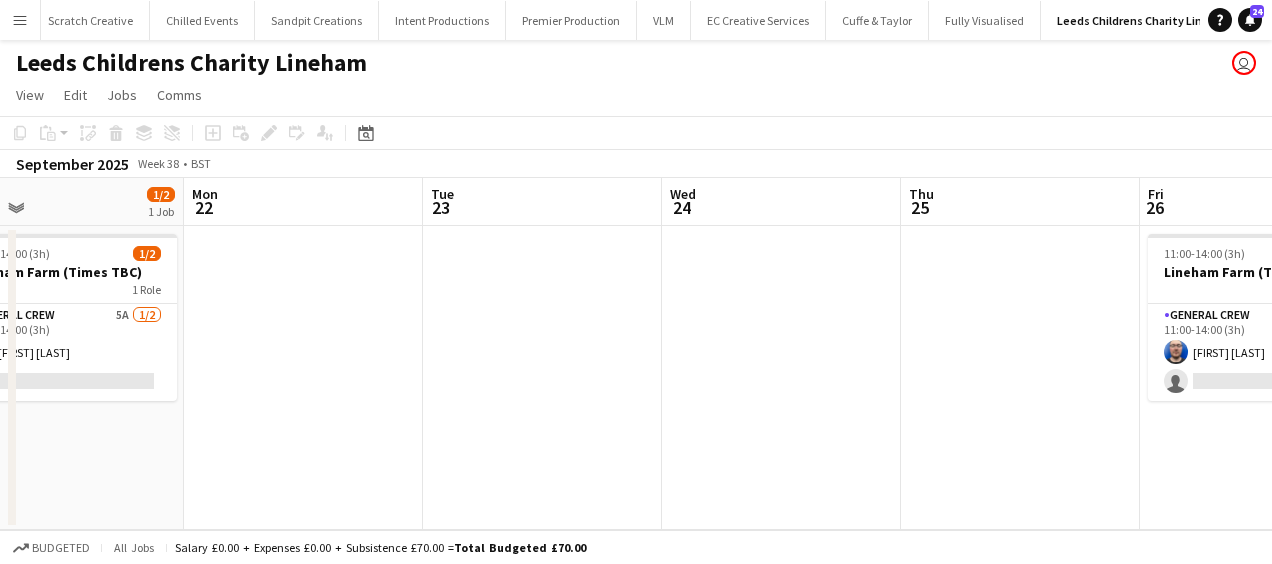 click on "Thu   18   Fri   19   1/2   1 Job   Sat   20   Sun   21   1/2   1 Job   Mon   22   Tue   23   Wed   24   Thu   25   Fri   26   1/2   1 Job   Sat   27   Sun   28   1/2   1 Job      11:00-14:00 (3h)    1/2   Lineham Farm (Times TBC)   1 Role   General Crew   5A   1/2   11:00-14:00 (3h)
[FIRST] [LAST]
single-neutral-actions
11:00-14:00 (3h)    1/2   Lineham Farm (Times TBC)   1 Role   General Crew   5A   1/2   11:00-14:00 (3h)
[FIRST] [LAST]
single-neutral-actions
11:00-14:00 (3h)    1/2   Lineham Farm (Times TBC)   1 Role   General Crew   5A   1/2   11:00-14:00 (3h)
[FIRST] [LAST]
single-neutral-actions
11:00-14:00 (3h)    1/2   Lineham Farm (Times TBC)   1 Role   General Crew   6A   1/2   11:00-14:00 (3h)
[FIRST] [LAST]
single-neutral-actions" at bounding box center (636, 354) 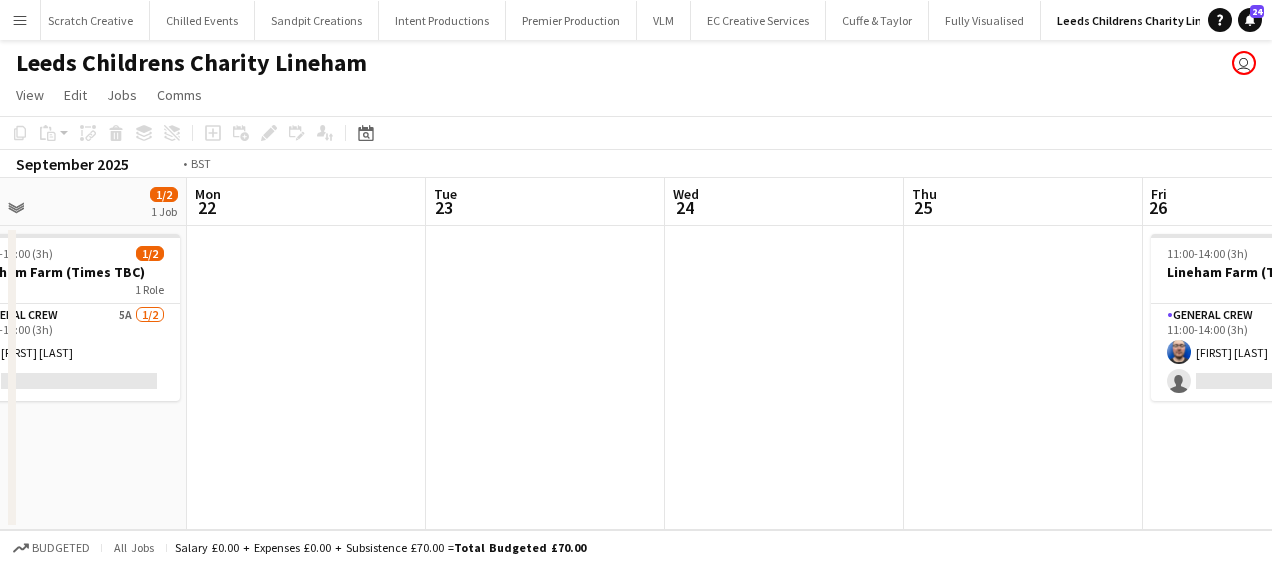 drag, startPoint x: 635, startPoint y: 472, endPoint x: 297, endPoint y: 453, distance: 338.5336 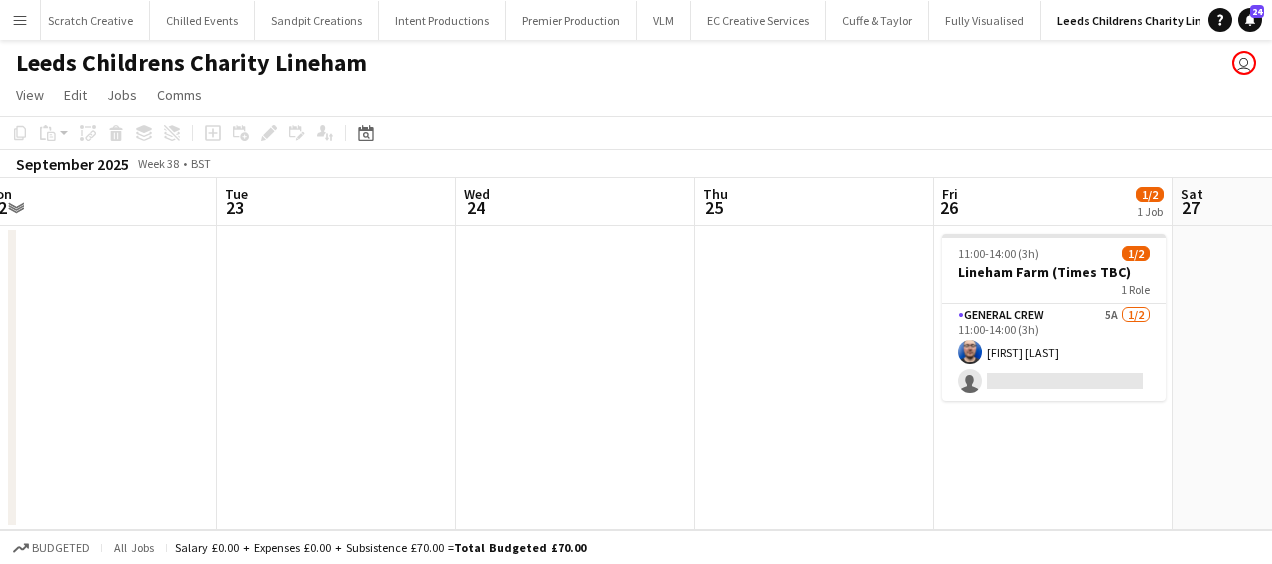 drag, startPoint x: 168, startPoint y: 456, endPoint x: 228, endPoint y: 456, distance: 60 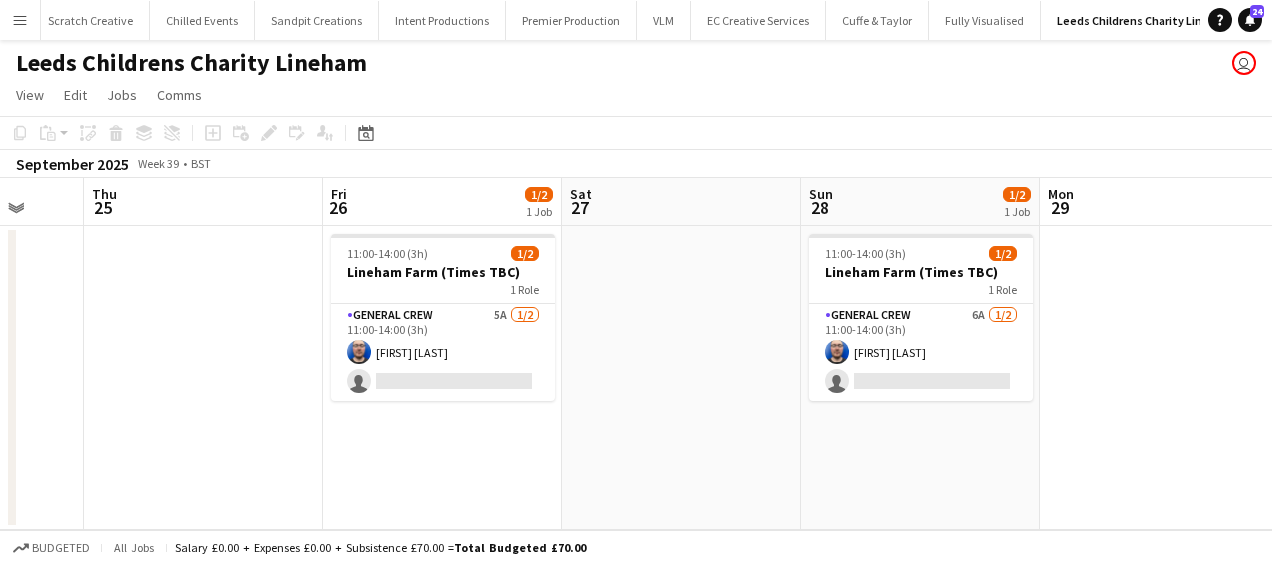 click on "Mon   22   Tue   23   Wed   24   Thu   25   Fri   26   1/2   1 Job   Sat   27   Sun   28   1/2   1 Job   Mon   29   Tue   30   Wed   1   Thu   2      11:00-14:00 (3h)    1/2   Lineham Farm (Times TBC)   1 Role   General Crew   5A   1/2   11:00-14:00 (3h)
[FIRST] [LAST]
single-neutral-actions
11:00-14:00 (3h)    1/2   Lineham Farm (Times TBC)   1 Role   General Crew   6A   1/2   11:00-14:00 (3h)
[FIRST] [LAST]
single-neutral-actions" at bounding box center (636, 354) 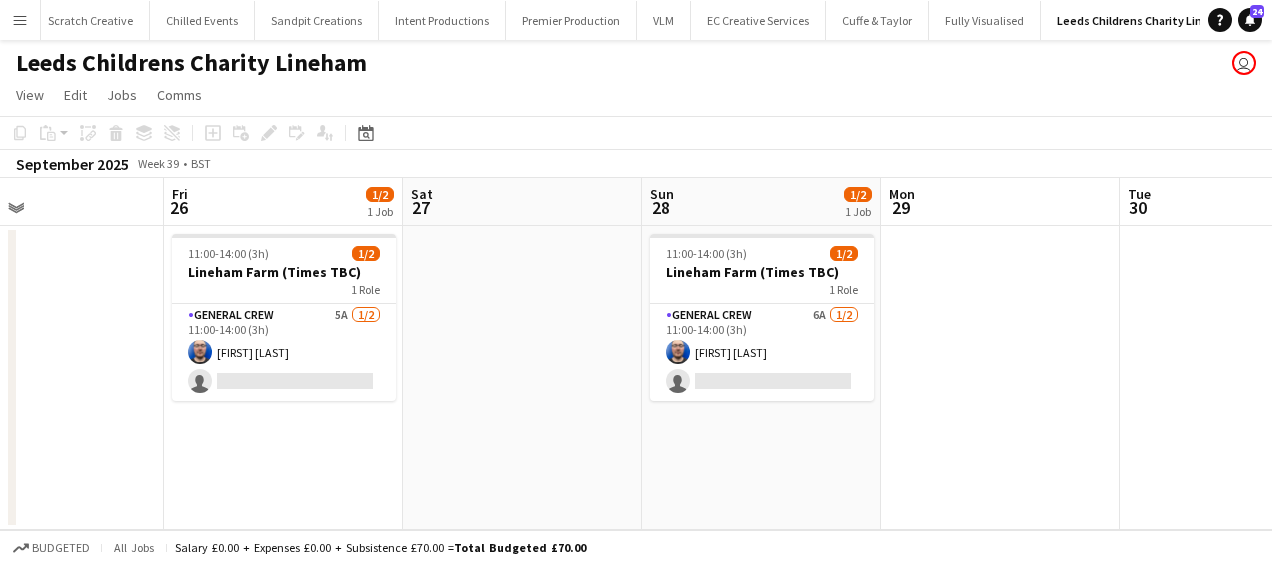 drag, startPoint x: 459, startPoint y: 456, endPoint x: 390, endPoint y: 455, distance: 69.00725 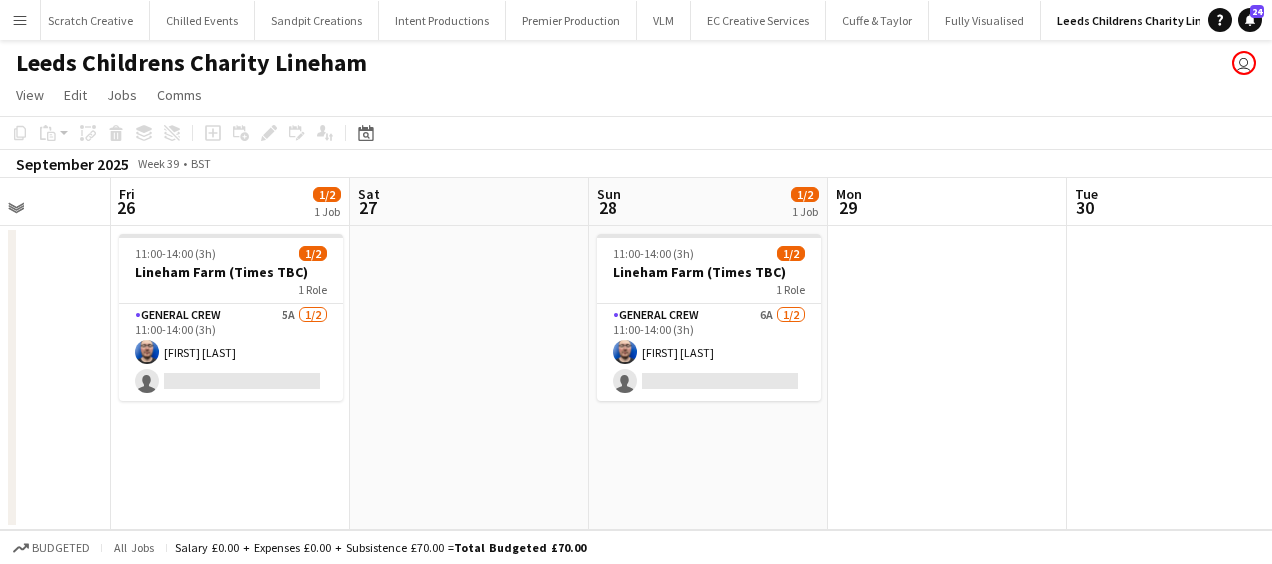 drag, startPoint x: 360, startPoint y: 467, endPoint x: 335, endPoint y: 464, distance: 25.179358 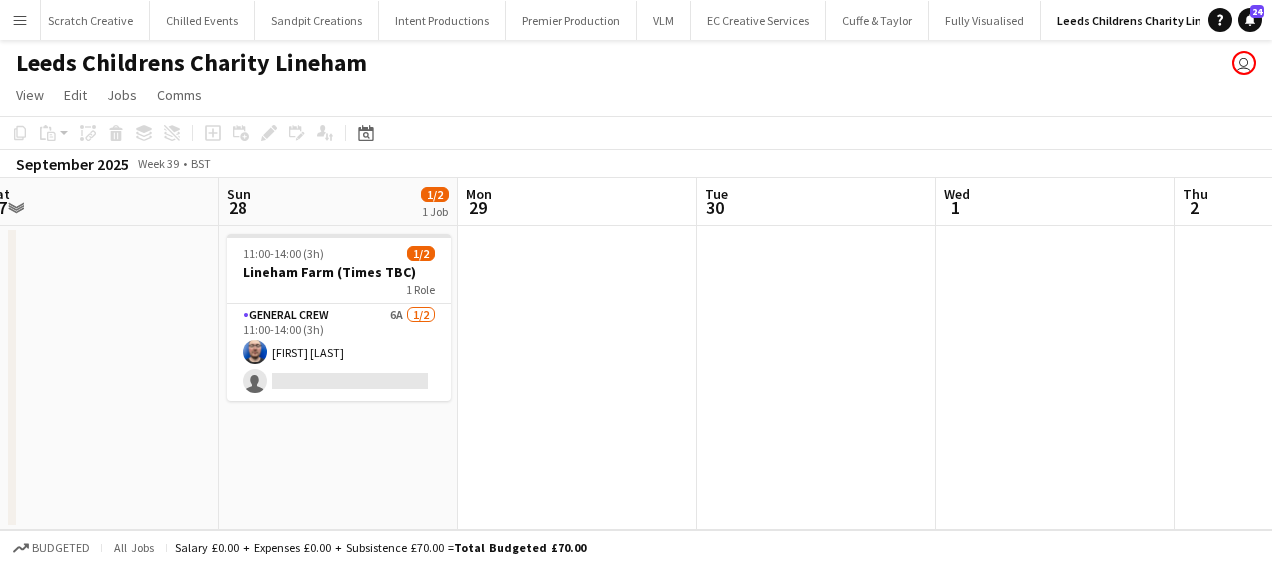drag 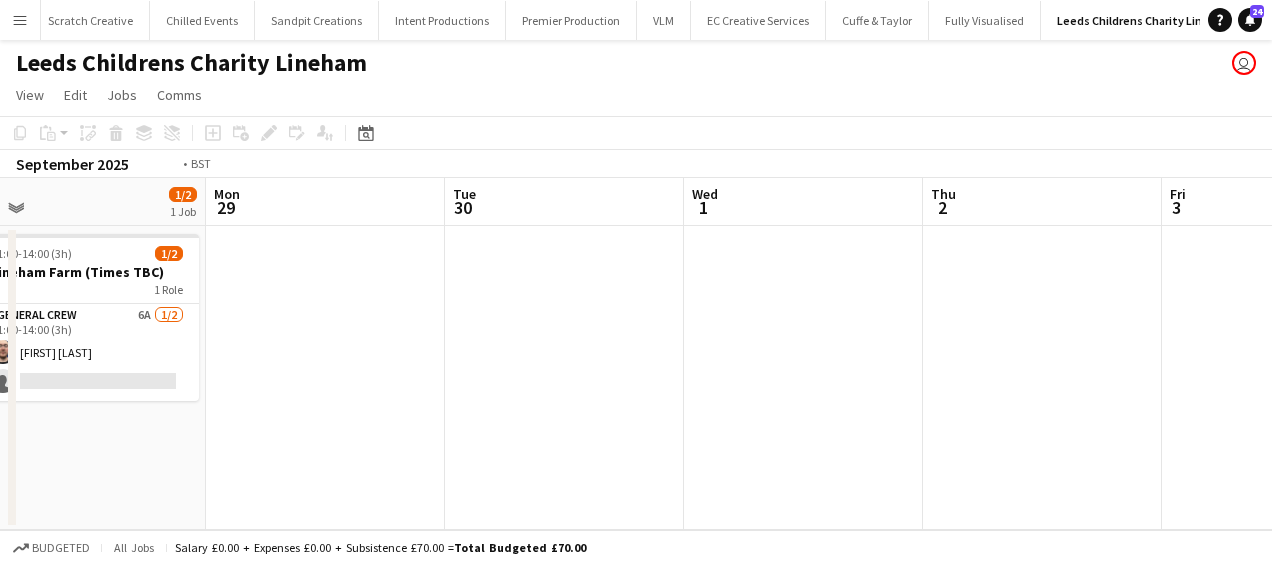 click on "Fri   26   1/2   1 Job   Sat   27   Sun   28   1/2   1 Job   Mon   29   Tue   30   Wed   1   Thu   2   Fri   3   Sat   4   Sun   5   Mon   6      11:00-14:00 (3h)    1/2   Lineham Farm (Times TBC)   1 Role   General Crew   5A   1/2   11:00-14:00 (3h)
[LAST]
single-neutral-actions
11:00-14:00 (3h)    1/2   Lineham Farm (Times TBC)   1 Role   General Crew   6A   1/2   11:00-14:00 (3h)
[LAST]
single-neutral-actions" at bounding box center (636, 354) 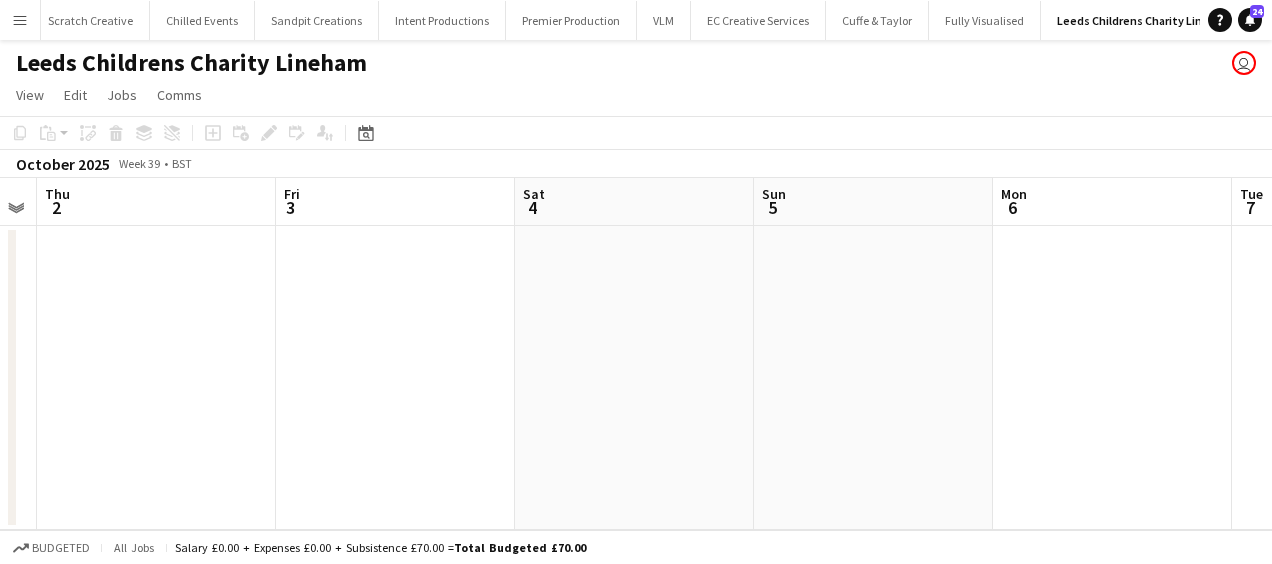 click on "Sun   28   1/2   1 Job   Mon   29   Tue   30   Wed   1   Thu   2   Fri   3   Sat   4   Sun   5   Mon   6   Tue   7   Wed   8      11:00-14:00 (3h)    1/2   Lineham Farm (Times TBC)   1 Role   General Crew   6A   1/2   11:00-14:00 (3h)
[LAST]
single-neutral-actions" at bounding box center [636, 354] 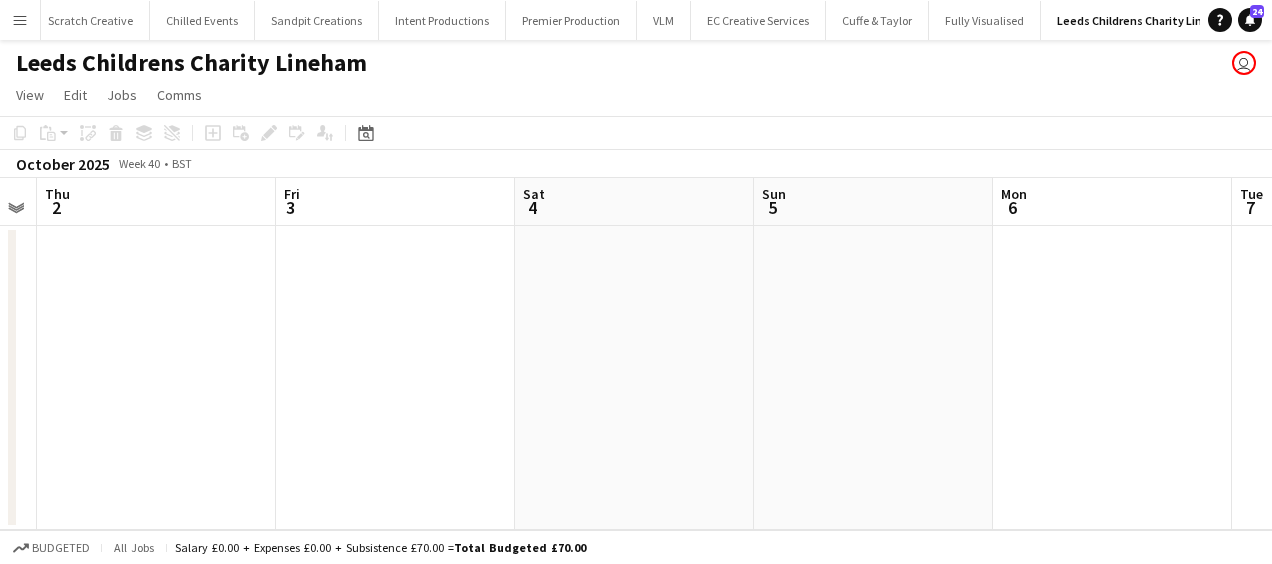 click on "Sun   28   1/2   1 Job   Mon   29   Tue   30   Wed   1   Thu   2   Fri   3   Sat   4   Sun   5   Mon   6   Tue   7   Wed   8      11:00-14:00 (3h)    1/2   Lineham Farm (Times TBC)   1 Role   General Crew   6A   1/2   11:00-14:00 (3h)
[LAST]
single-neutral-actions" at bounding box center [636, 354] 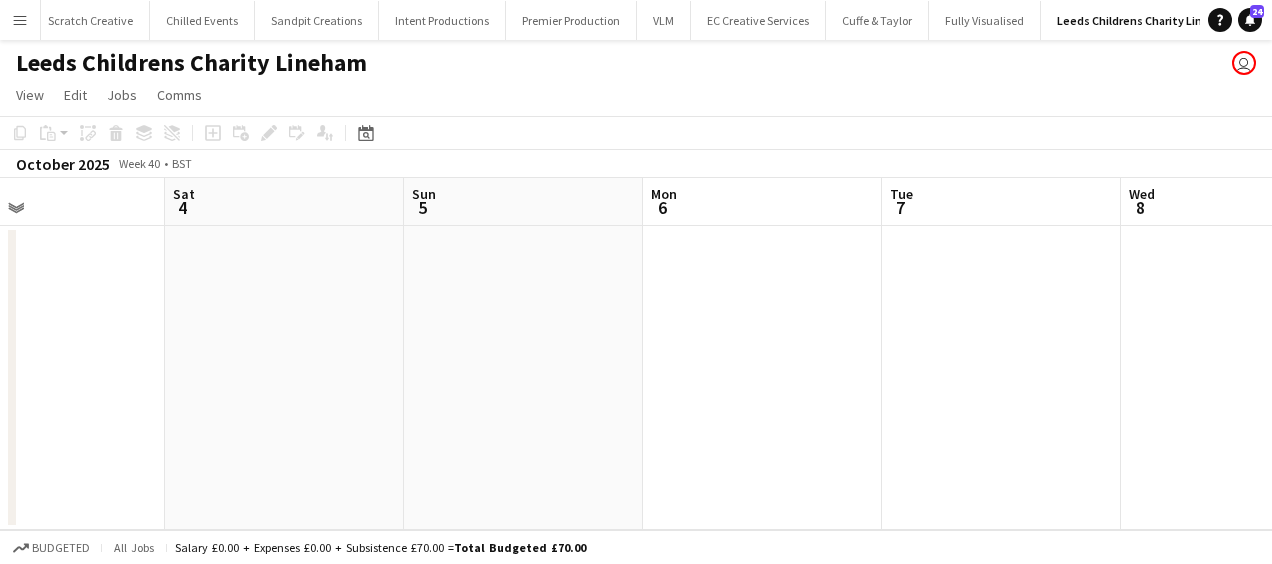 click on "Tue   30   Wed   1   Thu   2   Fri   3   Sat   4   Sun   5   Mon   6   Tue   7   Wed   8   Thu   9   Fri   10   1/2   1 Job      11:00-15:00 (4h)    1/2   Lineham Farm (Times TBC)   1 Role   General Crew   5A   1/2   11:00-15:00 (4h)
[FIRST] [LAST]
single-neutral-actions" at bounding box center (636, 354) 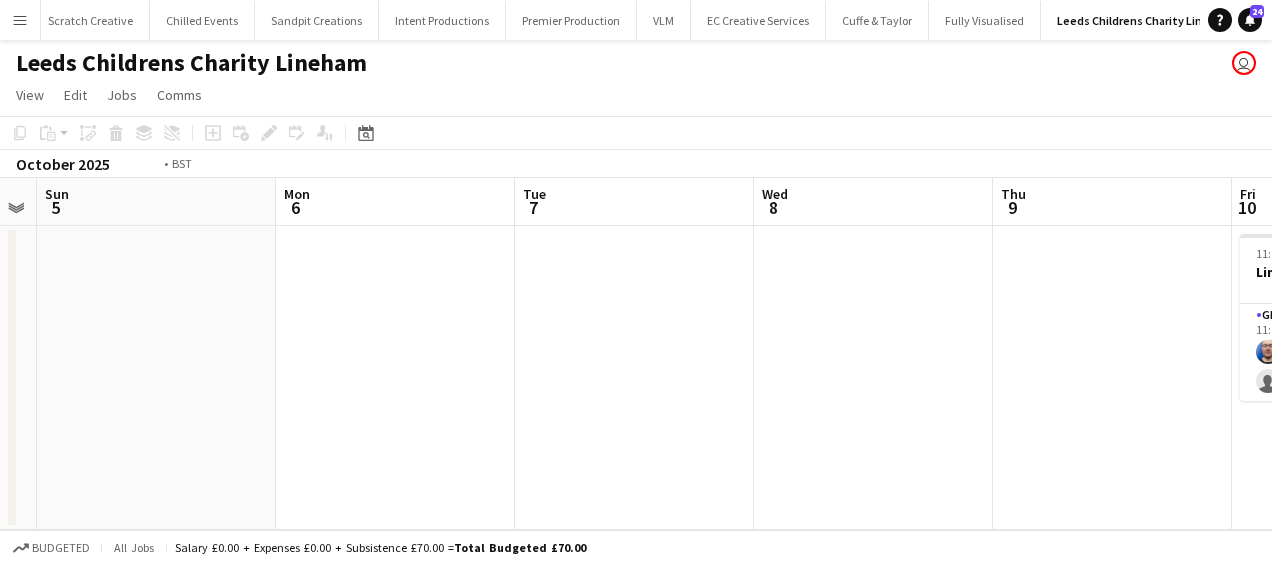 click on "Thu   2   Fri   3   Sat   4   Sun   5   Mon   6   Tue   7   Wed   8   Thu   9   Fri   10   1/2   1 Job   Sat   11   Sun   12   1/2   1 Job      11:00-15:00 (4h)    1/2   Lineham Farm (Times TBC)   1 Role   General Crew   5A   1/2   11:00-15:00 (4h)
[FIRST] [LAST]
single-neutral-actions
11:00-15:00 (4h)    1/2   Lineham Farm (Times TBC)   1 Role   General Crew   6A   1/2   11:00-15:00 (4h)
[FIRST] [LAST]
single-neutral-actions" at bounding box center [636, 354] 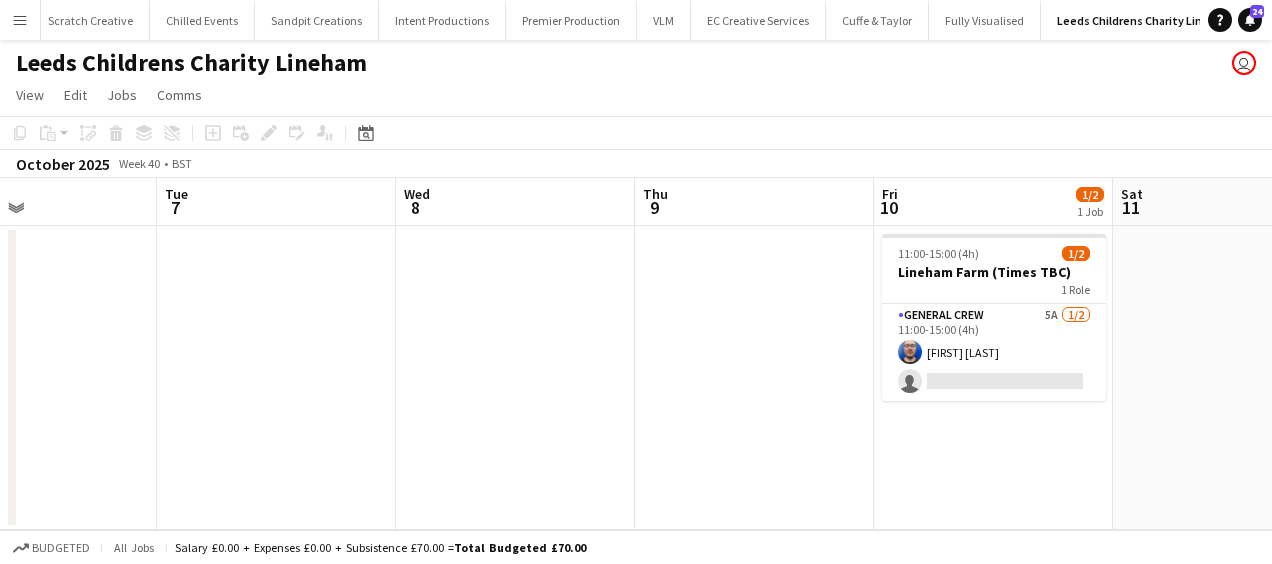 click on "Sat   4   Sun   5   Mon   6   Tue   7   Wed   8   Thu   9   Fri   10   1/2   1 Job   Sat   11   Sun   12   1/2   1 Job   Mon   13   Tue   14      11:00-15:00 (4h)    1/2   Lineham Farm (Times TBC)   1 Role   General Crew   5A   1/2   11:00-15:00 (4h)
[FIRST] [LAST]
single-neutral-actions
11:00-15:00 (4h)    1/2   Lineham Farm (Times TBC)   1 Role   General Crew   6A   1/2   11:00-15:00 (4h)
[FIRST] [LAST]
single-neutral-actions" at bounding box center (636, 354) 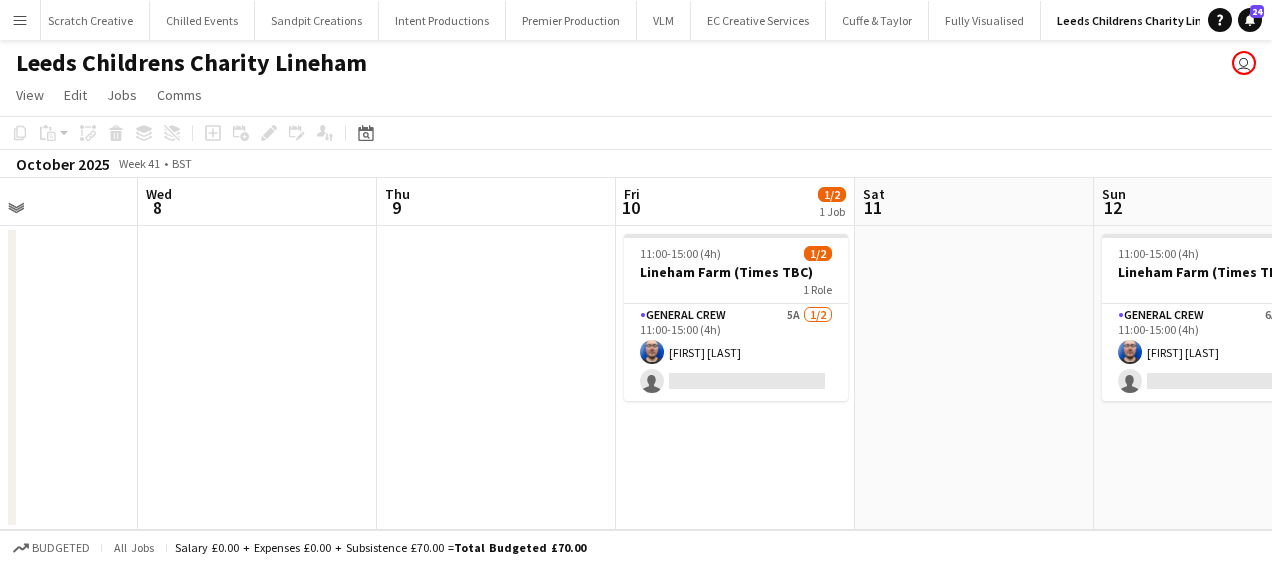 click on "Sat   4   Sun   5   Mon   6   Tue   7   Wed   8   Thu   9   Fri   10   1/2   1 Job   Sat   11   Sun   12   1/2   1 Job   Mon   13   Tue   14      11:00-15:00 (4h)    1/2   Lineham Farm (Times TBC)   1 Role   General Crew   5A   1/2   11:00-15:00 (4h)
[FIRST] [LAST]
single-neutral-actions
11:00-15:00 (4h)    1/2   Lineham Farm (Times TBC)   1 Role   General Crew   6A   1/2   11:00-15:00 (4h)
[FIRST] [LAST]
single-neutral-actions" at bounding box center [636, 354] 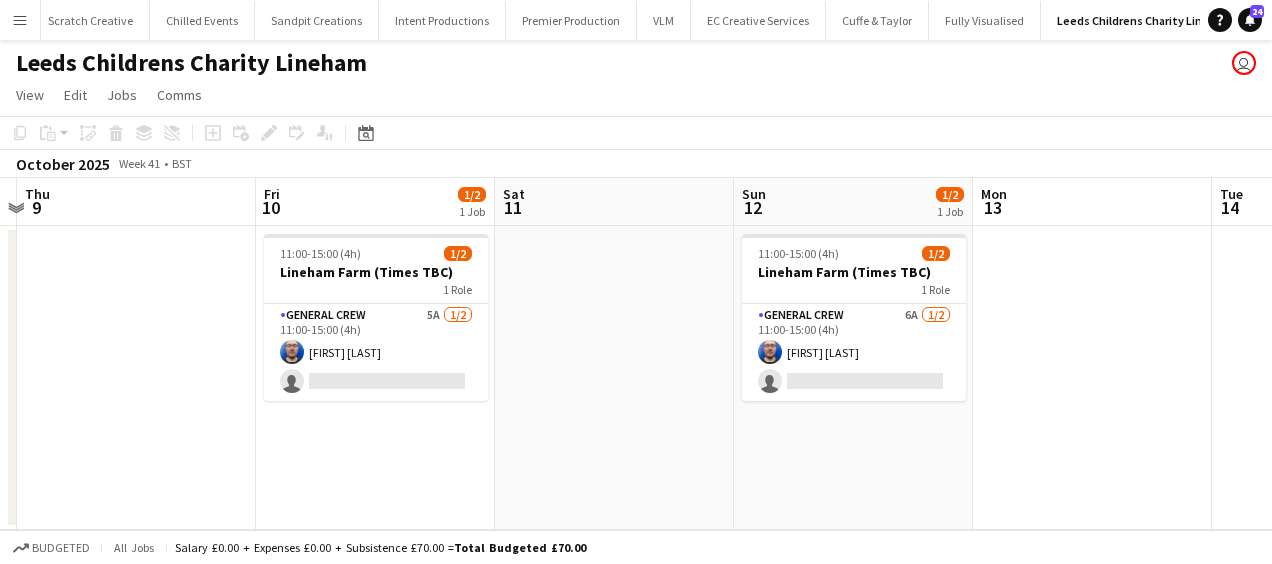 click on "Mon   6   Tue   7   Wed   8   Thu   9   Fri   10   1/2   1 Job   Sat   11   Sun   12   1/2   1 Job   Mon   13   Tue   14   Wed   15   Thu   16      11:00-15:00 (4h)    1/2   Lineham Farm (Times TBC)   1 Role   General Crew   5A   1/2   11:00-15:00 (4h)
[FIRST] [LAST]
single-neutral-actions
11:00-15:00 (4h)    1/2   Lineham Farm (Times TBC)   1 Role   General Crew   6A   1/2   11:00-15:00 (4h)
[FIRST] [LAST]
single-neutral-actions" at bounding box center (636, 354) 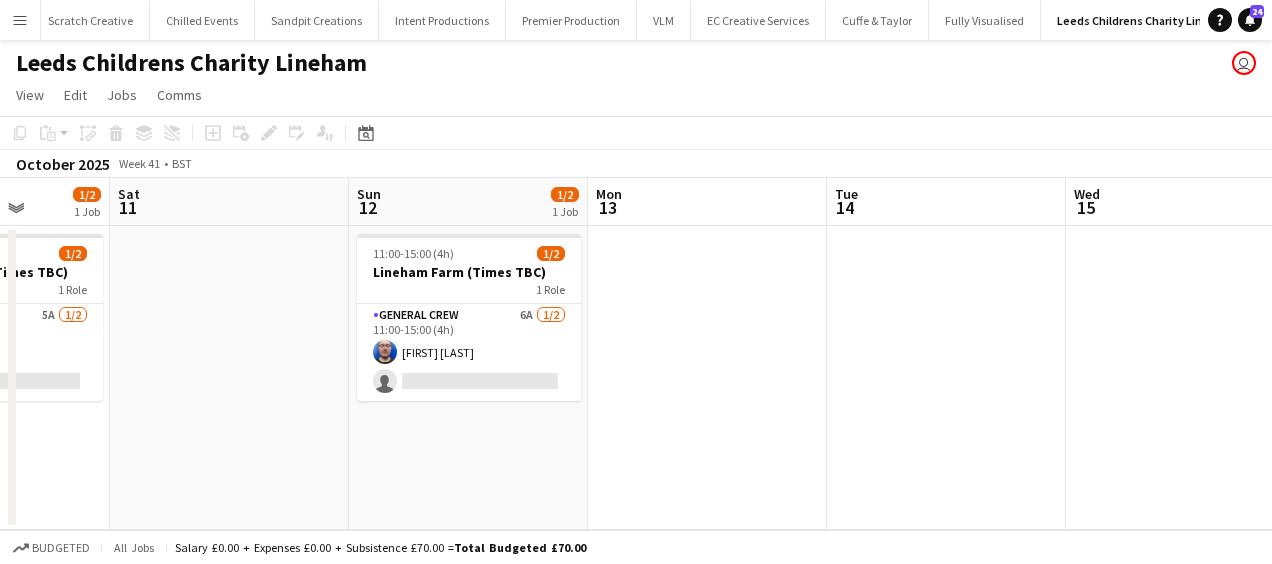 click on "Wed   8   Thu   9   Fri   10   1/2   1 Job   Sat   11   Sun   12   1/2   1 Job   Mon   13   Tue   14   Wed   15   Thu   16   Fri   17   Sat   18      11:00-15:00 (4h)    1/2   Lineham Farm (Times TBC)   1 Role   General Crew   5A   1/2   11:00-15:00 (4h)
[FIRST] [LAST]
single-neutral-actions
11:00-15:00 (4h)    1/2   Lineham Farm (Times TBC)   1 Role   General Crew   6A   1/2   11:00-15:00 (4h)
[FIRST] [LAST]
single-neutral-actions" at bounding box center (636, 354) 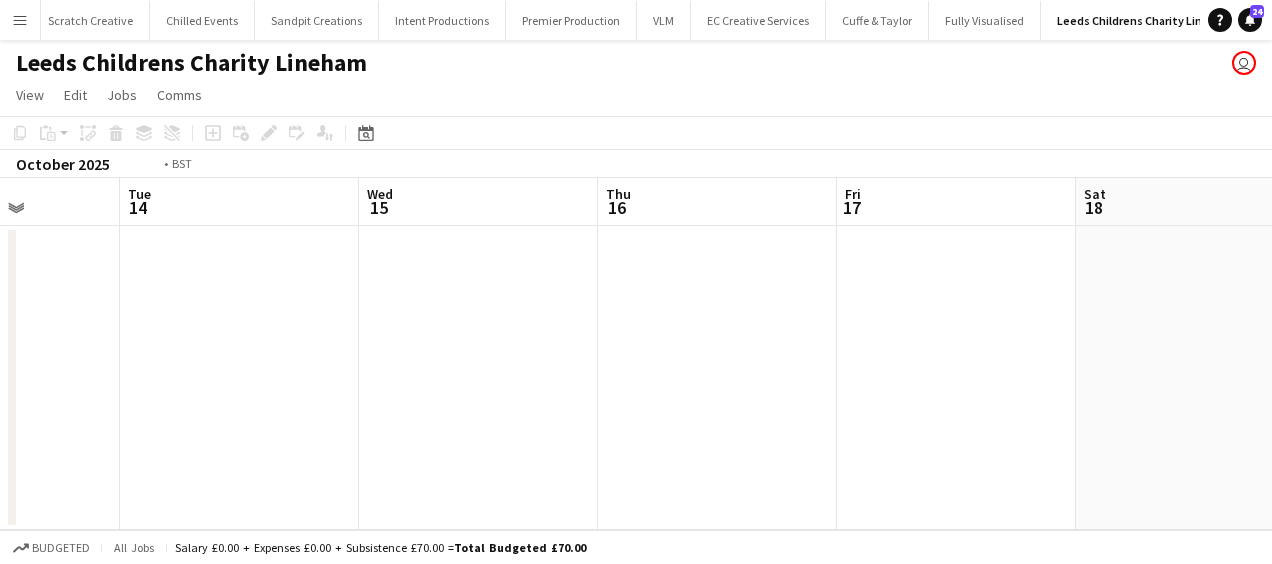 click on "Fri   10   1/2   1 Job   Sat   11   Sun   12   1/2   1 Job   Mon   13   Tue   14   Wed   15   Thu   16   Fri   17   Sat   18   Sun   19   Mon   20      11:00-15:00 (4h)    1/2   Lineham Farm (Times TBC)   1 Role   General Crew   5A   1/2   11:00-15:00 (4h)
[FIRST] [LAST]
single-neutral-actions
11:00-15:00 (4h)    1/2   Lineham Farm (Times TBC)   1 Role   General Crew   6A   1/2   11:00-15:00 (4h)
[FIRST] [LAST]
single-neutral-actions" at bounding box center (636, 354) 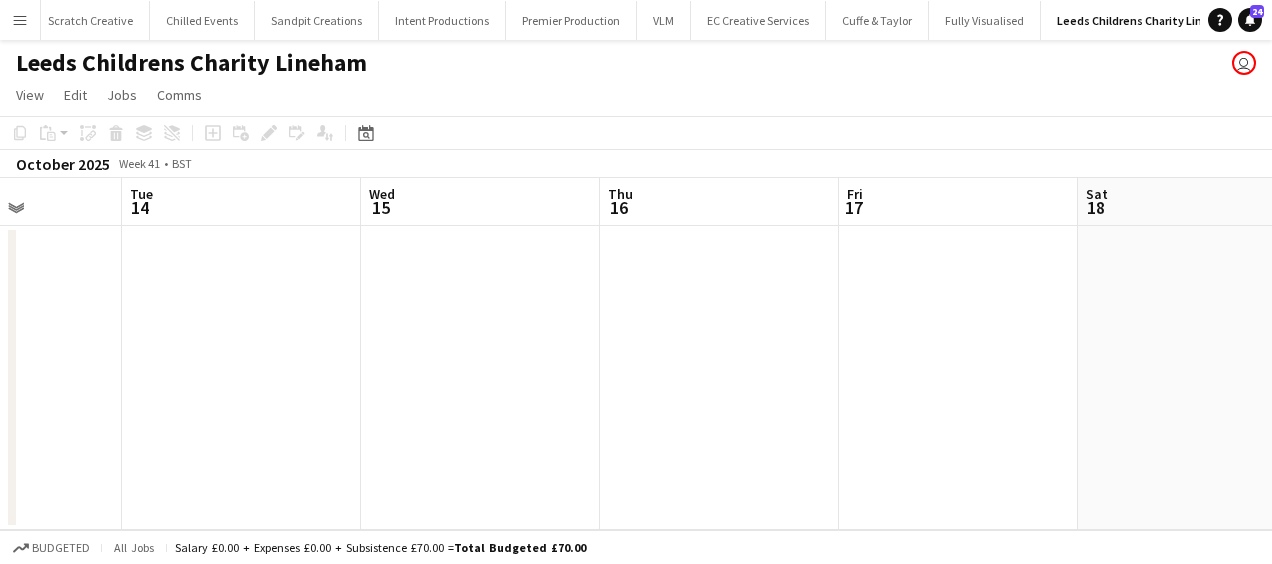 click on "Fri   10   1/2   1 Job   Sat   11   Sun   12   1/2   1 Job   Mon   13   Tue   14   Wed   15   Thu   16   Fri   17   Sat   18   Sun   19   Mon   20      11:00-15:00 (4h)    1/2   Lineham Farm (Times TBC)   1 Role   General Crew   5A   1/2   11:00-15:00 (4h)
[FIRST] [LAST]
single-neutral-actions
11:00-15:00 (4h)    1/2   Lineham Farm (Times TBC)   1 Role   General Crew   6A   1/2   11:00-15:00 (4h)
[FIRST] [LAST]
single-neutral-actions" at bounding box center [636, 354] 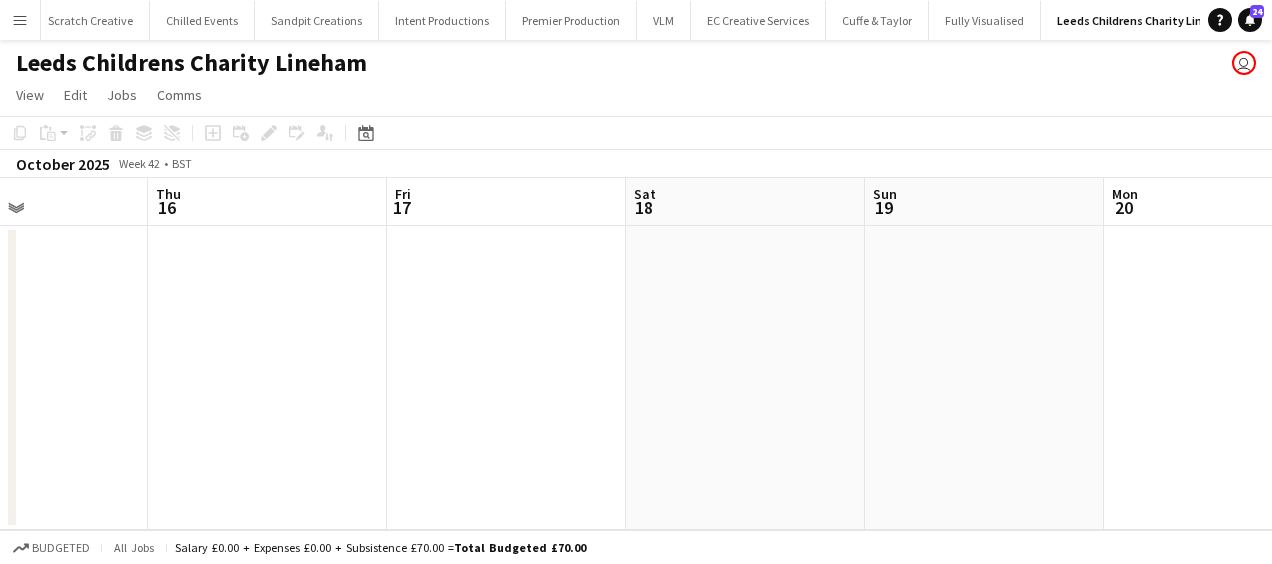 click on "Sun   12   1/2   1 Job   Mon   13   Tue   14   Wed   15   Thu   16   Fri   17   Sat   18   Sun   19   Mon   20   Tue   21   Wed   22      11:00-15:00 (4h)    1/2   Lineham Farm (Times TBC)   1 Role   General Crew   6A   1/2   11:00-15:00 (4h)
[LAST]
single-neutral-actions" at bounding box center (636, 354) 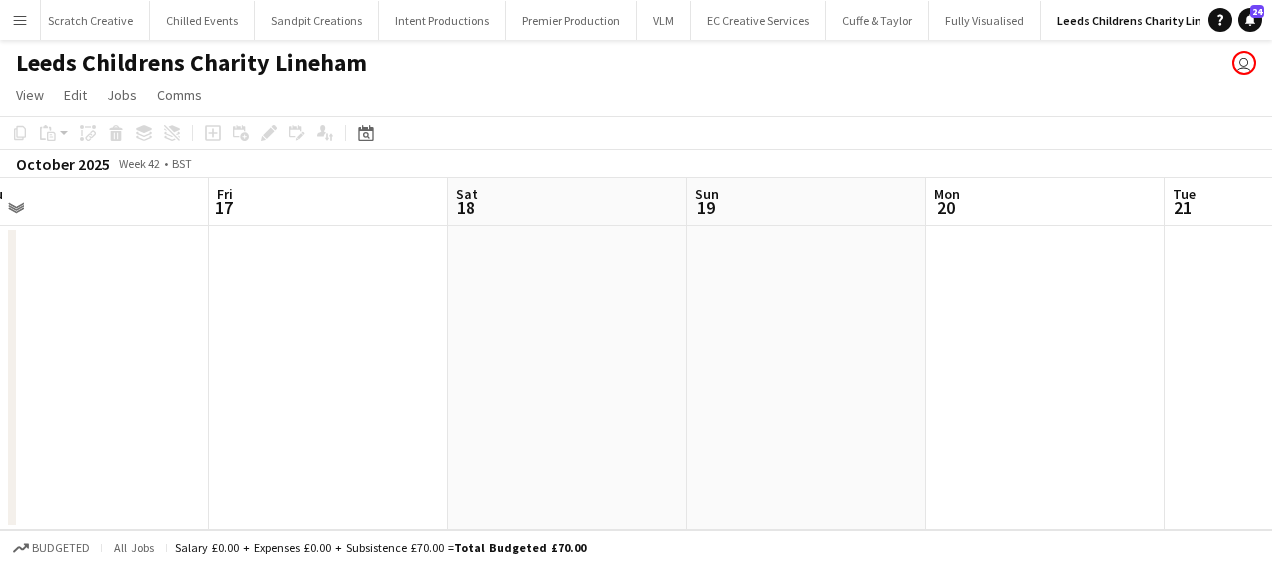 click on "Tue   14   Wed   15   Thu   16   Fri   17   Sat   18   Sun   19   Mon   20   Tue   21   Wed   22   Thu   23   Fri   24" at bounding box center (636, 354) 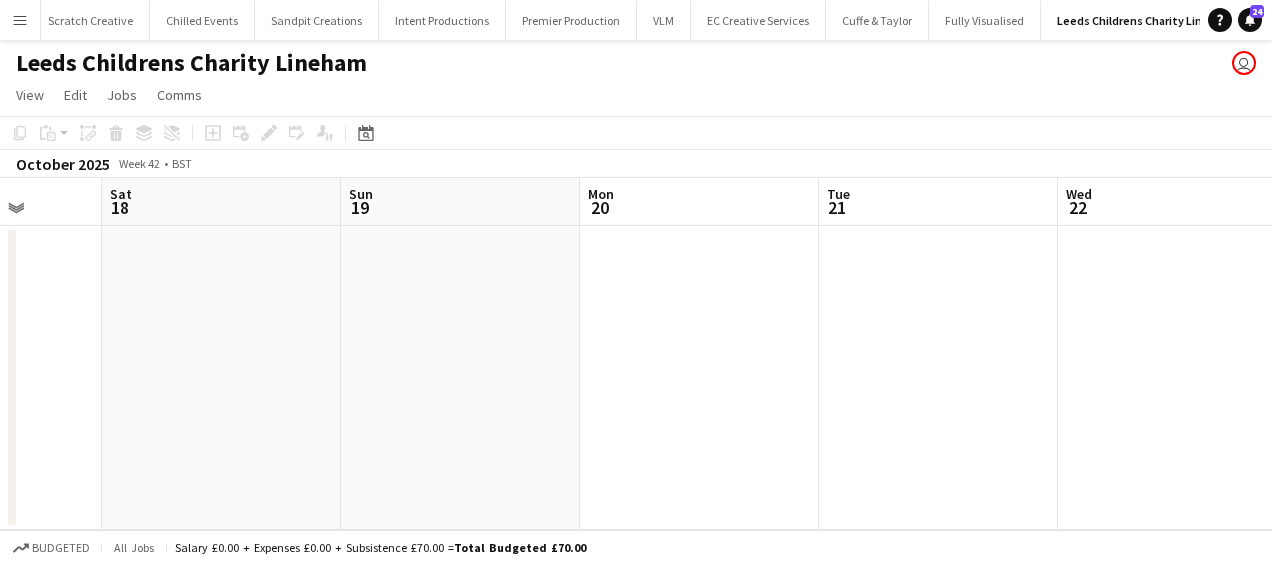 click on "Tue   14   Wed   15   Thu   16   Fri   17   Sat   18   Sun   19   Mon   20   Tue   21   Wed   22   Thu   23   Fri   24" at bounding box center [636, 354] 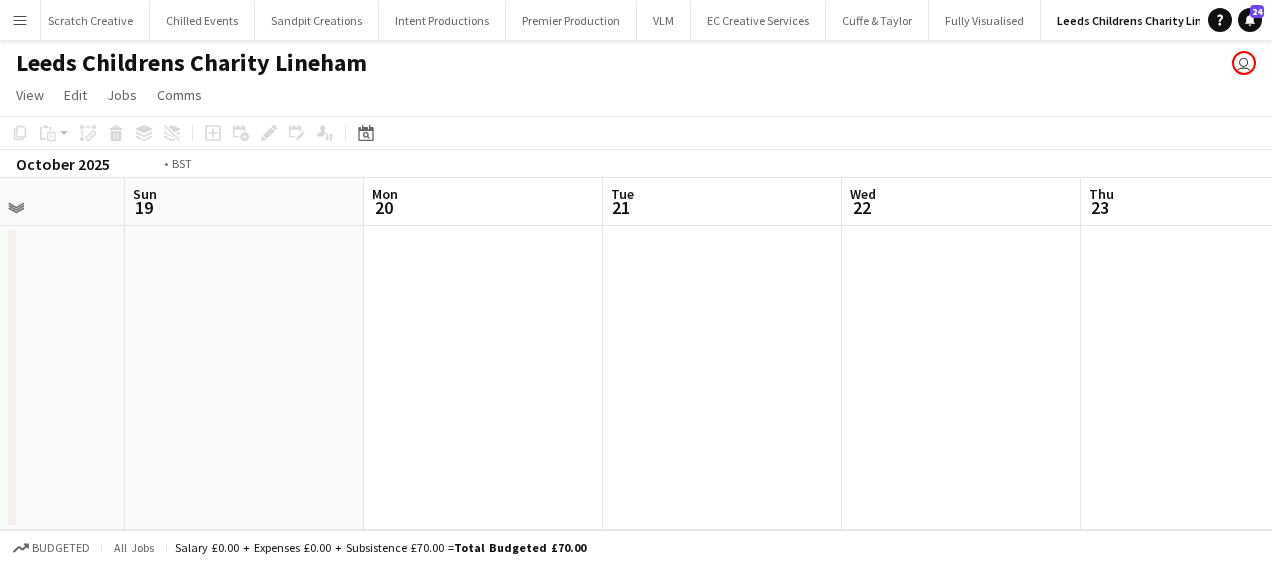 click on "Thu   16   Fri   17   Sat   18   Sun   19   Mon   20   Tue   21   Wed   22   Thu   23   Fri   24   Sat   25   Sun   26" at bounding box center [636, 354] 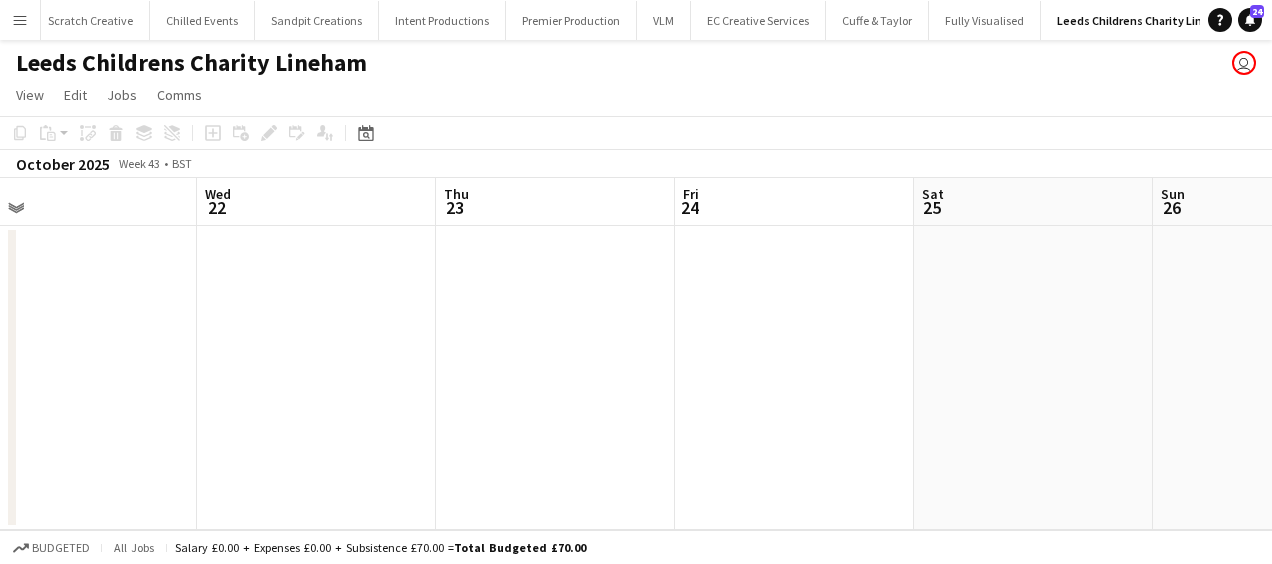 click on "Sat   18   Sun   19   Mon   20   Tue   21   Wed   22   Thu   23   Fri   24   Sat   25   Sun   26   Mon   27   Tue   28" at bounding box center [636, 354] 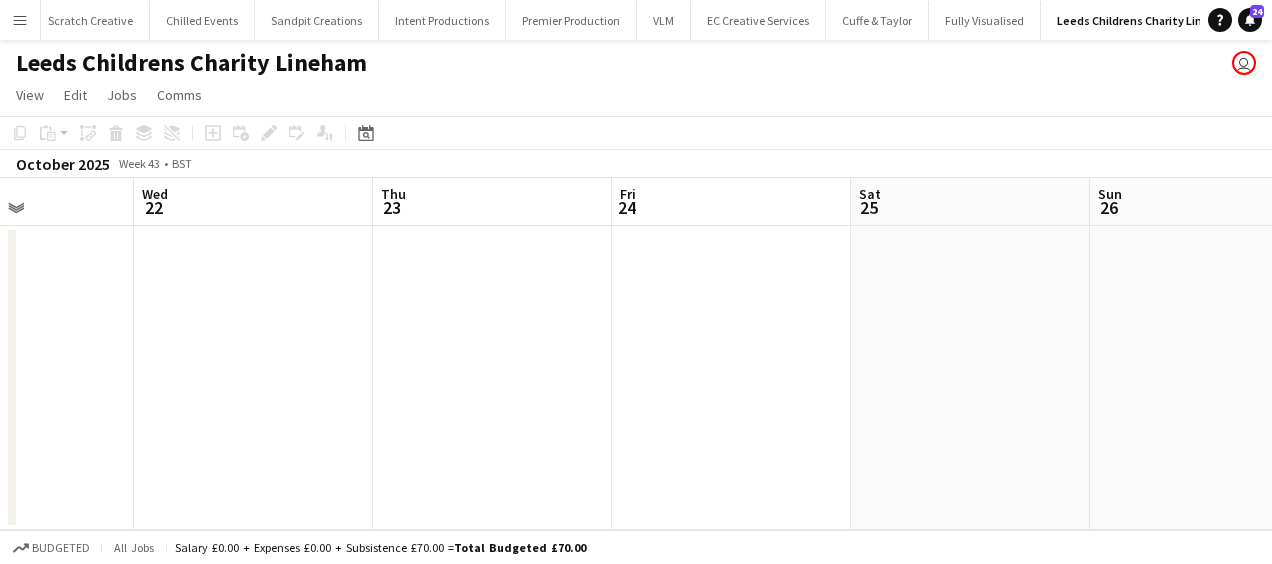 click on "Sat   18   Sun   19   Mon   20   Tue   21   Wed   22   Thu   23   Fri   24   Sat   25   Sun   26   Mon   27   Tue   28" at bounding box center (636, 354) 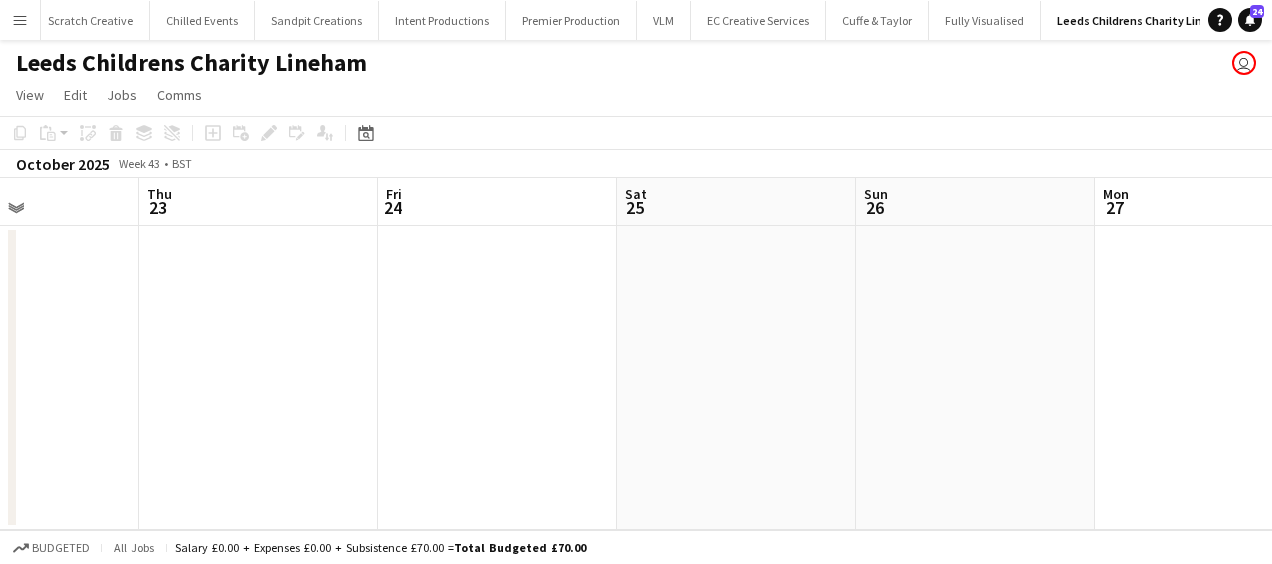 click on "Mon   20   Tue   21   Wed   22   Thu   23   Fri   24   Sat   25   Sun   26   Mon   27   Tue   28   Wed   29   Thu   30" at bounding box center [636, 354] 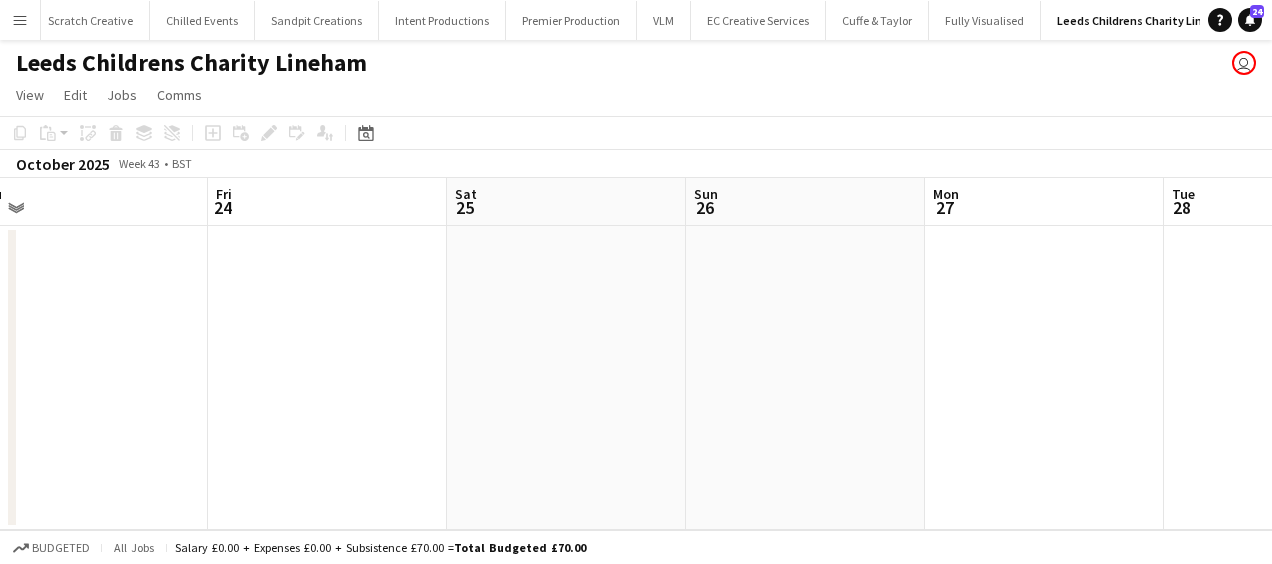 click on "Mon   20   Tue   21   Wed   22   Thu   23   Fri   24   Sat   25   Sun   26   Mon   27   Tue   28   Wed   29   Thu   30" at bounding box center [636, 354] 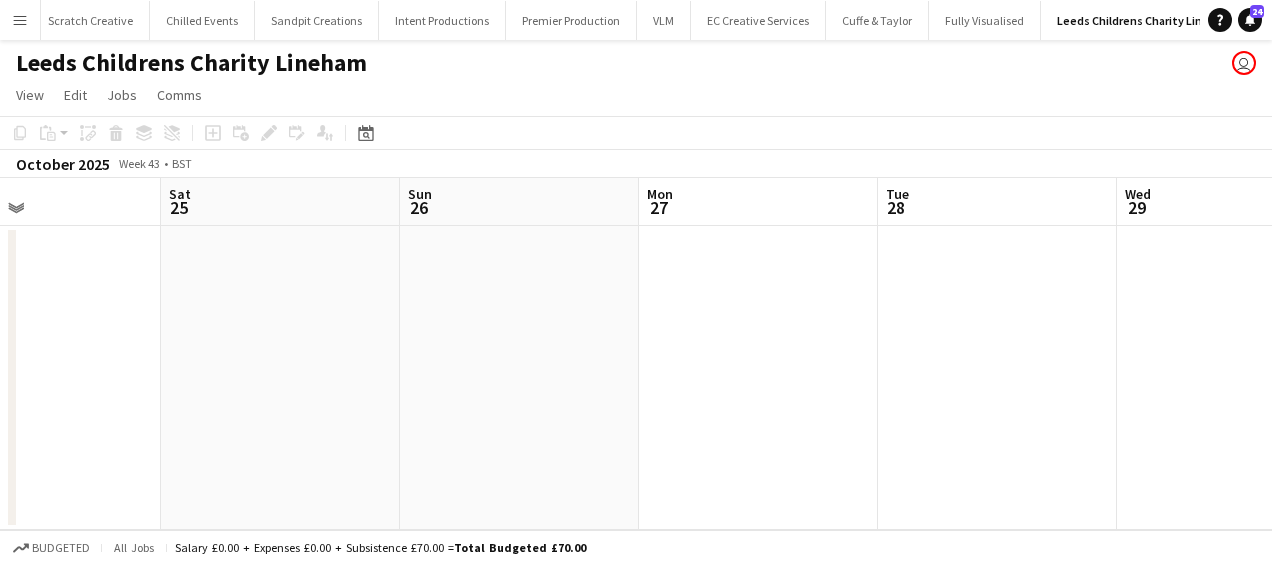 click on "Wed   22   Thu   23   Fri   24   Sat   25   Sun   26   Mon   27   Tue   28   Wed   29   Thu   30   Fri   31   Sat   1" at bounding box center [636, 354] 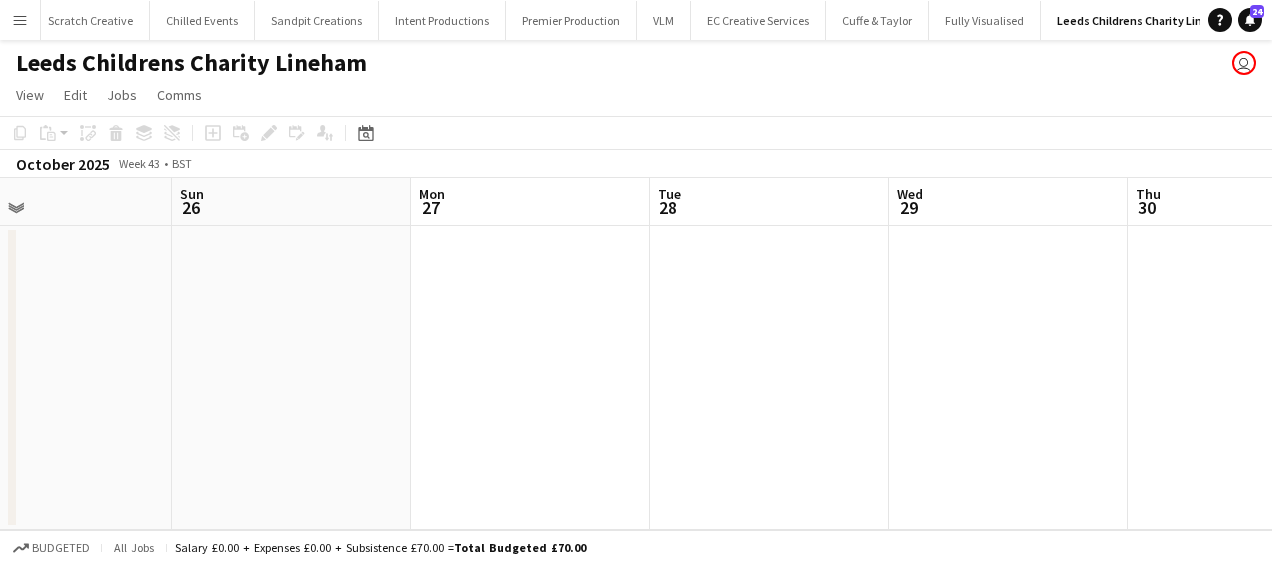 click on "Wed   22   Thu   23   Fri   24   Sat   25   Sun   26   Mon   27   Tue   28   Wed   29   Thu   30   Fri   31   Sat   1" at bounding box center [636, 354] 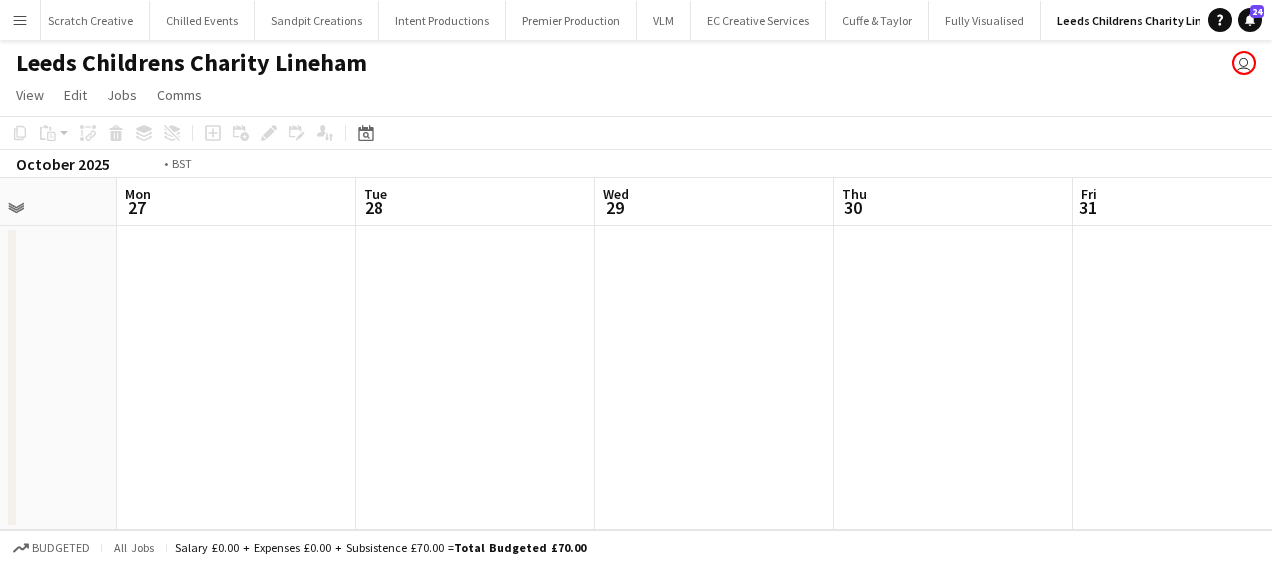 click on "Fri   24   Sat   25   Sun   26   Mon   27   Tue   28   Wed   29   Thu   30   Fri   31   Sat   1   Sun   2   Mon   3" at bounding box center [636, 354] 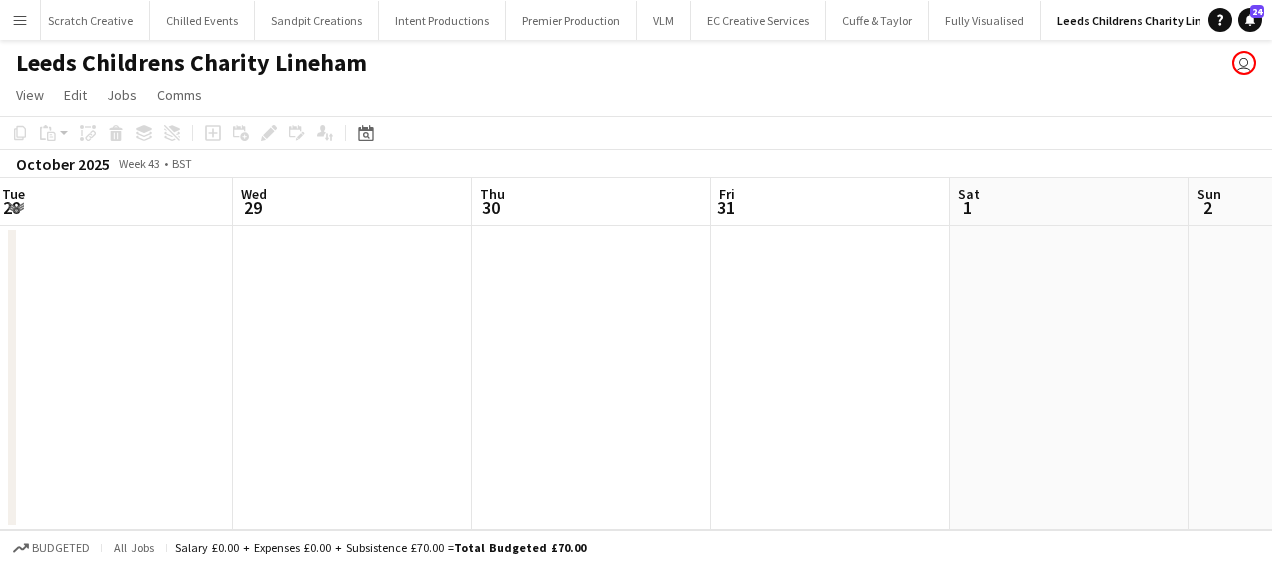click on "Fri   24   Sat   25   Sun   26   Mon   27   Tue   28   Wed   29   Thu   30   Fri   31   Sat   1   Sun   2   Mon   3" at bounding box center (636, 354) 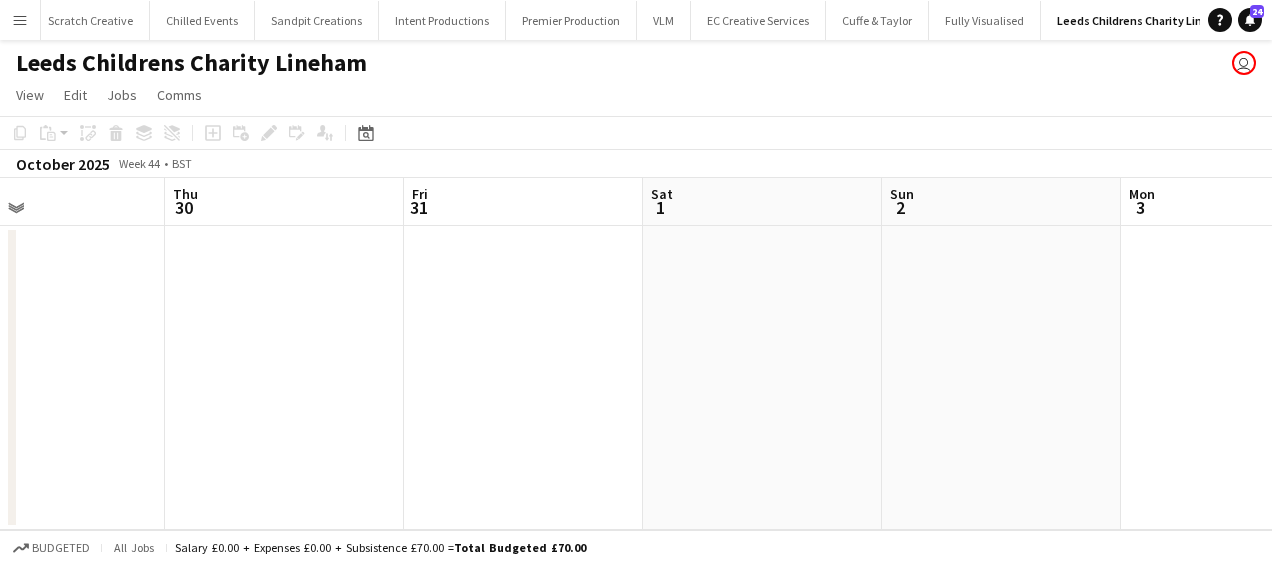 click on "Sun   26   Mon   27   Tue   28   Wed   29   Thu   30   Fri   31   Sat   1   Sun   2   Mon   3   Tue   4   Wed   5" at bounding box center (636, 354) 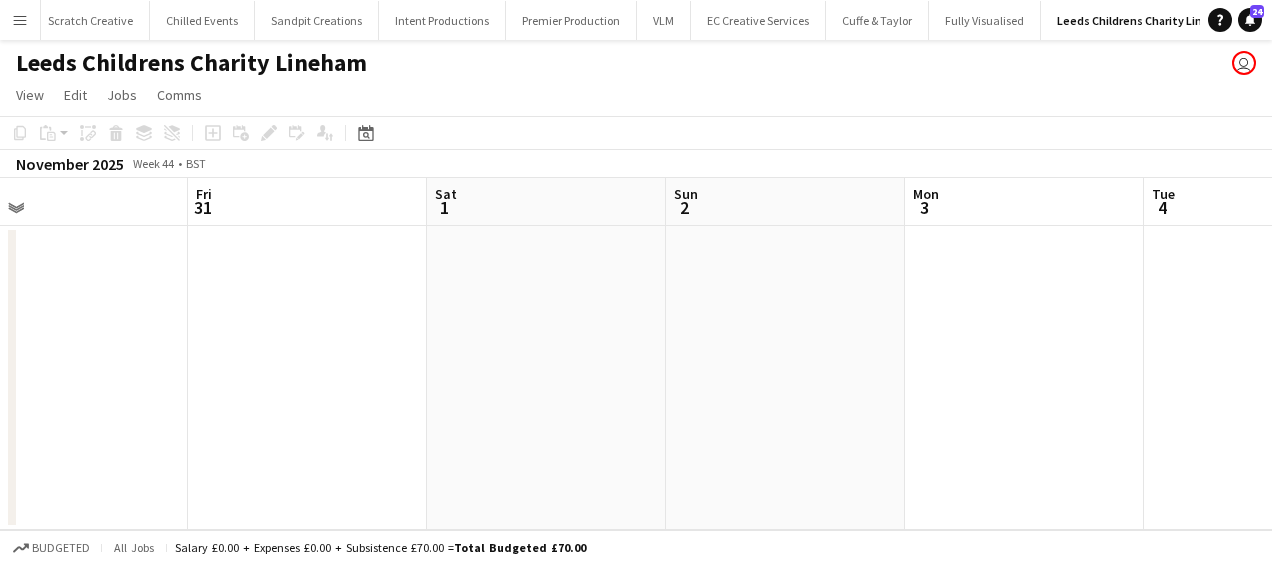 click on "Tue   28   Wed   29   Thu   30   Fri   31   Sat   1   Sun   2   Mon   3   Tue   4   Wed   5   Thu   6   Fri   7" at bounding box center [636, 354] 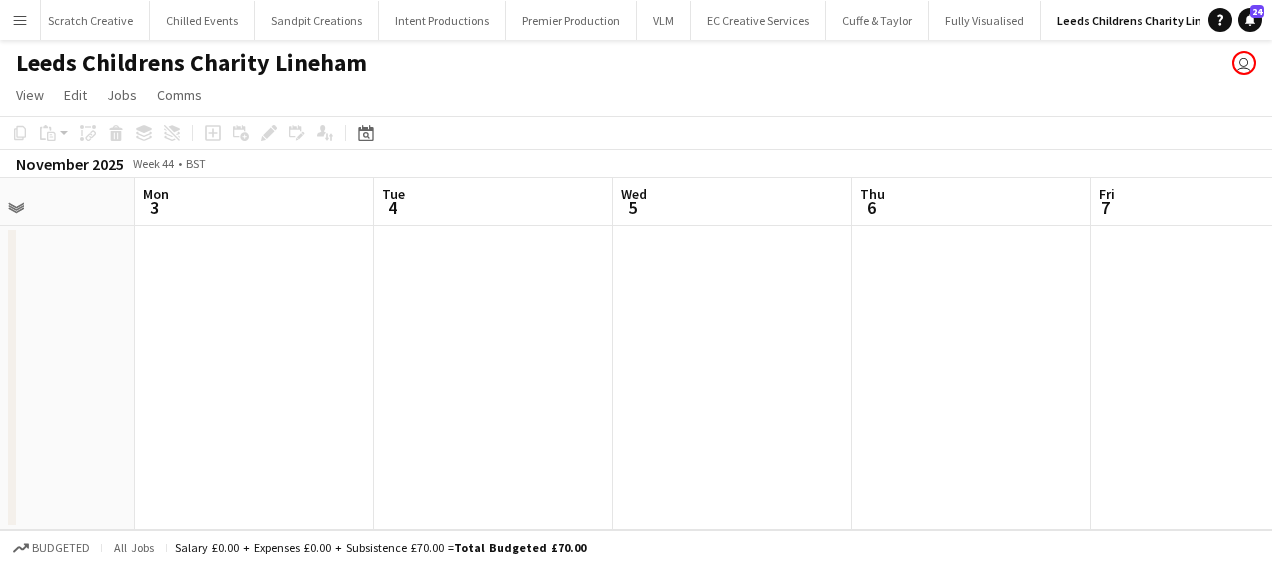 click on "Thu   30   Fri   31   Sat   1   Sun   2   Mon   3   Tue   4   Wed   5   Thu   6   Fri   7   Sat   8   Sun   9" at bounding box center [636, 354] 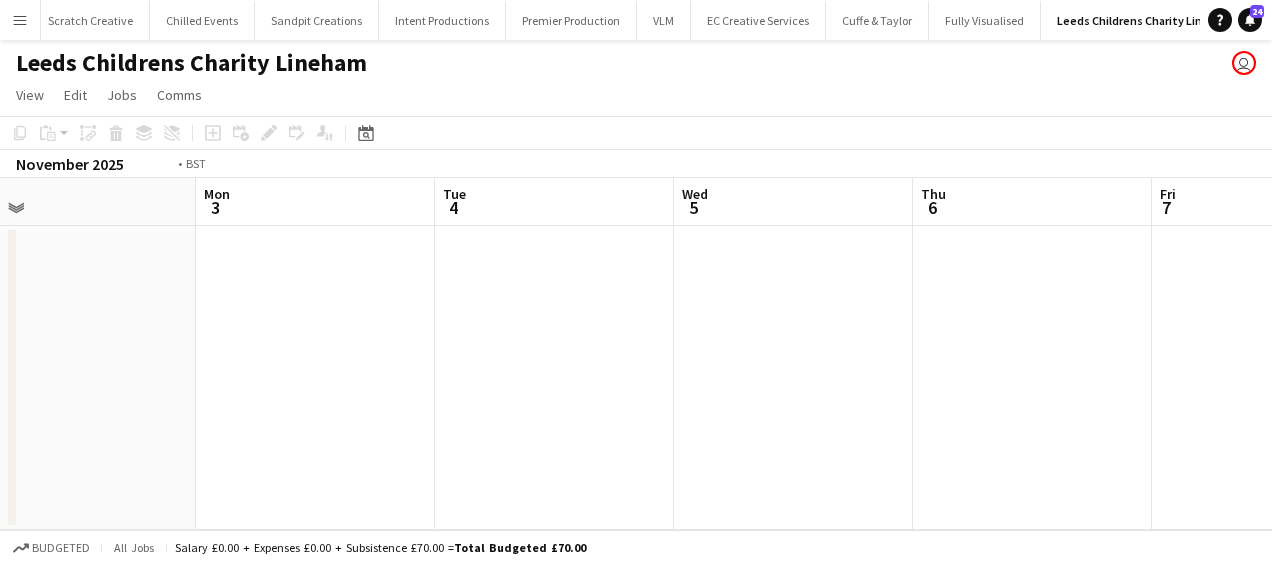 click on "Thu   30   Fri   31   Sat   1   Sun   2   Mon   3   Tue   4   Wed   5   Thu   6   Fri   7   Sat   8   Sun   9" at bounding box center (636, 354) 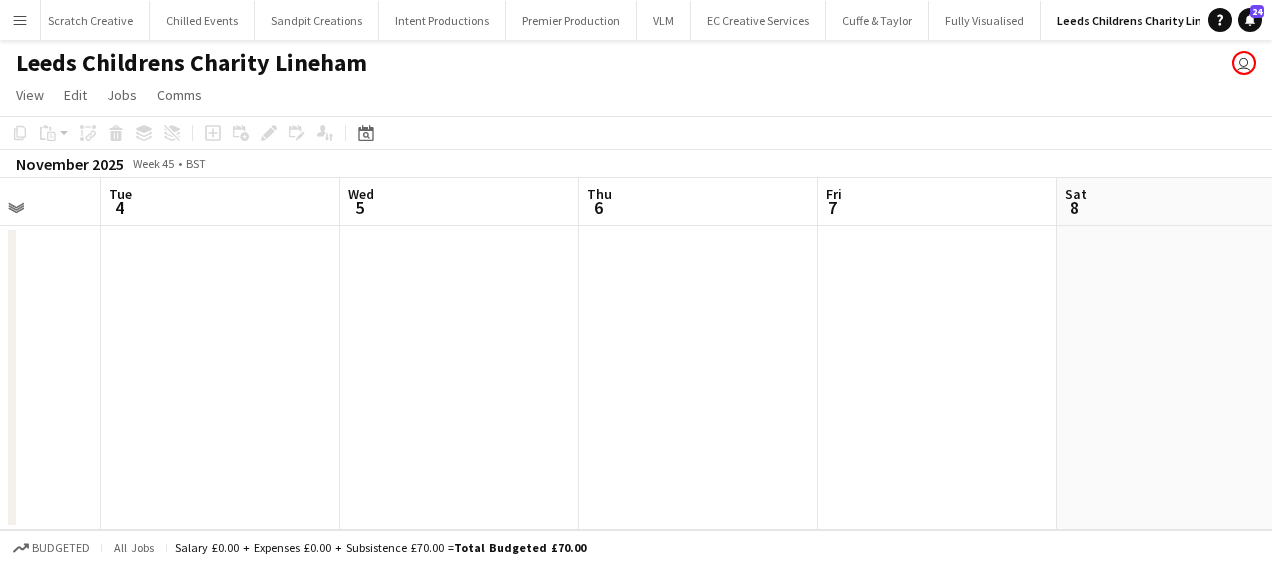 click on "Sat   1   Sun   2   Mon   3   Tue   4   Wed   5   Thu   6   Fri   7   Sat   8   Sun   9   Mon   10   Tue   11" at bounding box center [636, 354] 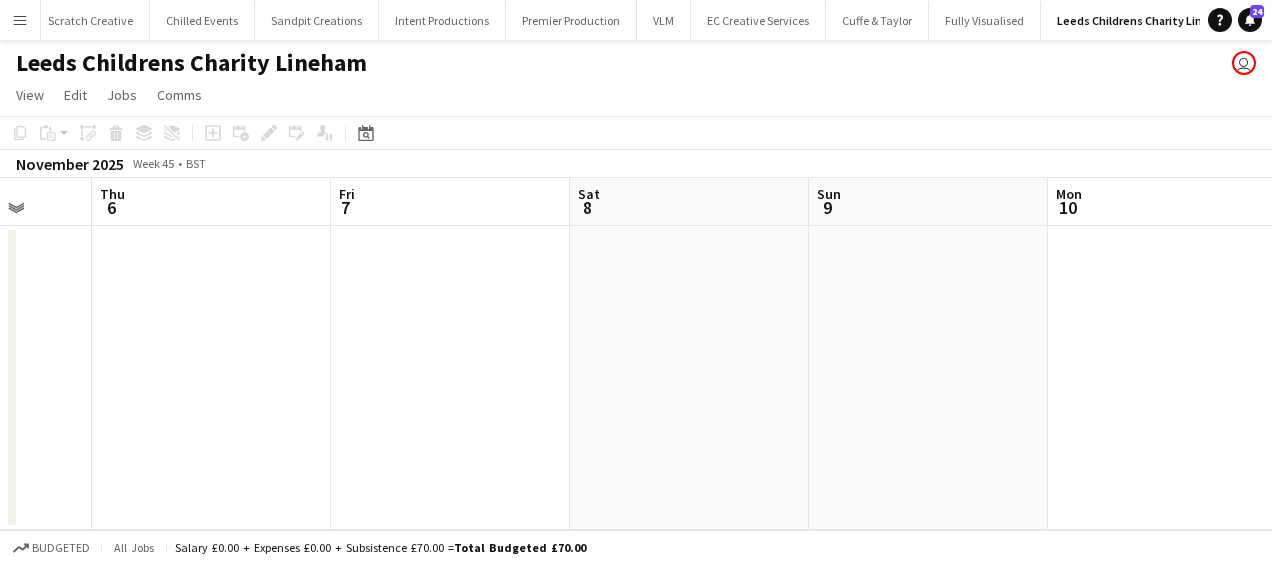 click on "Mon   3   Tue   4   Wed   5   Thu   6   Fri   7   Sat   8   Sun   9   Mon   10   Tue   11   Wed   12   Thu   13" at bounding box center (636, 354) 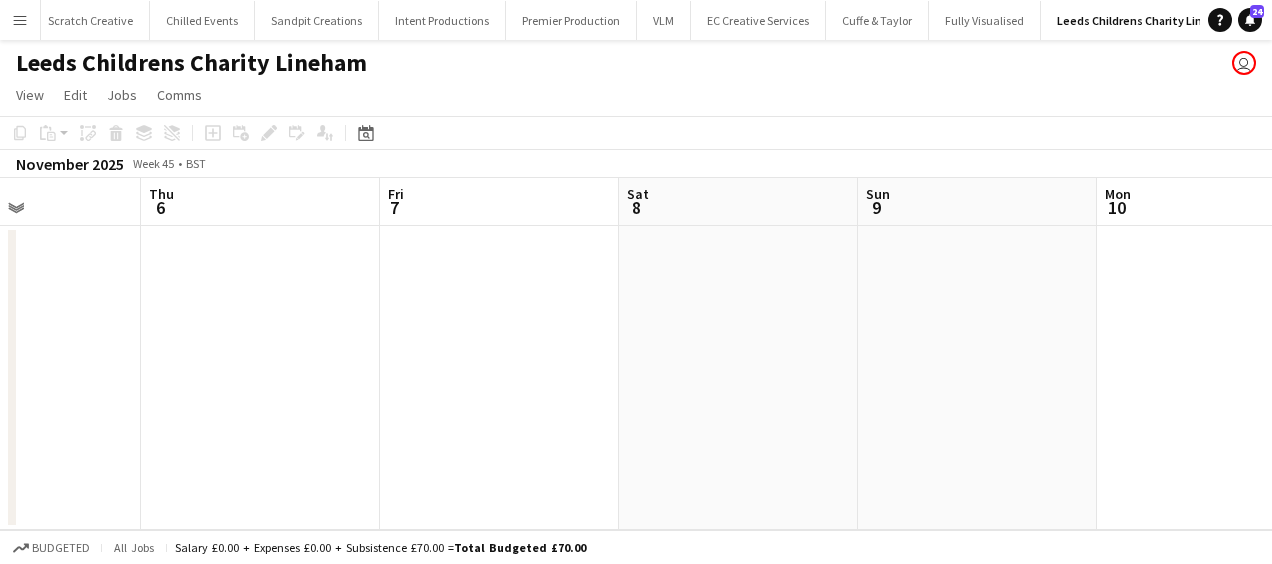 click on "Mon   3   Tue   4   Wed   5   Thu   6   Fri   7   Sat   8   Sun   9   Mon   10   Tue   11   Wed   12   Thu   13" at bounding box center (636, 354) 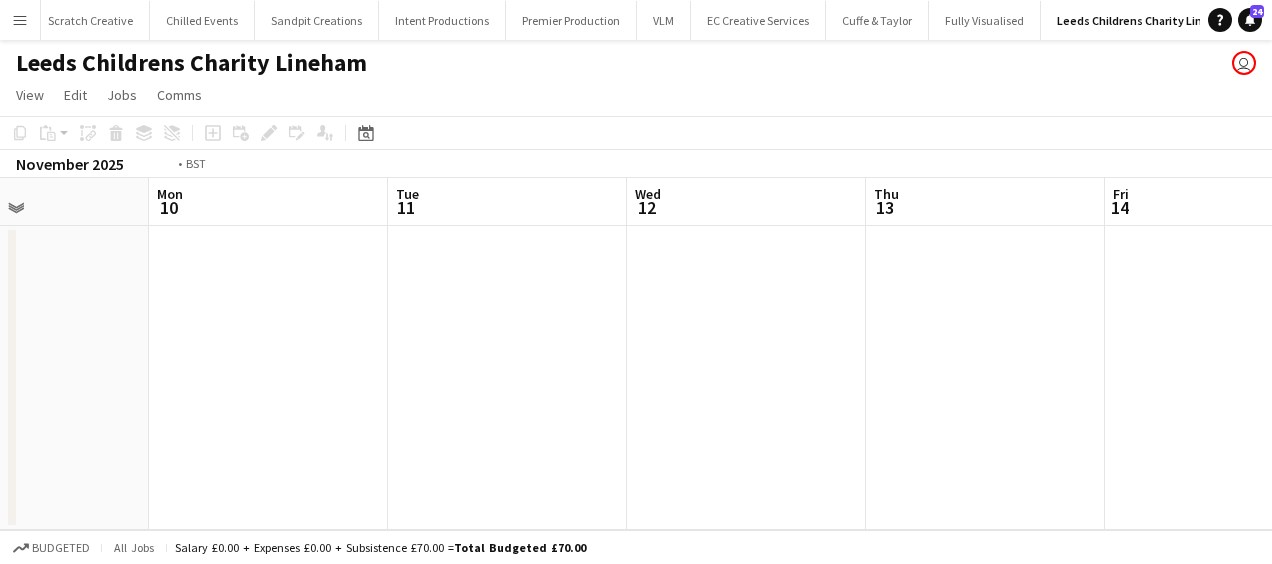 click on "Fri   7   Sat   8   Sun   9   Mon   10   Tue   11   Wed   12   Thu   13   Fri   14   Sat   15   Sun   16   Mon   17" at bounding box center (636, 354) 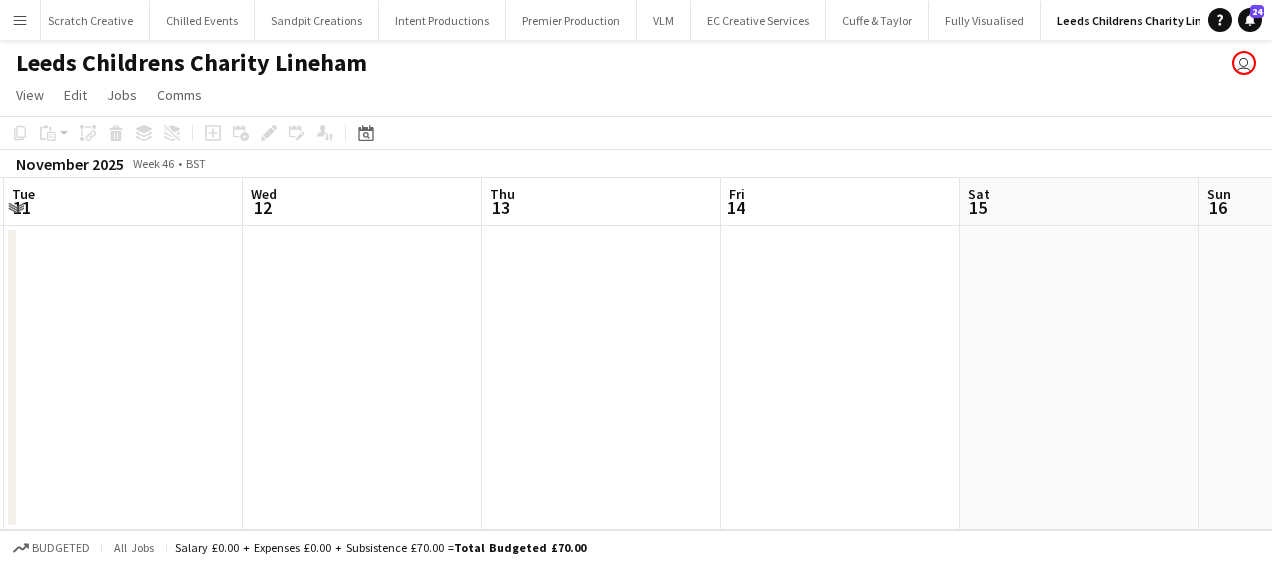 click on "Fri   7   Sat   8   Sun   9   Mon   10   Tue   11   Wed   12   Thu   13   Fri   14   Sat   15   Sun   16   Mon   17" at bounding box center (636, 354) 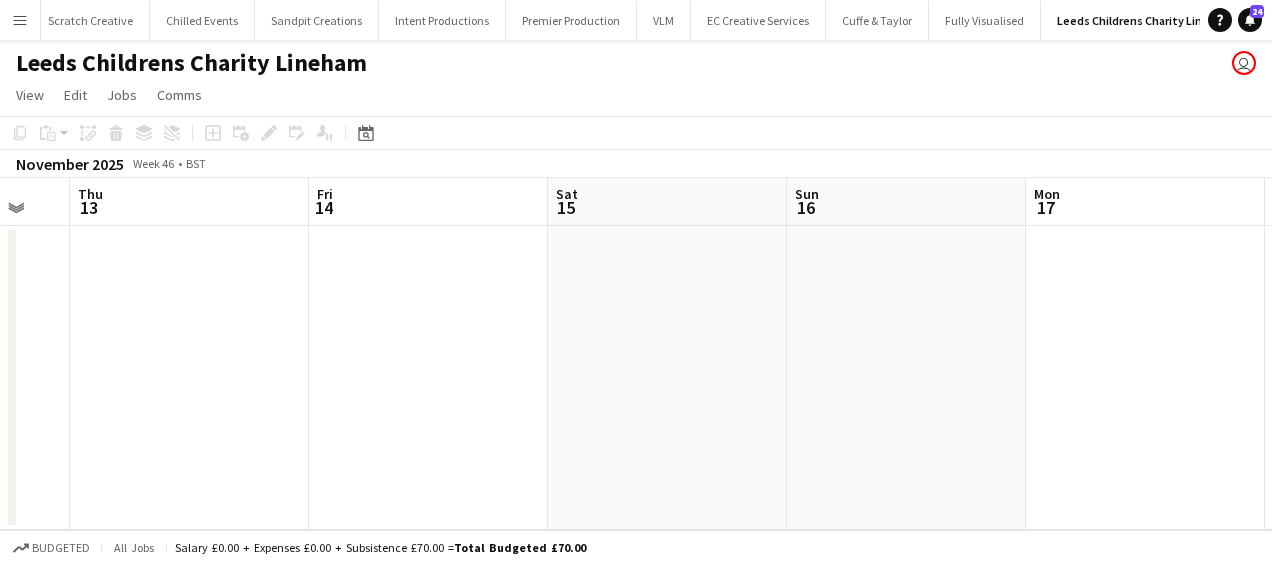 click on "Sun   9   Mon   10   Tue   11   Wed   12   Thu   13   Fri   14   Sat   15   Sun   16   Mon   17   Tue   18   Wed   19" at bounding box center (636, 354) 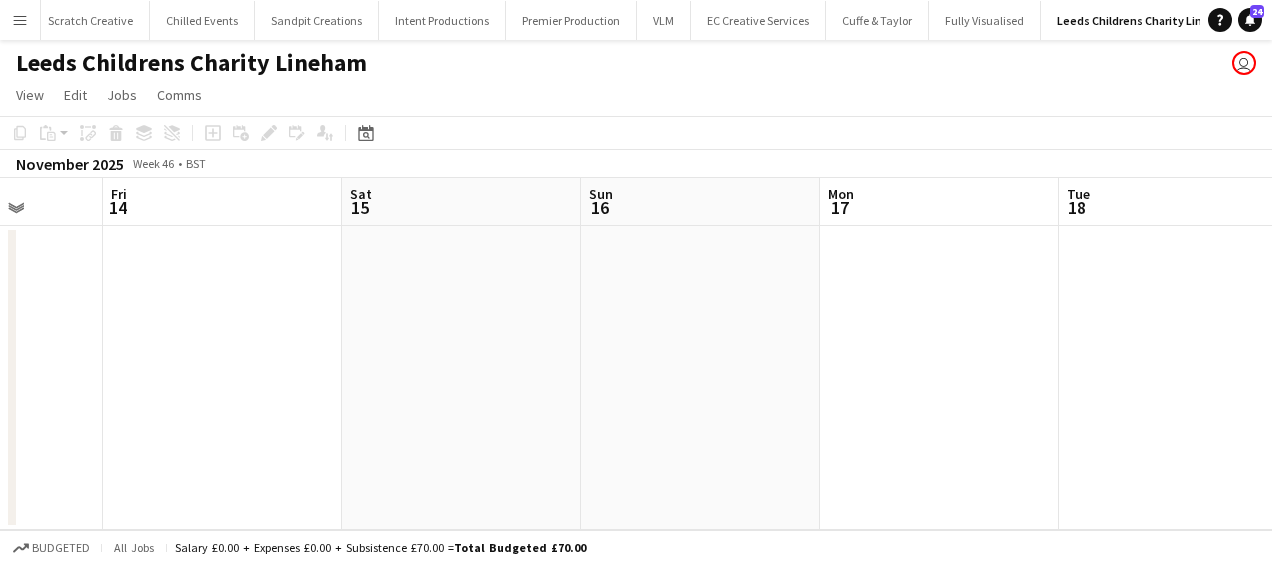 click on "Tue   11   Wed   12   Thu   13   Fri   14   Sat   15   Sun   16   Mon   17   Tue   18   Wed   19   Thu   20   Fri   21" at bounding box center (636, 354) 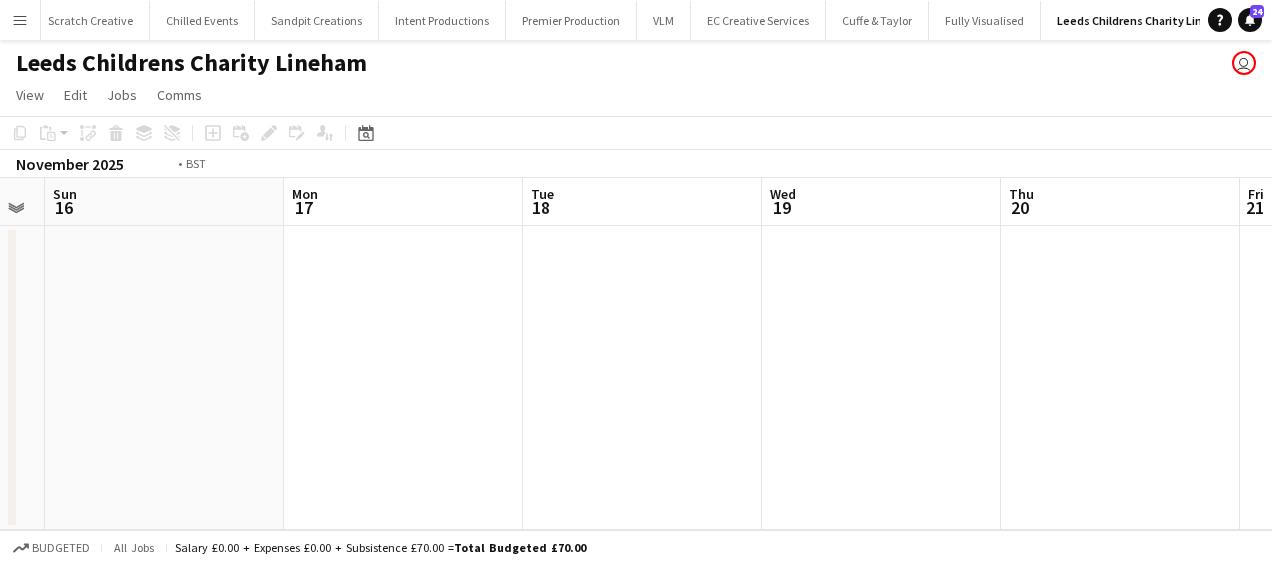click on "Thu   13   Fri   14   Sat   15   Sun   16   Mon   17   Tue   18   Wed   19   Thu   20   Fri   21   Sat   22   Sun   23" at bounding box center [636, 354] 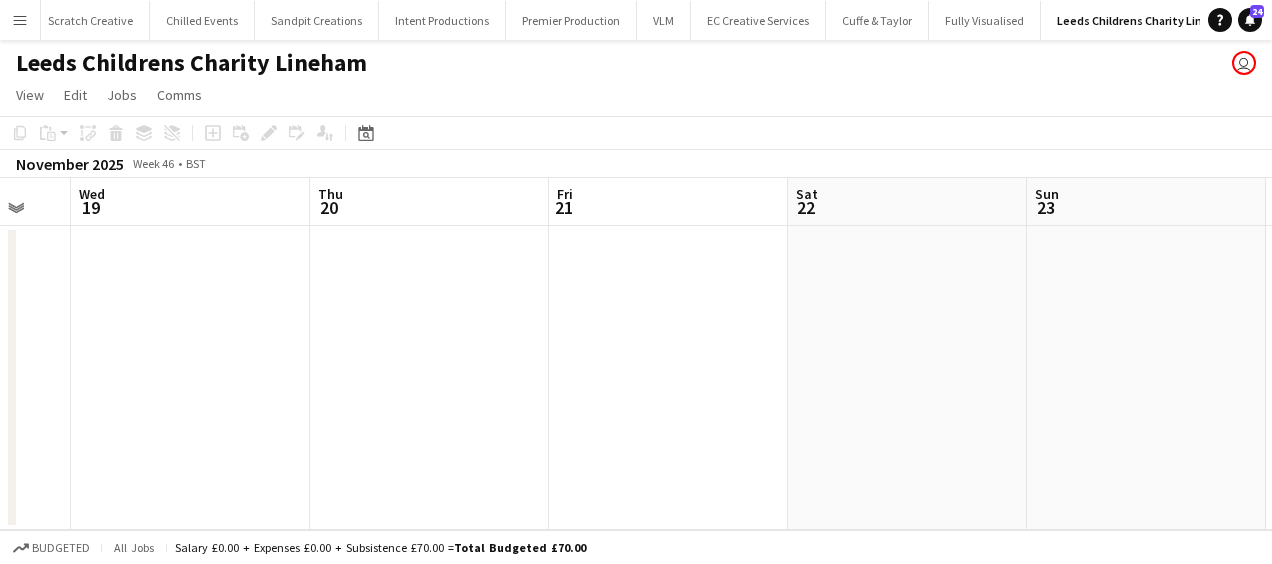 click on "Sat   15   Sun   16   Mon   17   Tue   18   Wed   19   Thu   20   Fri   21   Sat   22   Sun   23   Mon   24   Tue   25" at bounding box center (636, 354) 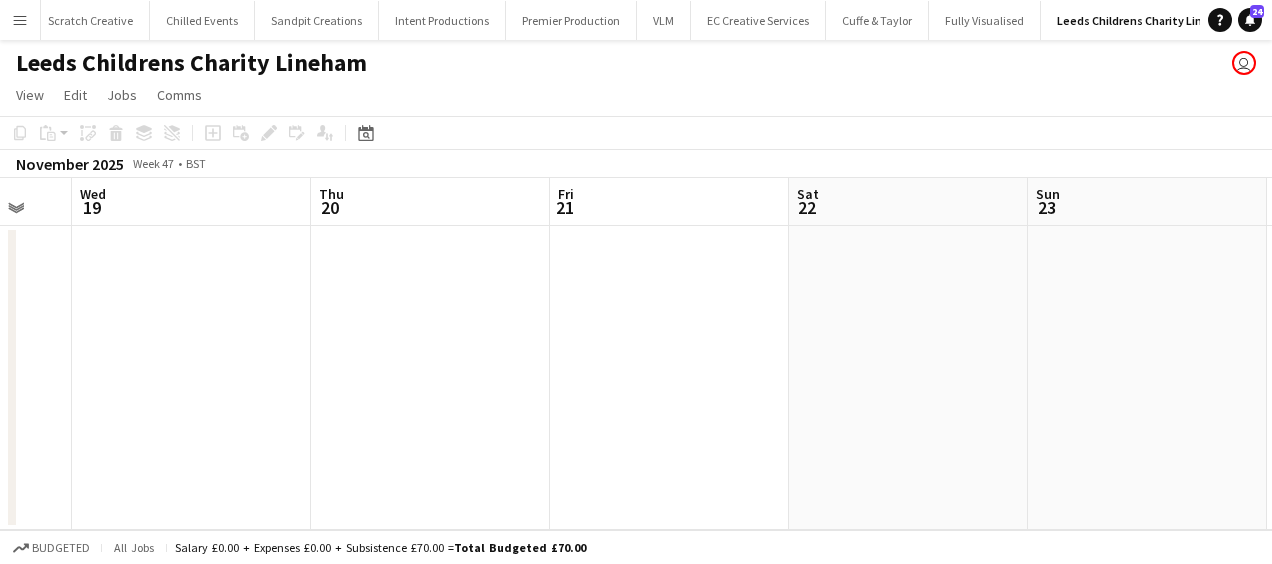 click on "Sat   15   Sun   16   Mon   17   Tue   18   Wed   19   Thu   20   Fri   21   Sat   22   Sun   23   Mon   24   Tue   25" at bounding box center (636, 354) 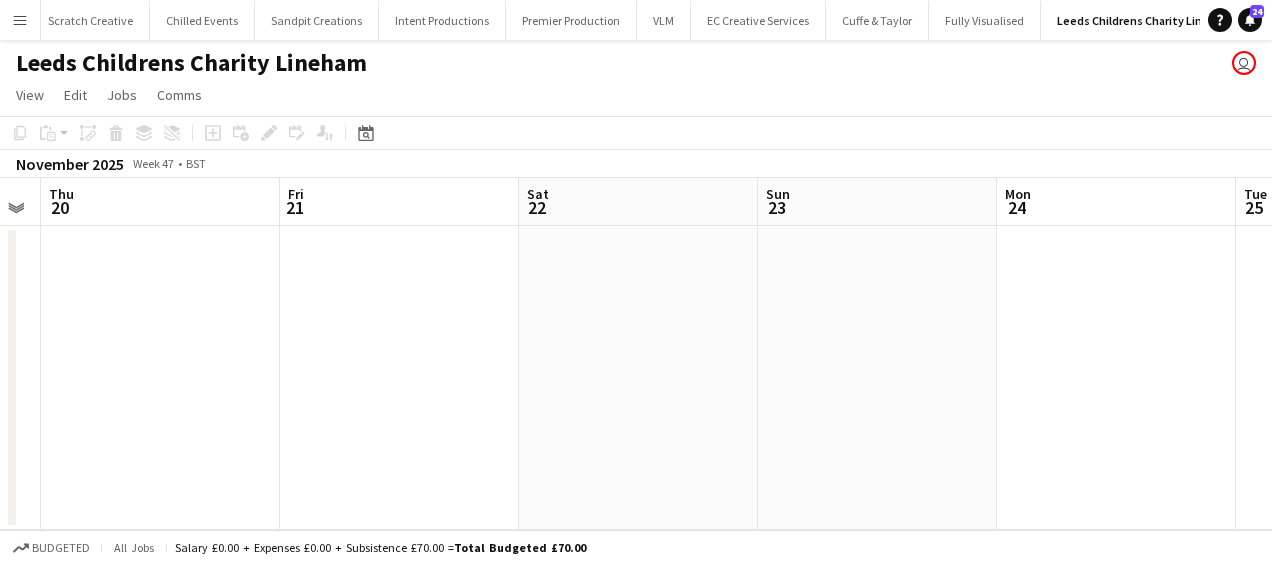 click on "Mon   17   Tue   18   Wed   19   Thu   20   Fri   21   Sat   22   Sun   23   Mon   24   Tue   25   Wed   26   Thu   27" at bounding box center (636, 354) 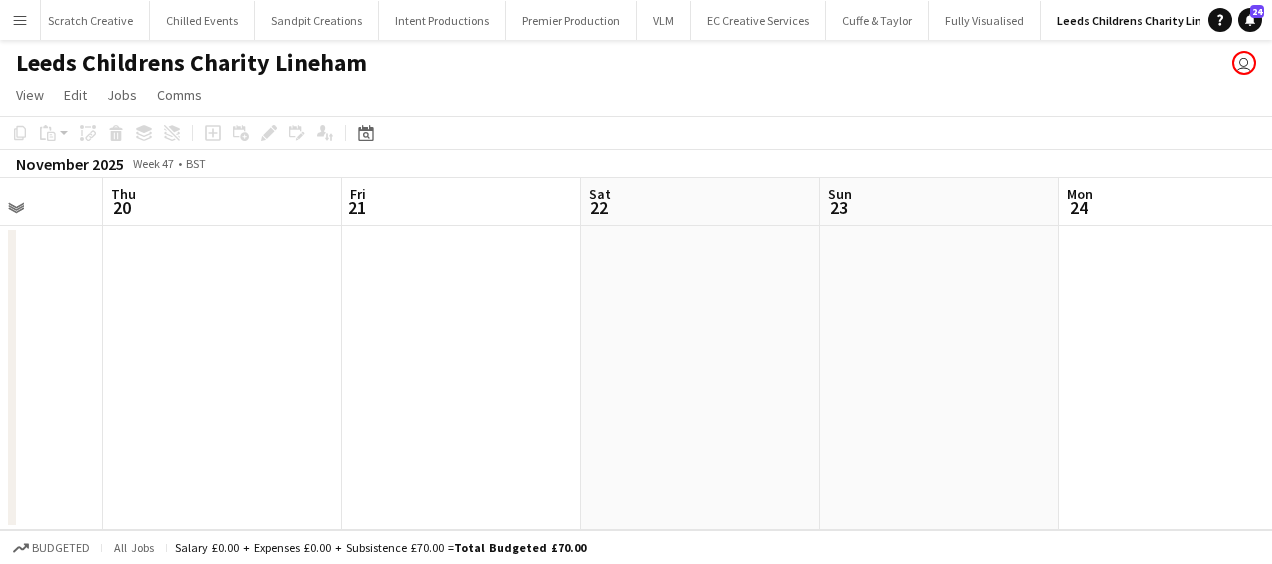 click on "Mon   17   Tue   18   Wed   19   Thu   20   Fri   21   Sat   22   Sun   23   Mon   24   Tue   25   Wed   26   Thu   27" at bounding box center (636, 354) 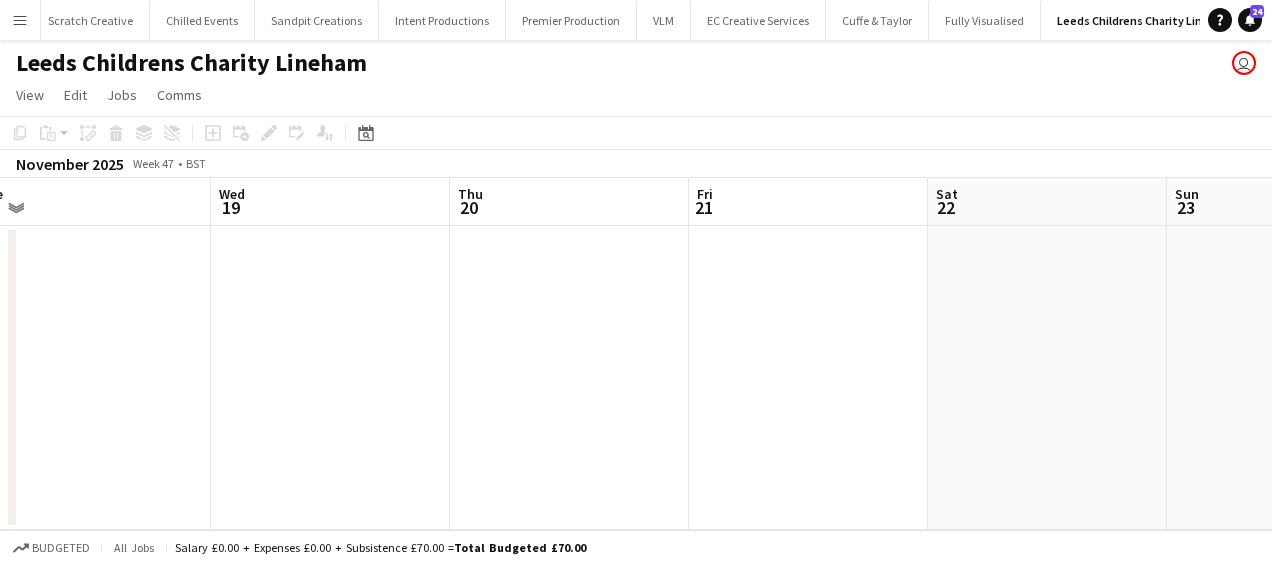 scroll, scrollTop: 0, scrollLeft: 613, axis: horizontal 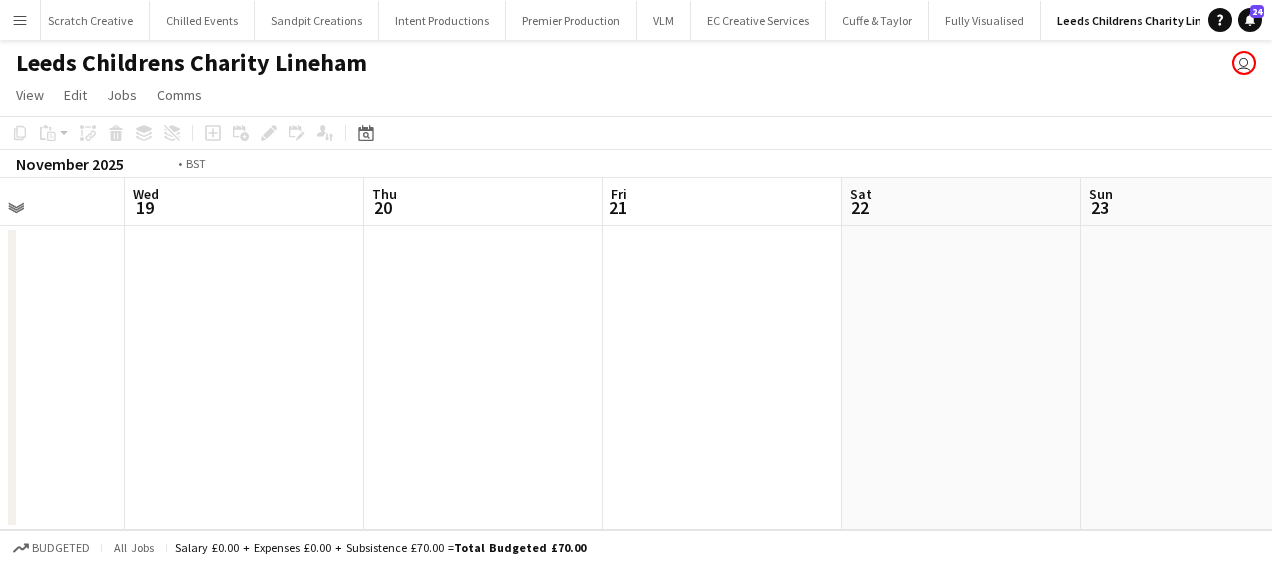 click on "Sun   16   Mon   17   Tue   18   Wed   19   Thu   20   Fri   21   Sat   22   Sun   23   Mon   24   Tue   25   Wed   26" at bounding box center (636, 354) 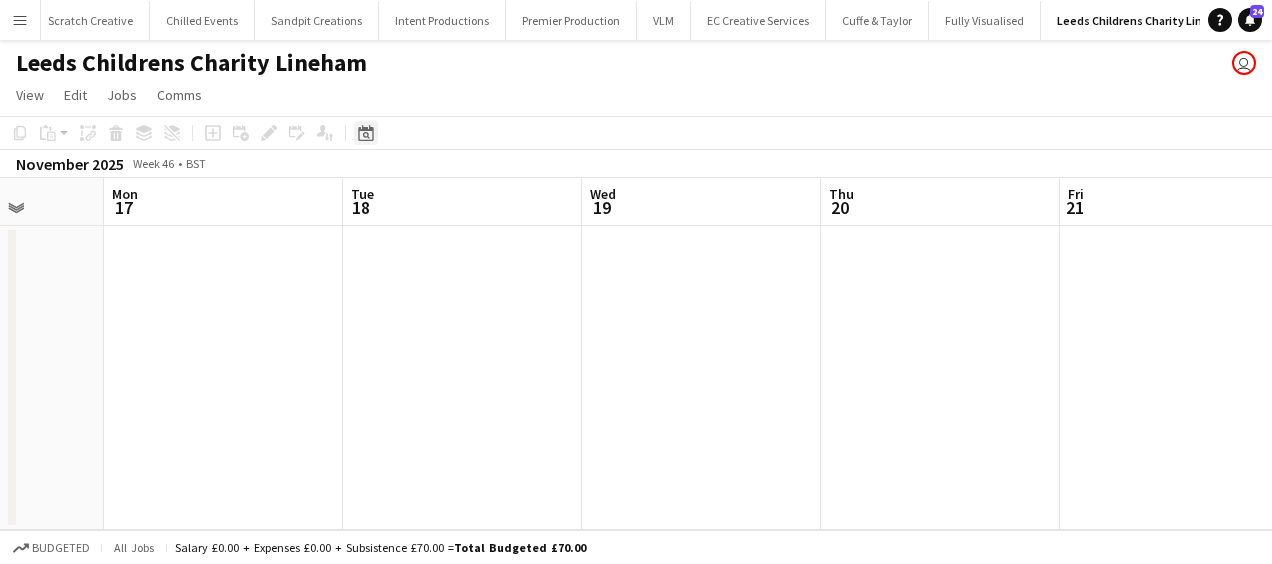 click on "Date picker" 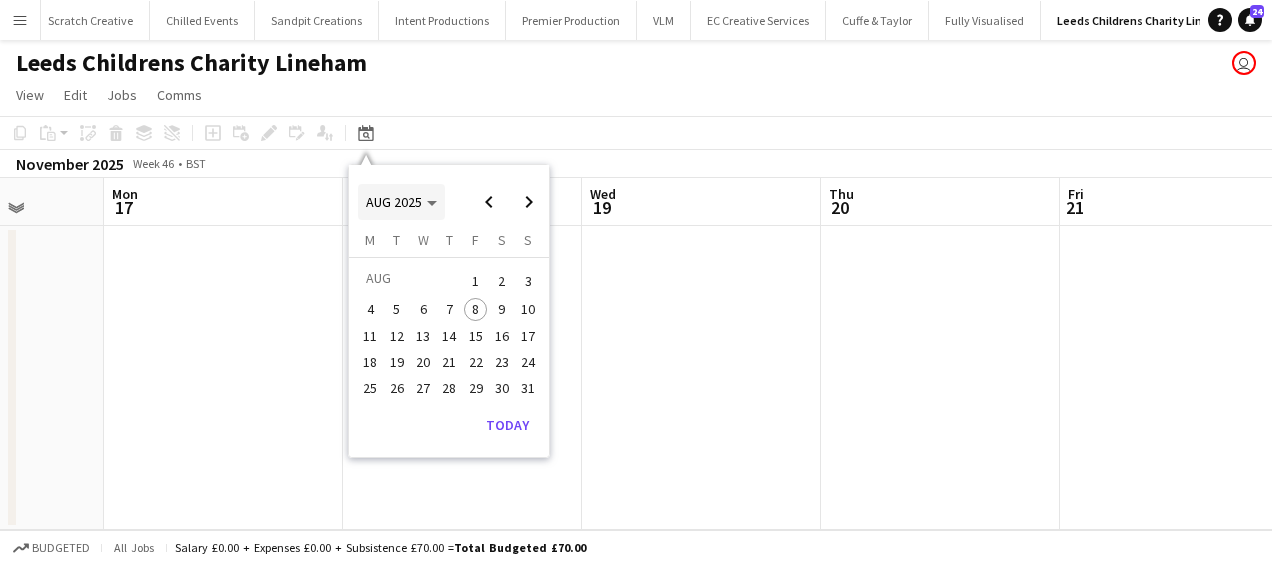 click 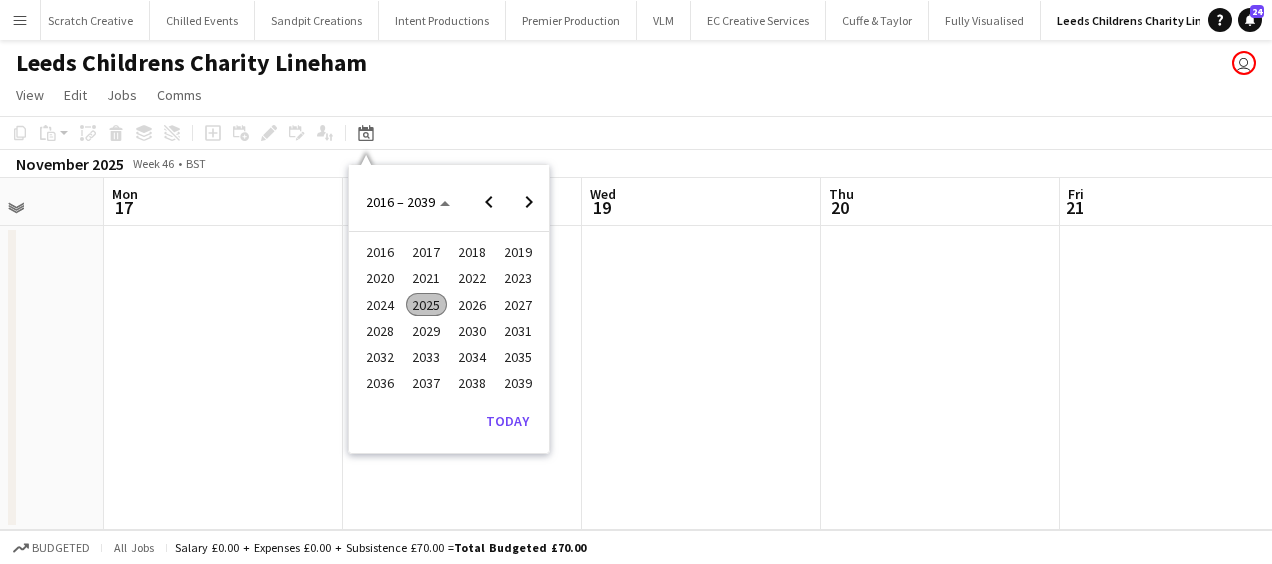 click on "2026" at bounding box center [472, 305] 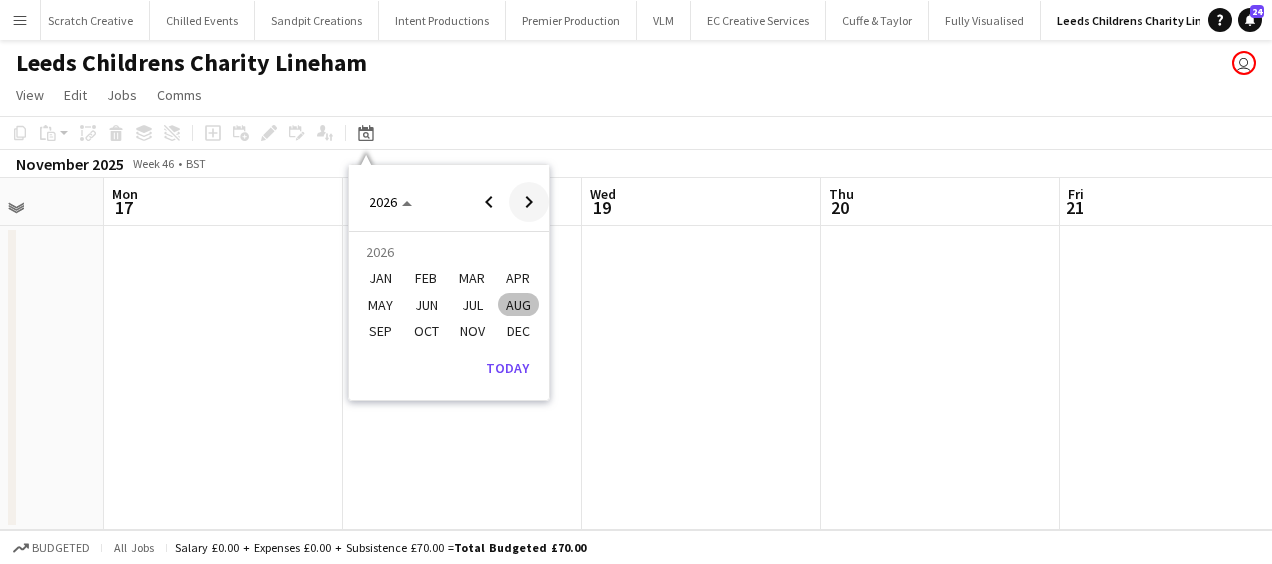 click at bounding box center (529, 202) 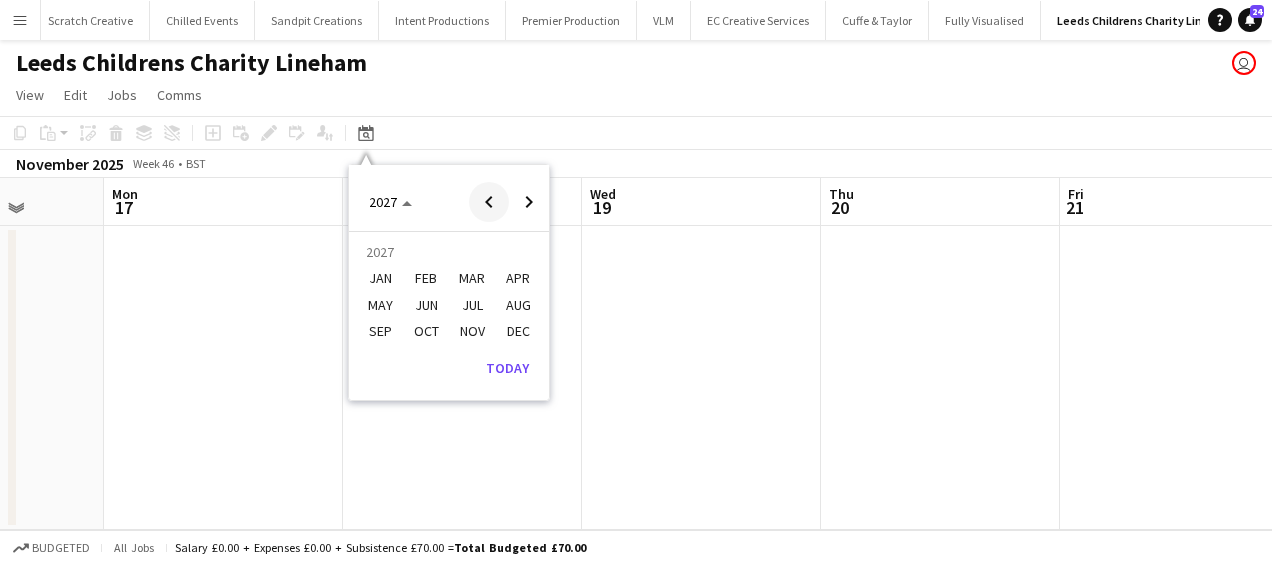 click at bounding box center [489, 202] 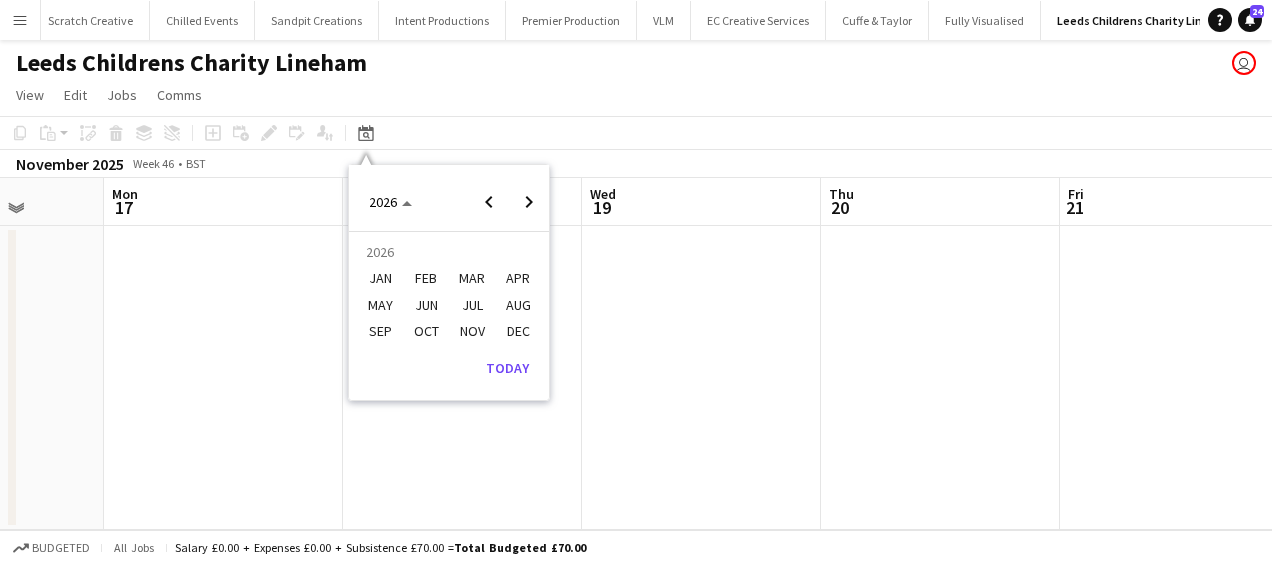 click on "MAY" at bounding box center (380, 305) 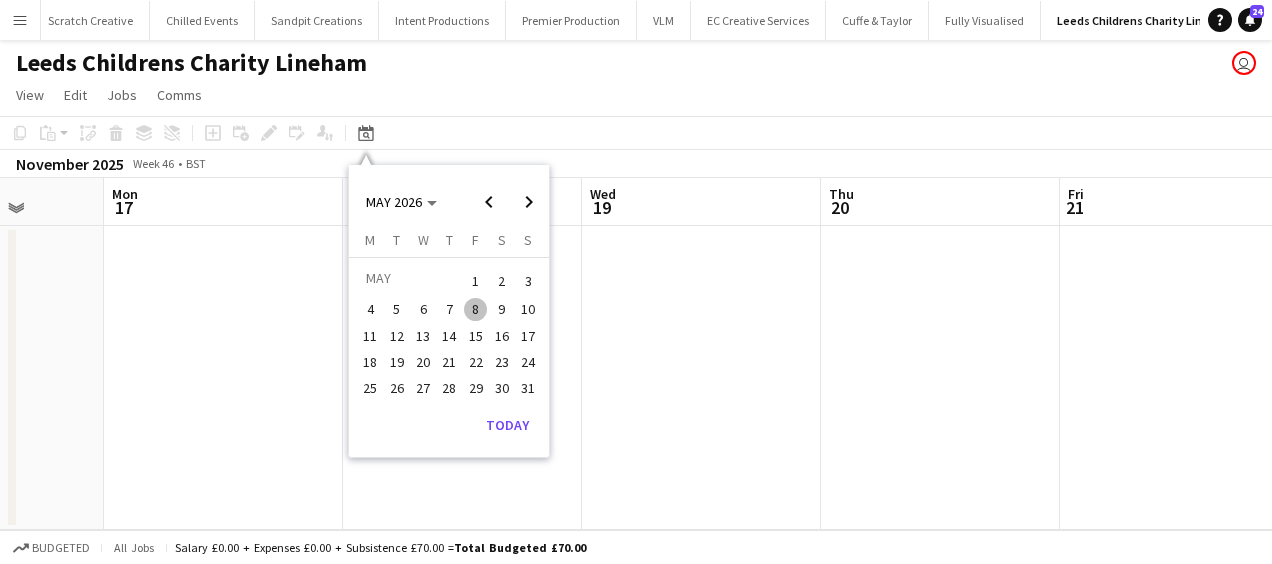 click on "23" at bounding box center (502, 362) 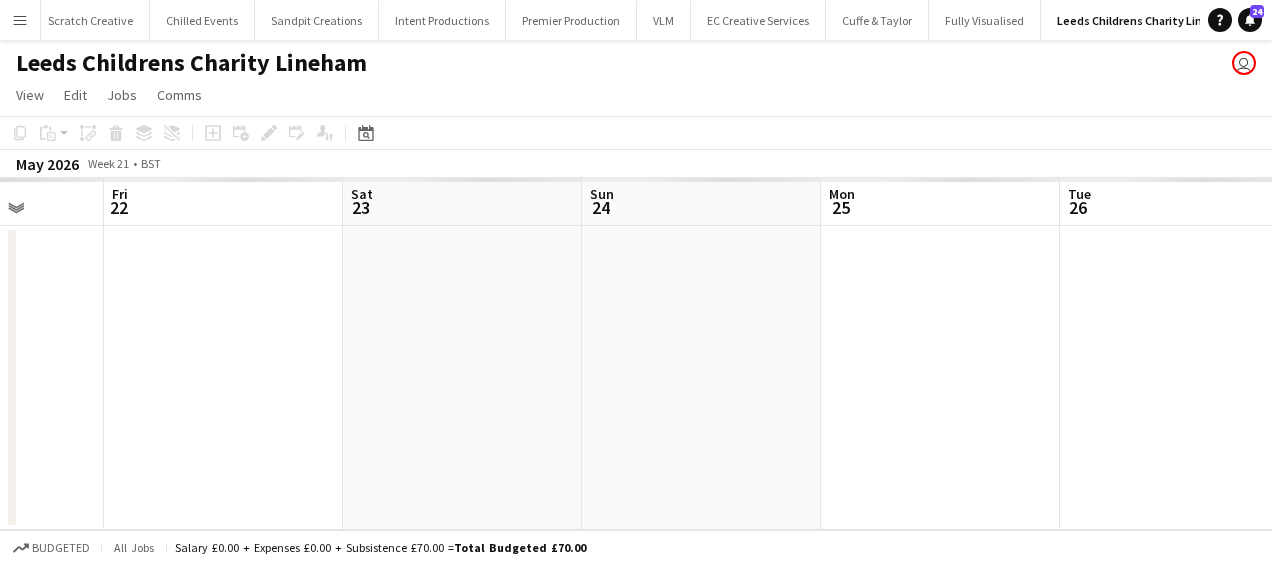scroll, scrollTop: 0, scrollLeft: 688, axis: horizontal 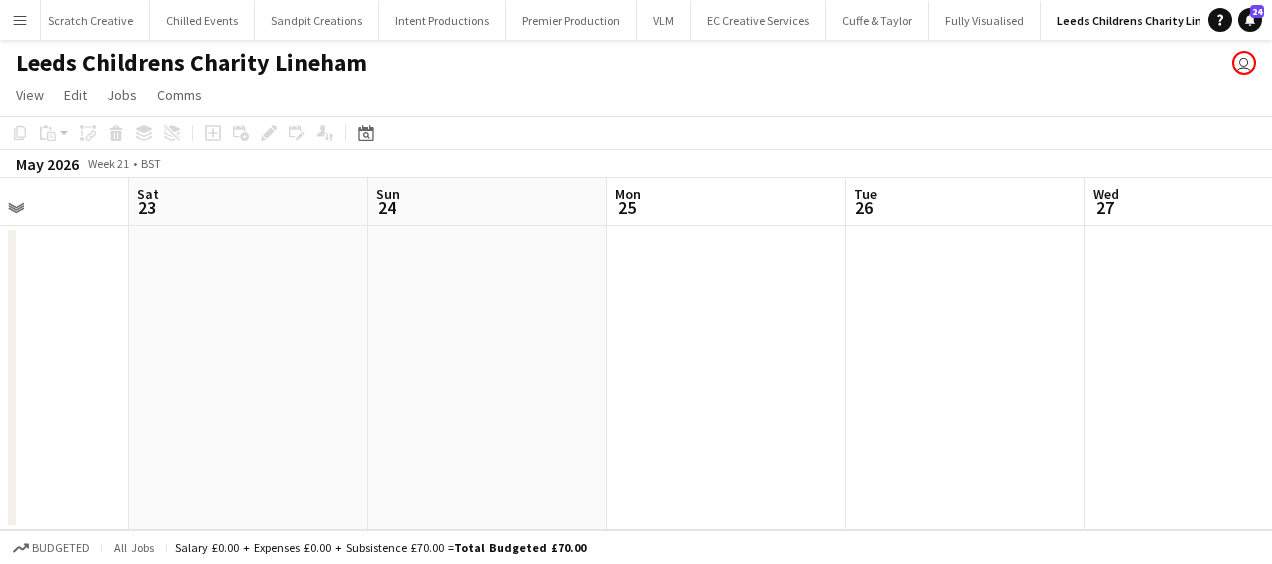 click on "Tue   19   Wed   20   Thu   21   Fri   22   Sat   23   Sun   24   Mon   25   Tue   26   Wed   27   Thu   28   Fri   29" at bounding box center [636, 354] 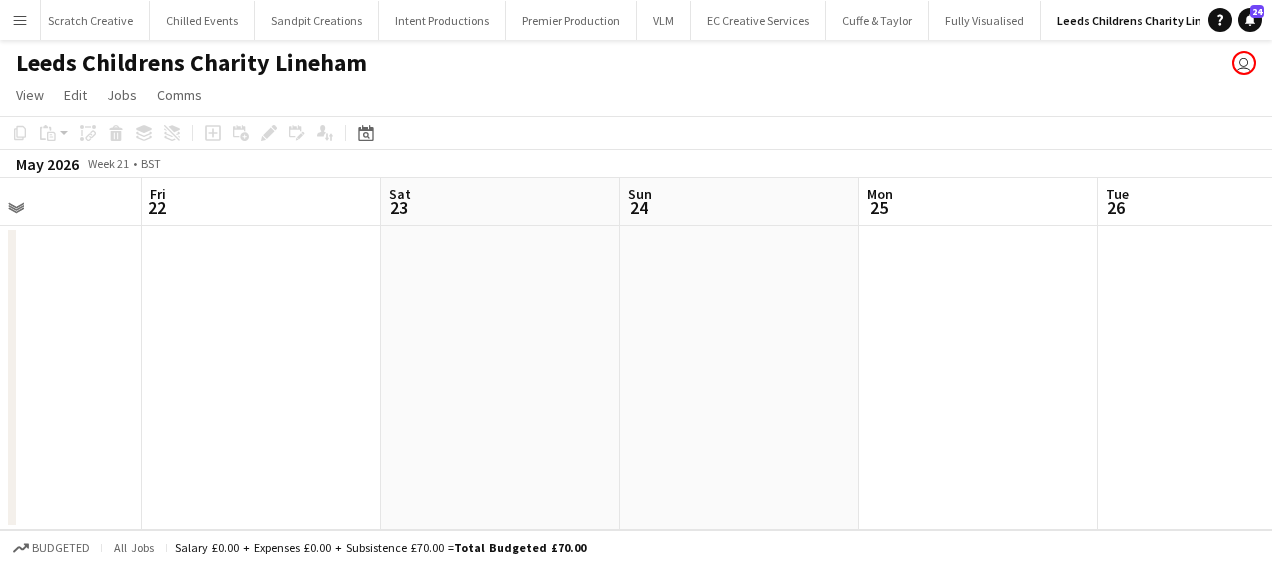 click on "Tue   19   Wed   20   Thu   21   Fri   22   Sat   23   Sun   24   Mon   25   Tue   26   Wed   27   Thu   28   Fri   29" at bounding box center [636, 354] 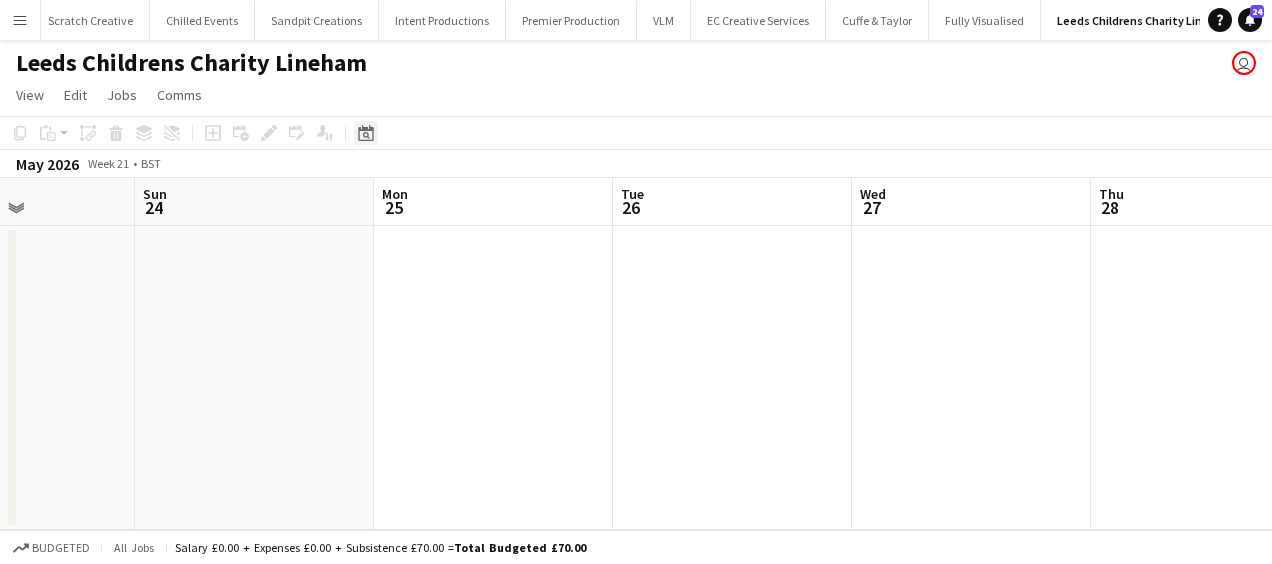 click 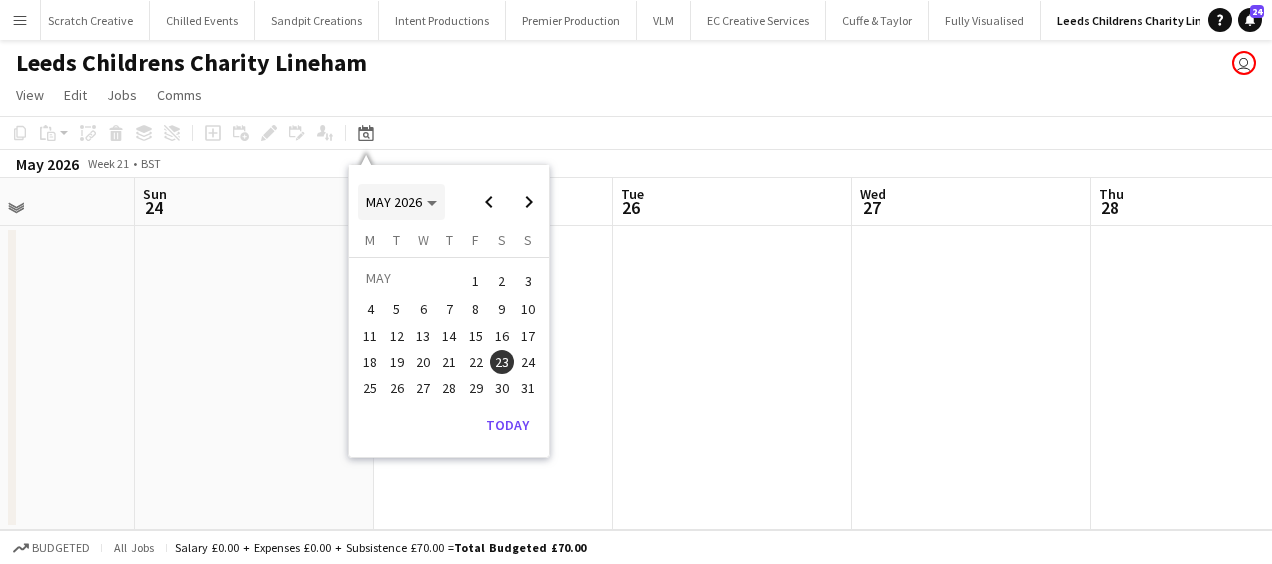 click 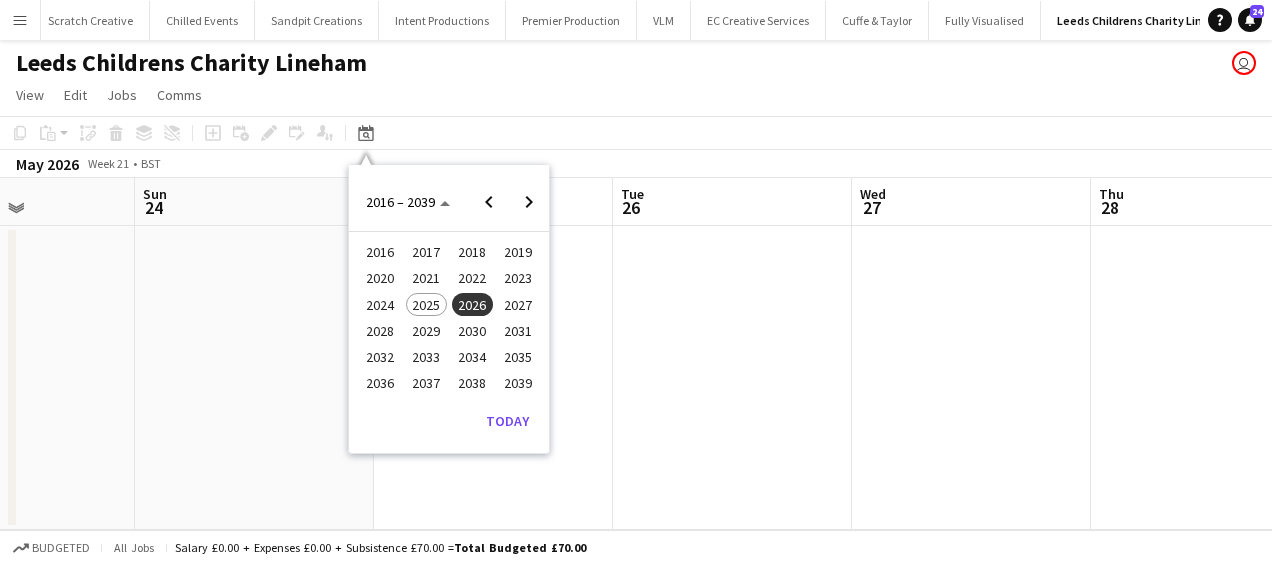 click on "2025" at bounding box center [426, 305] 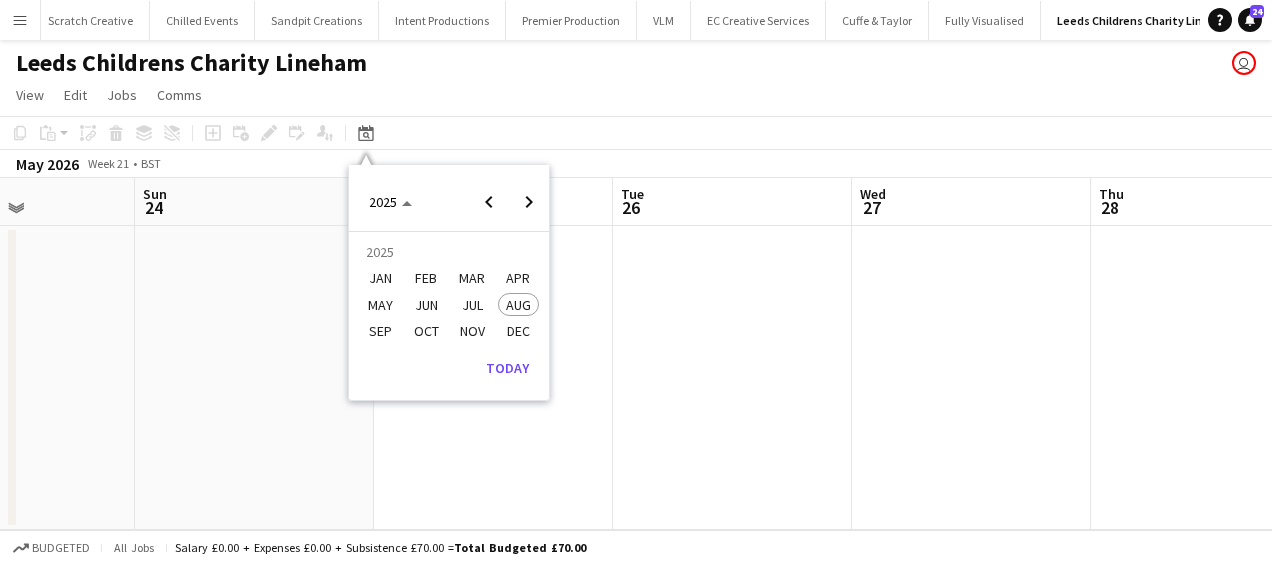 click on "AUG" at bounding box center (518, 305) 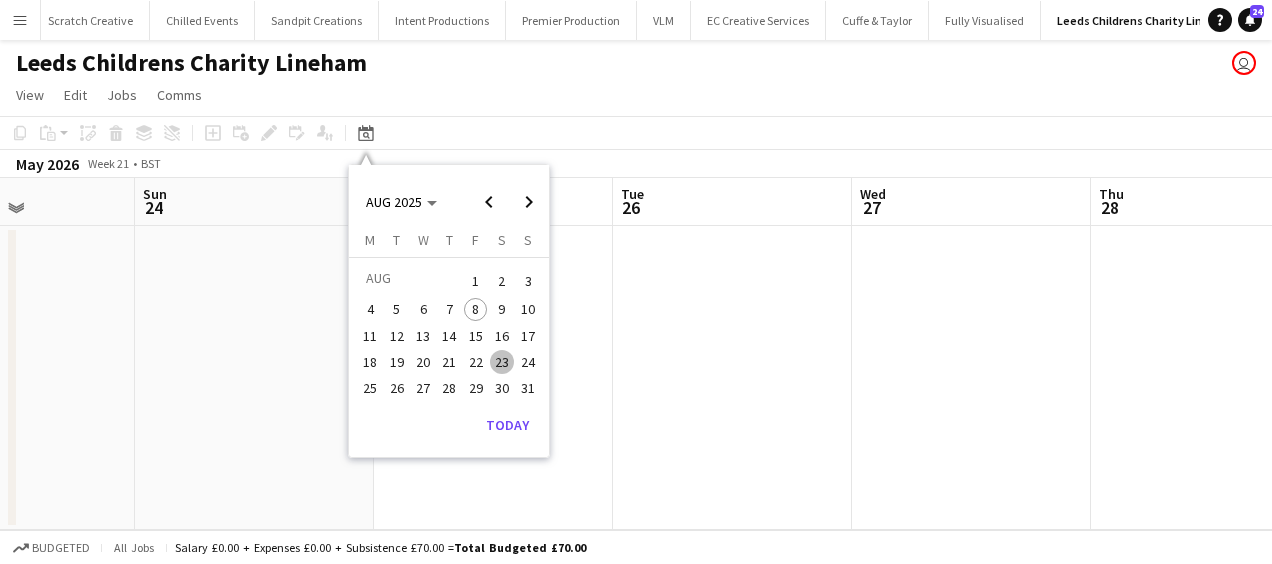 click on "23" at bounding box center (502, 362) 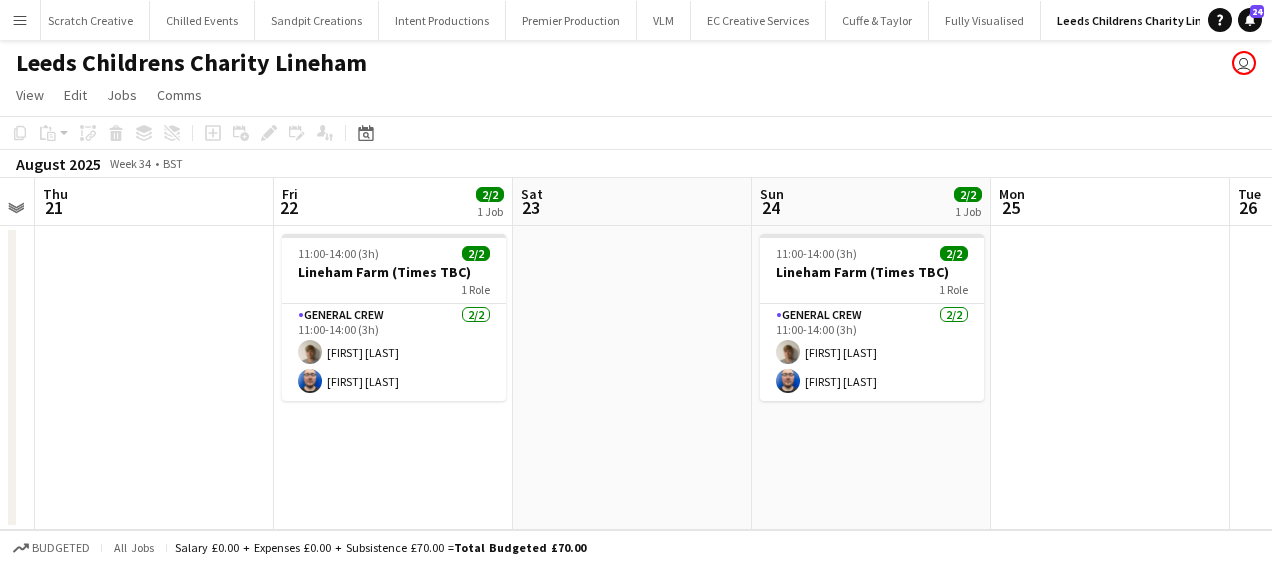 drag, startPoint x: 564, startPoint y: 346, endPoint x: 874, endPoint y: 342, distance: 310.02582 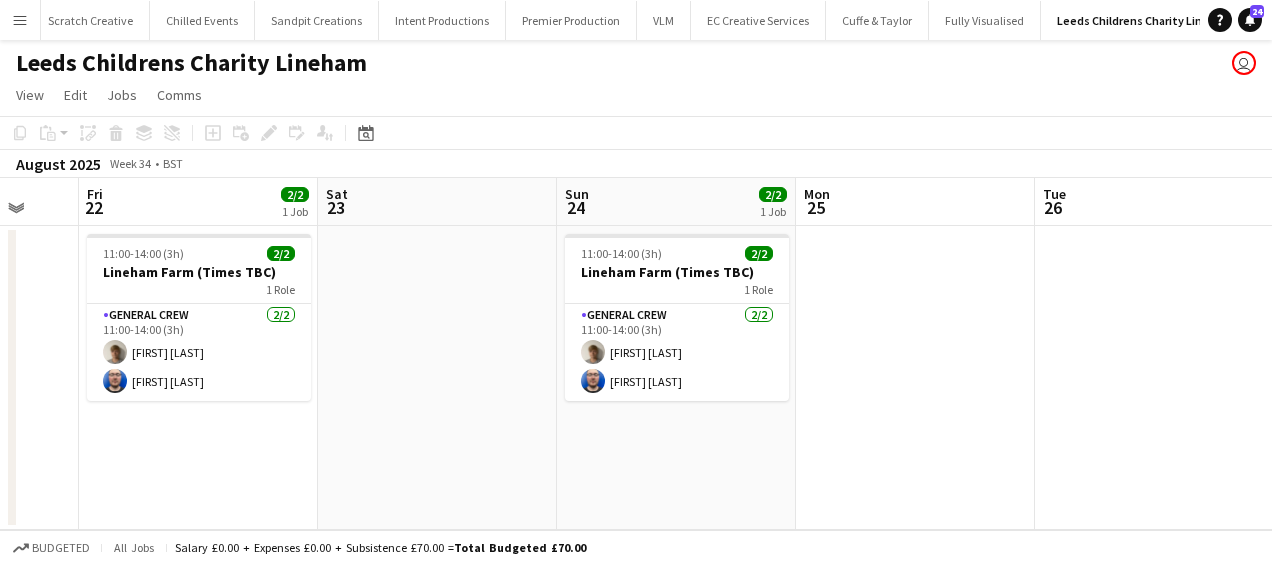 drag, startPoint x: 879, startPoint y: 346, endPoint x: 400, endPoint y: 354, distance: 479.0668 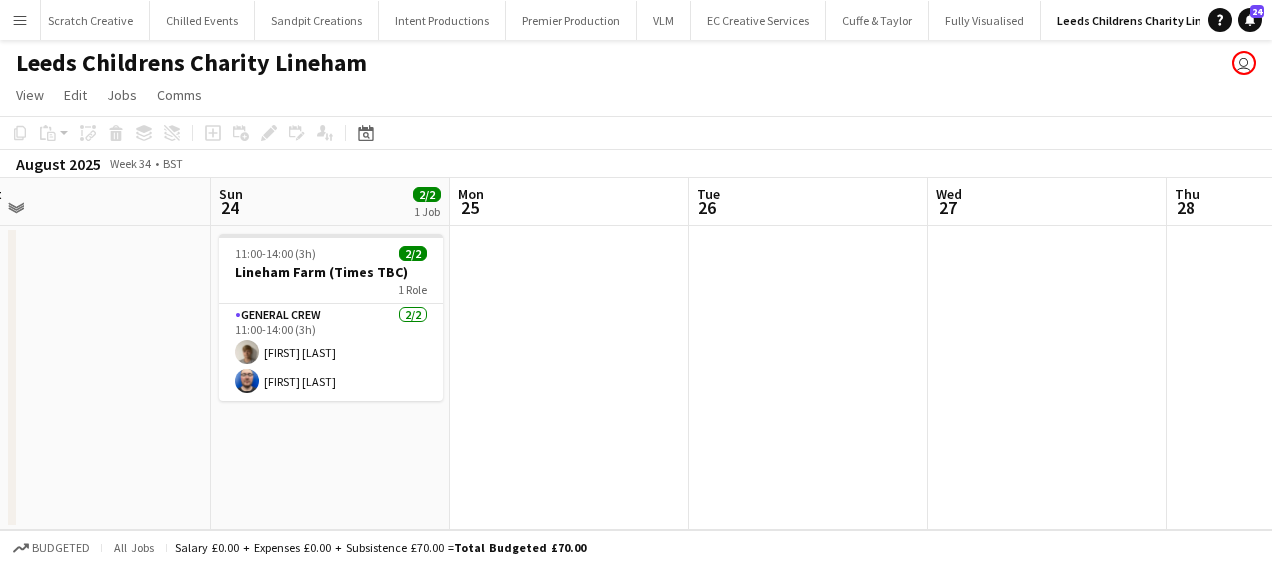 drag, startPoint x: 690, startPoint y: 348, endPoint x: 467, endPoint y: 348, distance: 223 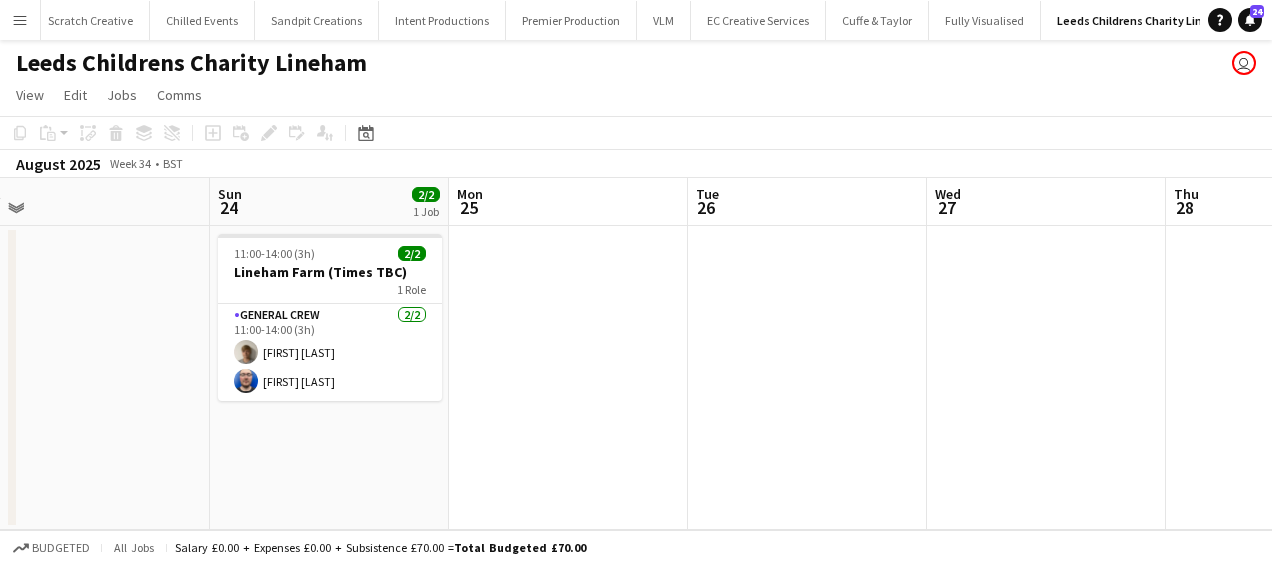 click on "Wed   20   Thu   21   Fri   22   2/2   1 Job   Sat   23   Sun   24   2/2   1 Job   Mon   25   Tue   26   Wed   27   Thu   28   Fri   29   2/2   1 Job   Sat   30      11:00-14:00 (3h)    2/2   Lineham Farm (Times TBC)   1 Role   General Crew   2/2   11:00-14:00 (3h)
[FIRST] [LAST] [FIRST] [LAST]     11:00-14:00 (3h)    2/2   Lineham Farm (Times TBC)   1 Role   General Crew   2/2   11:00-14:00 (3h)
[FIRST] [LAST] [FIRST] [LAST]     11:00-14:00 (3h)    2/2   Lineham Farm (Times TBC)   1 Role   General Crew   2/2   11:00-14:00 (3h)
[FIRST] [LAST] [FIRST] [LAST]" at bounding box center (636, 354) 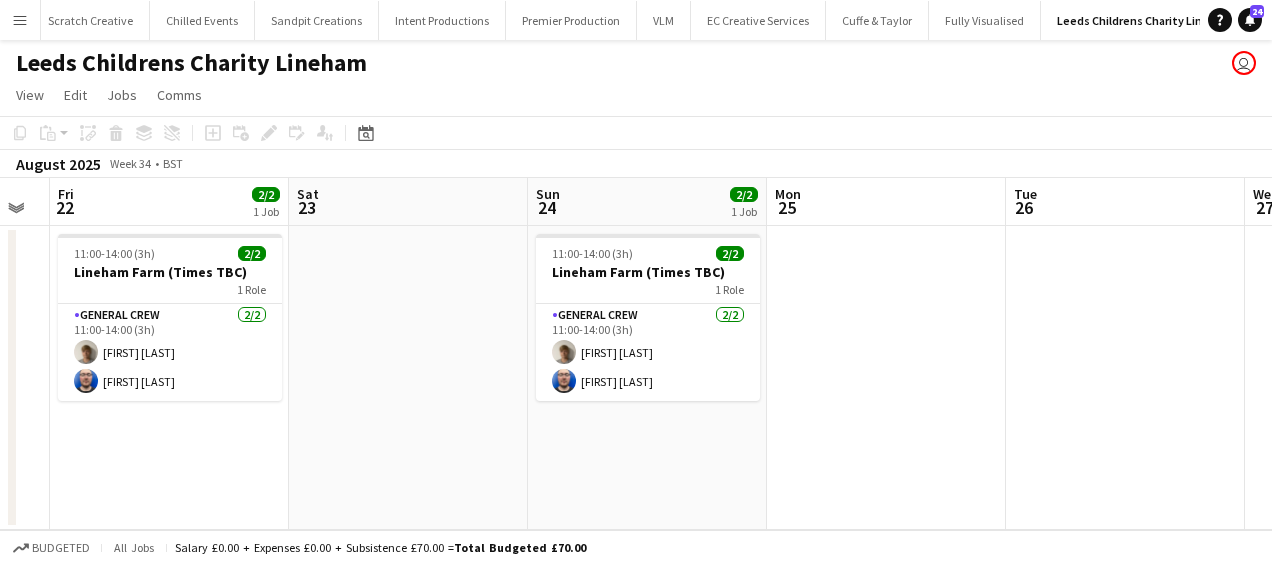 drag, startPoint x: 425, startPoint y: 345, endPoint x: 1093, endPoint y: 404, distance: 670.60046 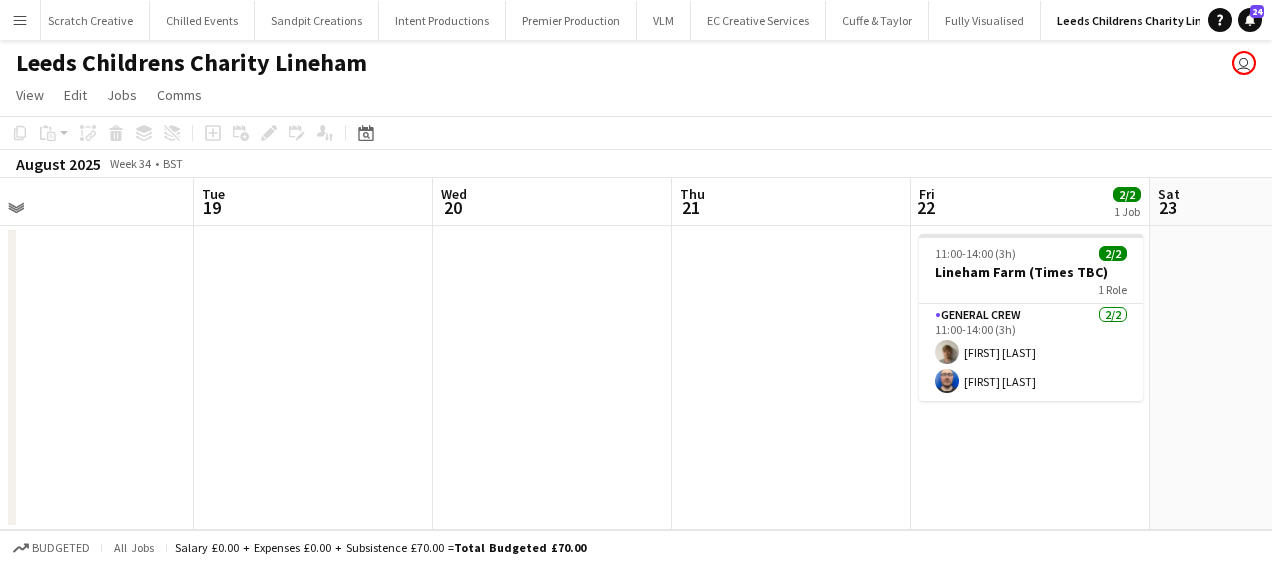 drag, startPoint x: 476, startPoint y: 388, endPoint x: 1006, endPoint y: 382, distance: 530.03394 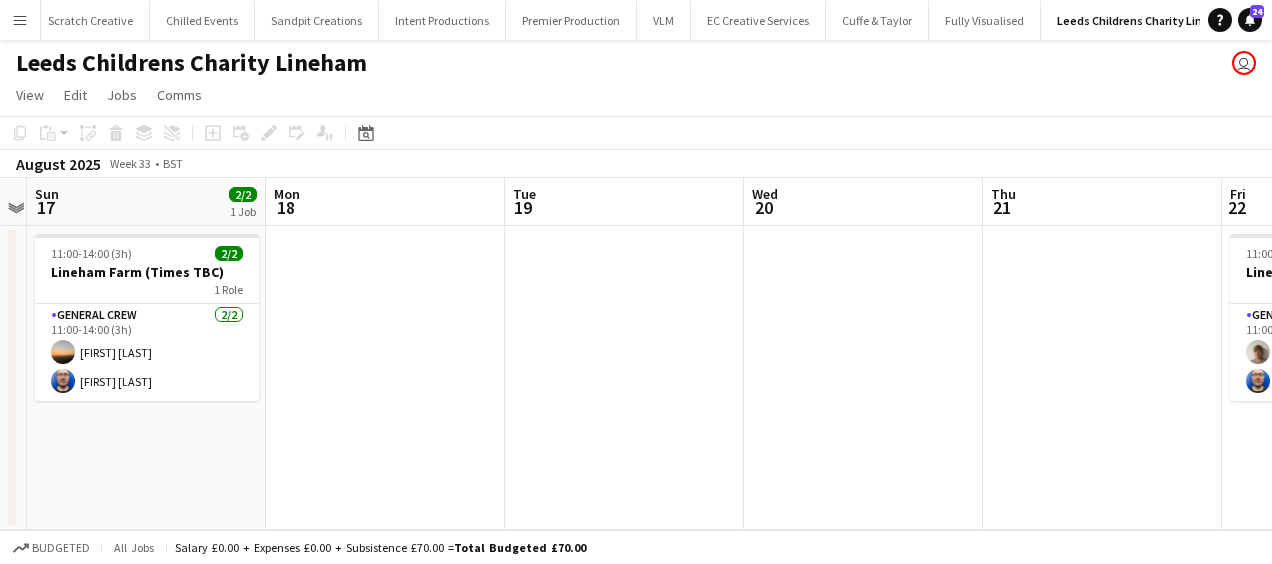 drag, startPoint x: 1026, startPoint y: 384, endPoint x: 1270, endPoint y: 387, distance: 244.01845 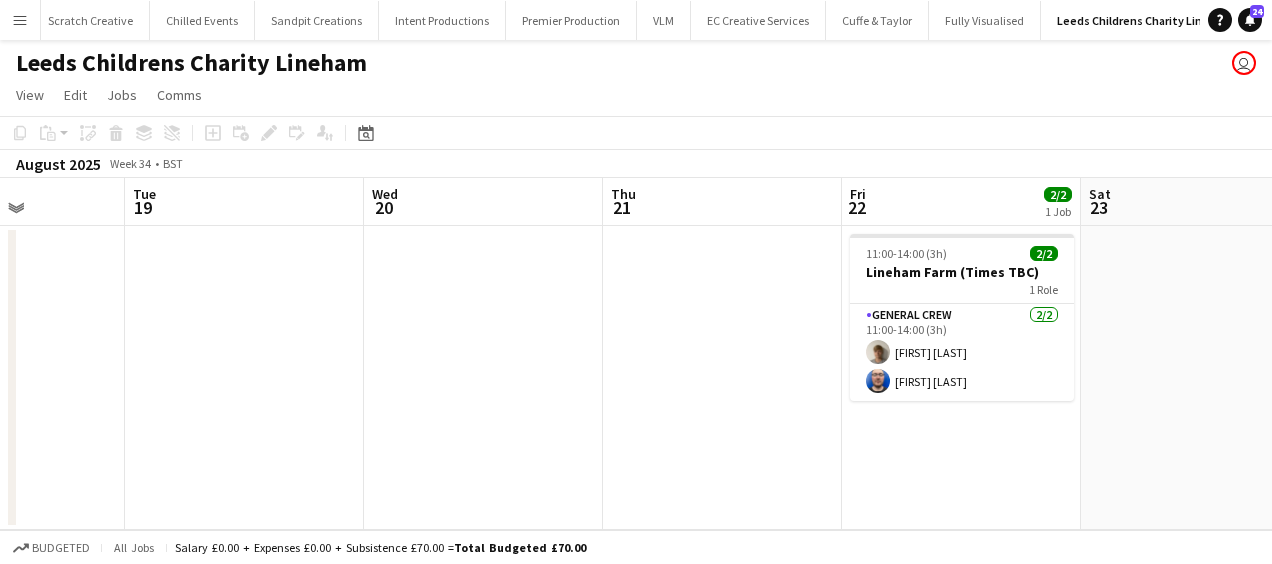 click on "Fri   15   2/2   1 Job   Sat   16   Sun   17   2/2   1 Job   Mon   18   Tue   19   Wed   20   Thu   21   Fri   22   2/2   1 Job   Sat   23   Sun   24   2/2   1 Job   Mon   25      11:00-14:00 (3h)    2/2   Lineham Farm (Times TBC)   1 Role   General Crew   2/2   11:00-14:00 (3h)
[FIRST] [LAST] [FIRST] [LAST]     11:00-14:00 (3h)    2/2   Lineham Farm (Times TBC)   1 Role   General Crew   2/2   11:00-14:00 (3h)
[FIRST] [LAST] [FIRST] [LAST]     11:00-14:00 (3h)    2/2   Lineham Farm (Times TBC)   1 Role   General Crew   2/2   11:00-14:00 (3h)
[FIRST] [LAST] [FIRST] [LAST]     11:00-14:00 (3h)    2/2   Lineham Farm (Times TBC)   1 Role   General Crew   2/2   11:00-14:00 (3h)
[FIRST] [LAST] [FIRST] [LAST]" at bounding box center (636, 354) 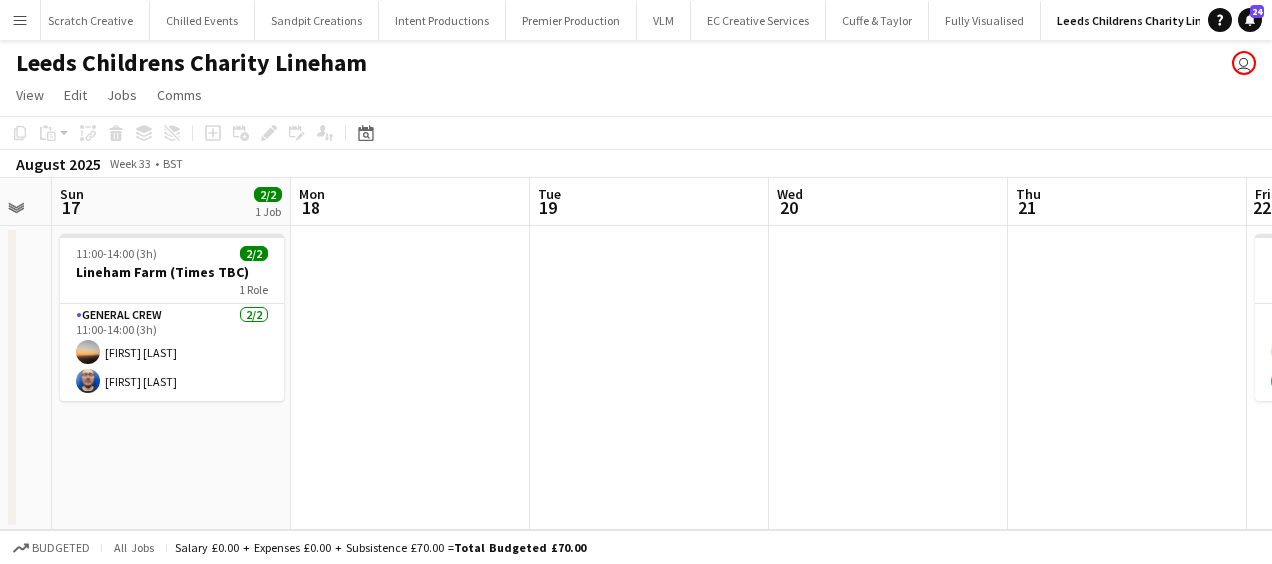 drag, startPoint x: 986, startPoint y: 391, endPoint x: 1222, endPoint y: 391, distance: 236 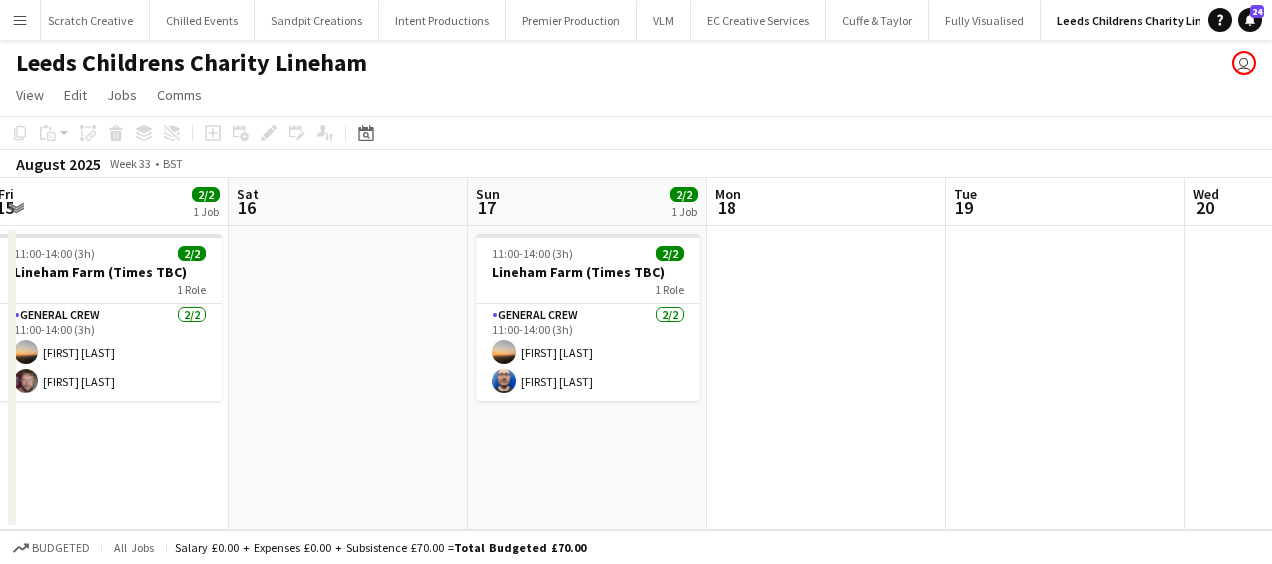 drag, startPoint x: 1024, startPoint y: 389, endPoint x: 1160, endPoint y: 388, distance: 136.00368 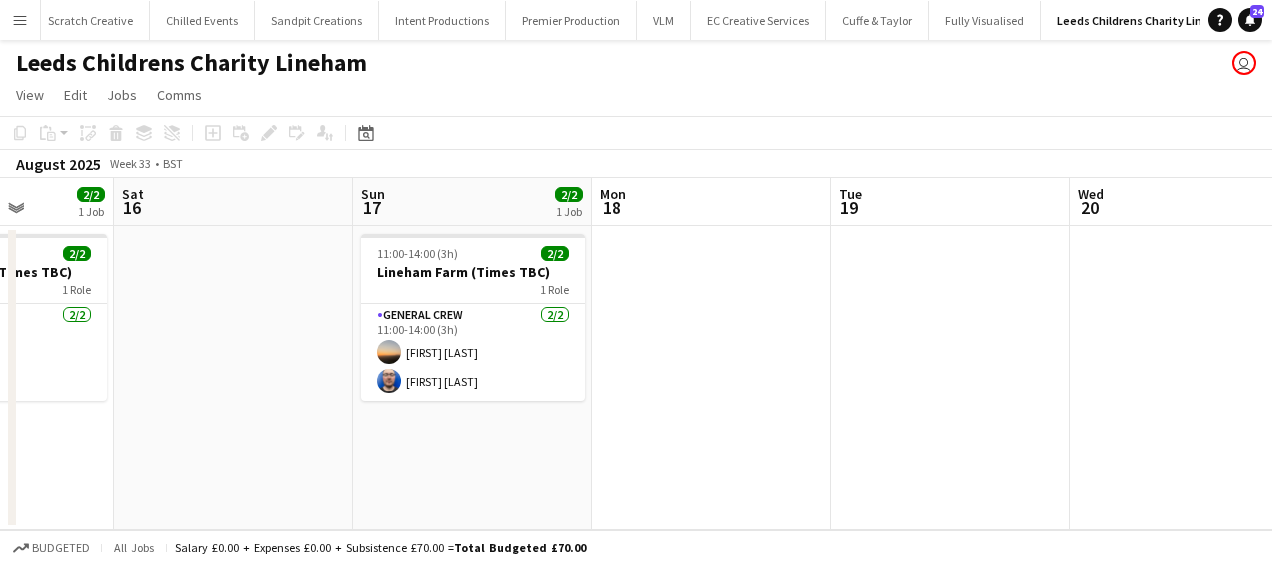 drag, startPoint x: 1138, startPoint y: 388, endPoint x: 1273, endPoint y: 385, distance: 135.03333 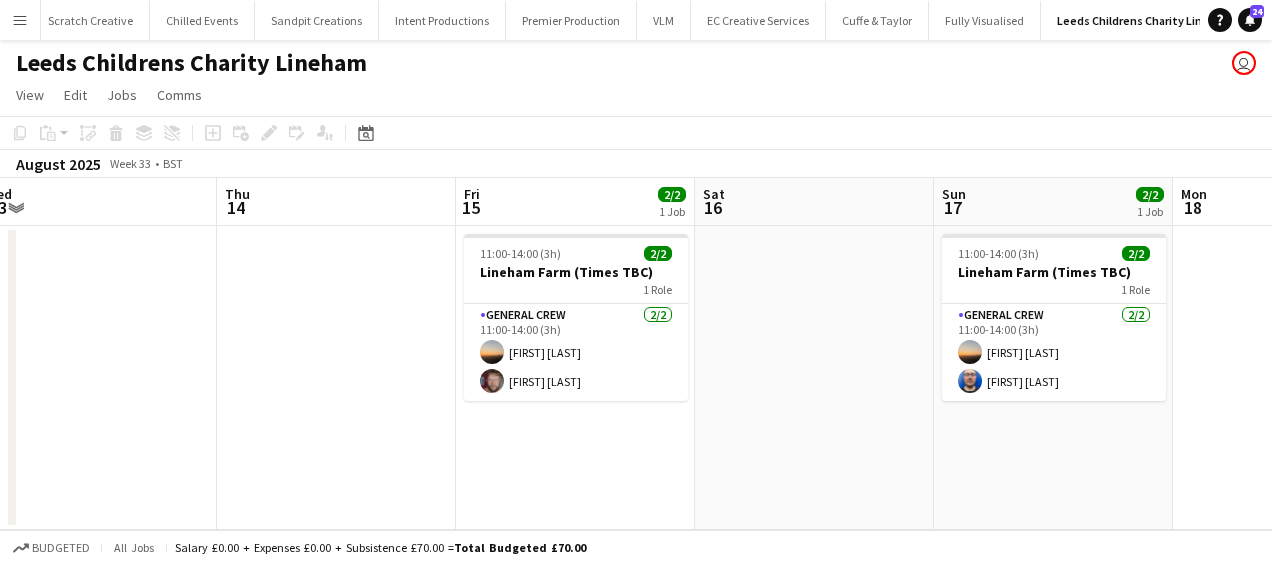 drag, startPoint x: 990, startPoint y: 393, endPoint x: 516, endPoint y: 412, distance: 474.38065 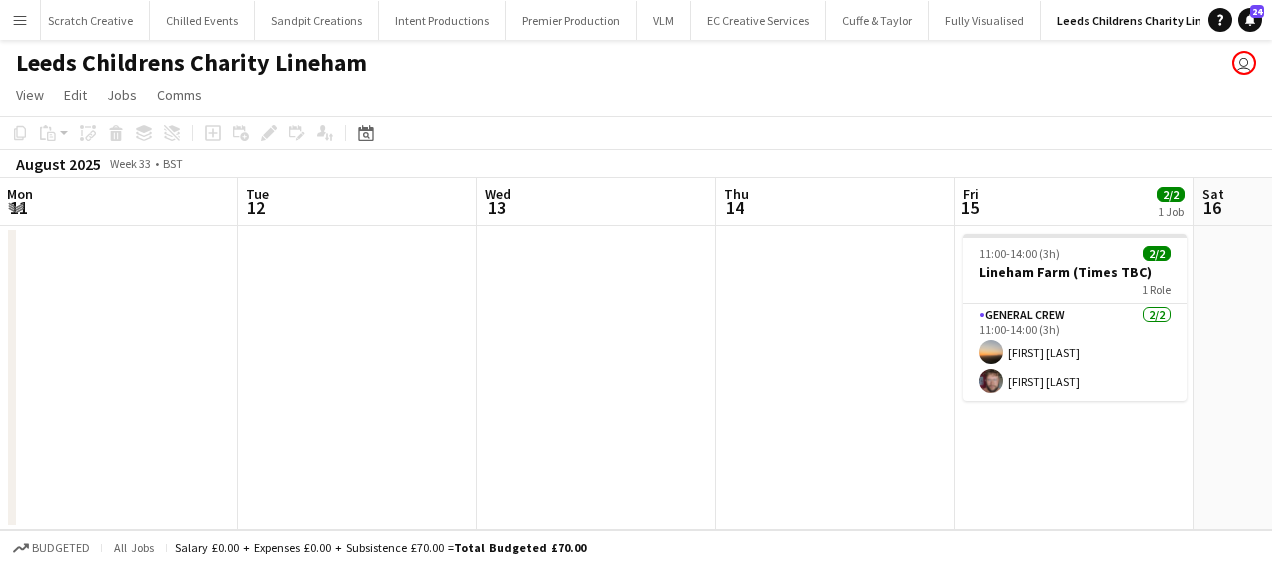 drag, startPoint x: 918, startPoint y: 404, endPoint x: 588, endPoint y: 410, distance: 330.05453 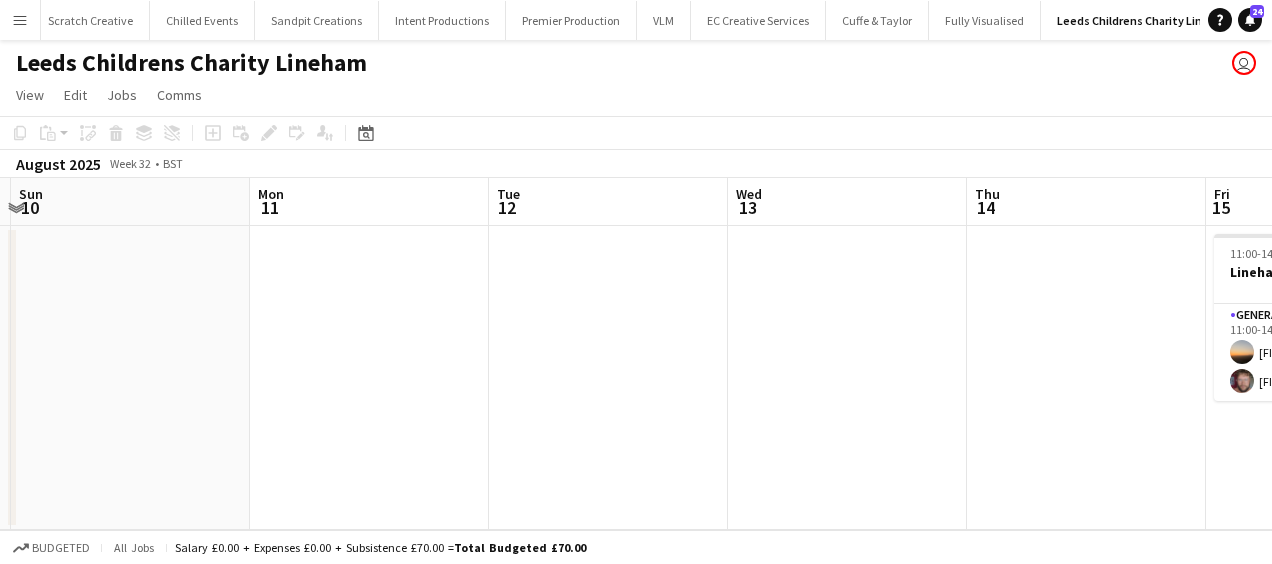 drag, startPoint x: 588, startPoint y: 410, endPoint x: 720, endPoint y: 406, distance: 132.0606 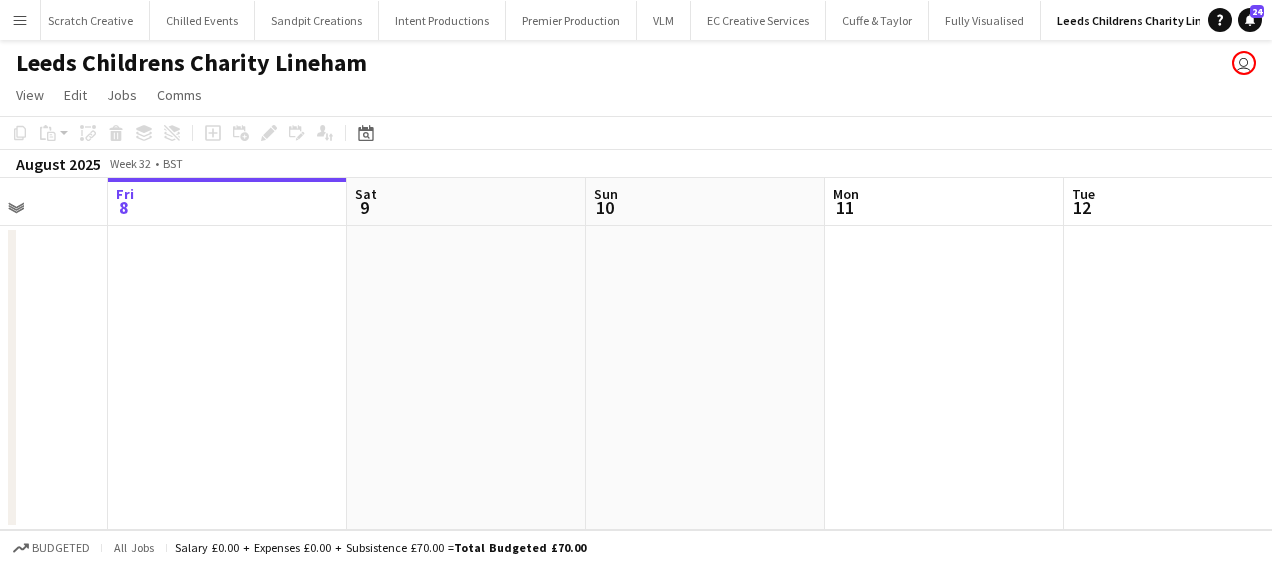 drag, startPoint x: 794, startPoint y: 400, endPoint x: 715, endPoint y: 397, distance: 79.05694 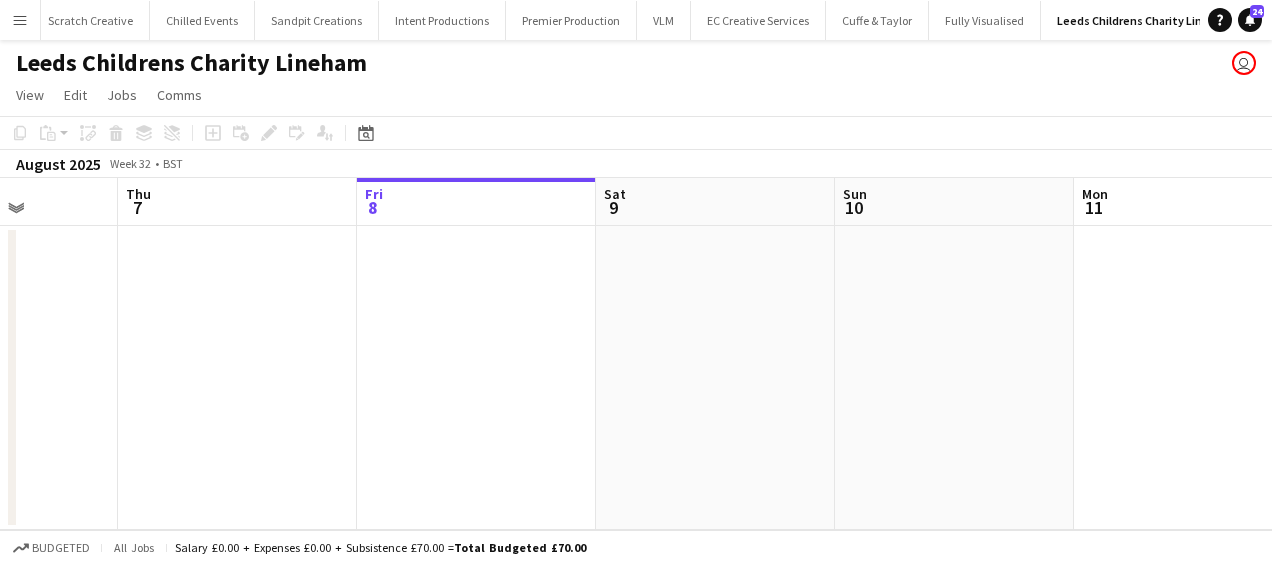 drag, startPoint x: 715, startPoint y: 397, endPoint x: 824, endPoint y: 394, distance: 109.041275 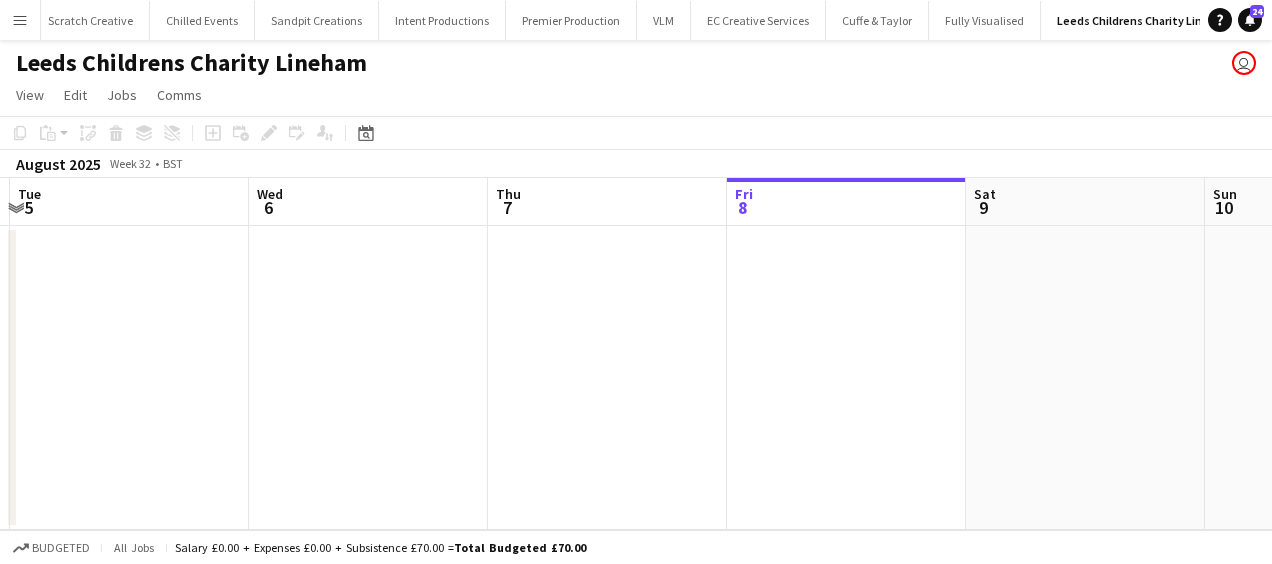 drag, startPoint x: 926, startPoint y: 383, endPoint x: 997, endPoint y: 380, distance: 71.063354 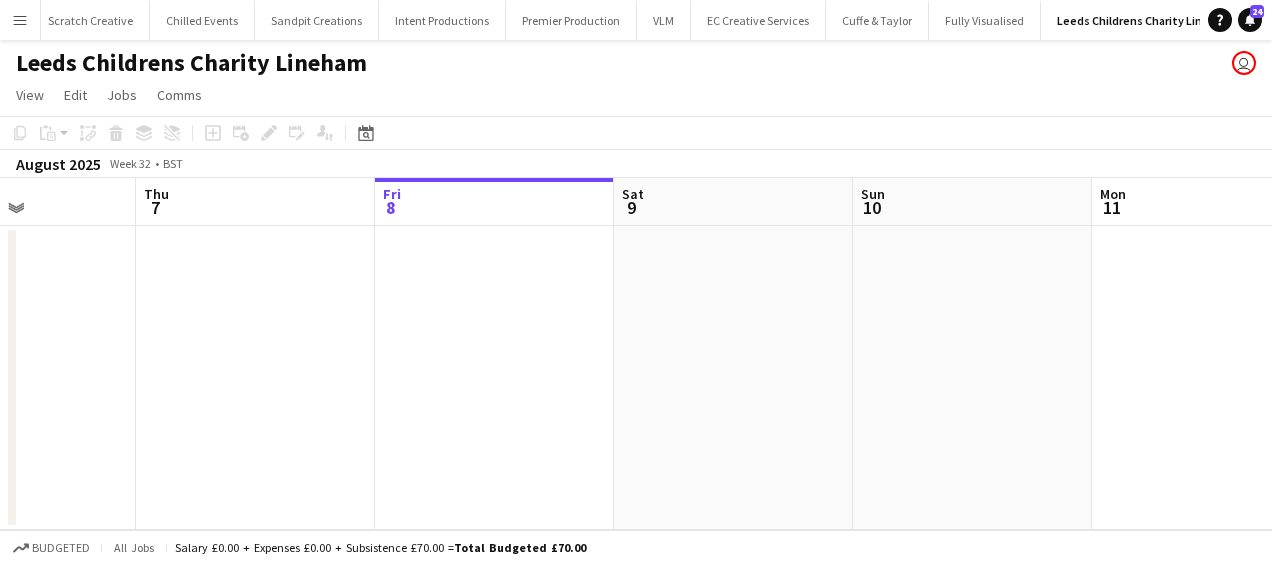 drag, startPoint x: 1071, startPoint y: 378, endPoint x: 455, endPoint y: 375, distance: 616.0073 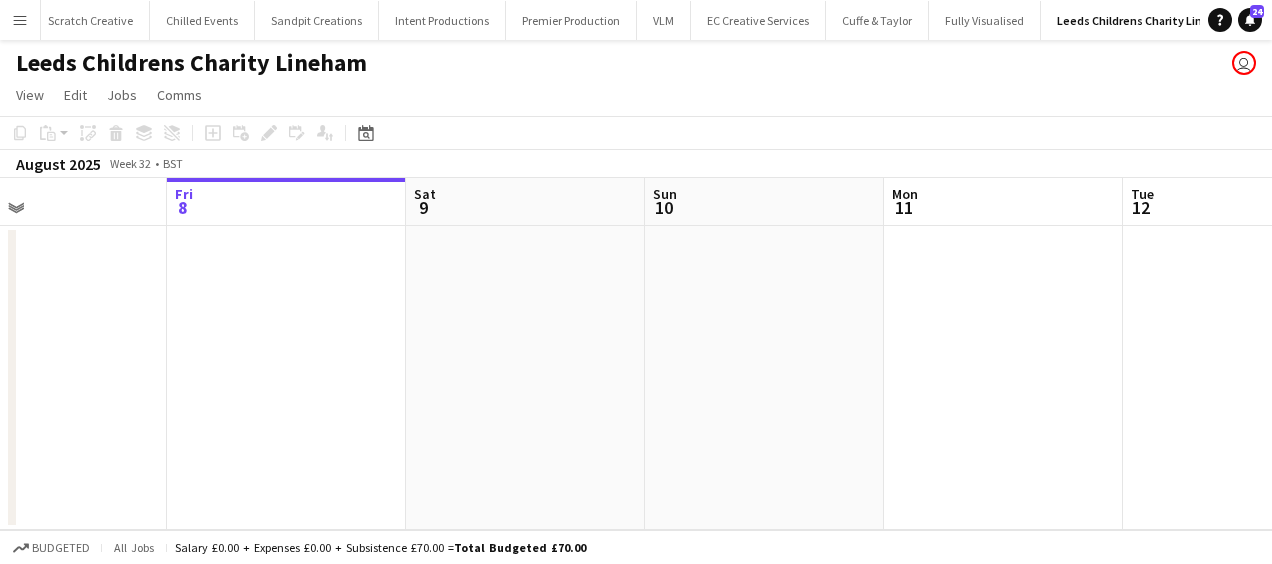 drag, startPoint x: 578, startPoint y: 365, endPoint x: 420, endPoint y: 360, distance: 158.0791 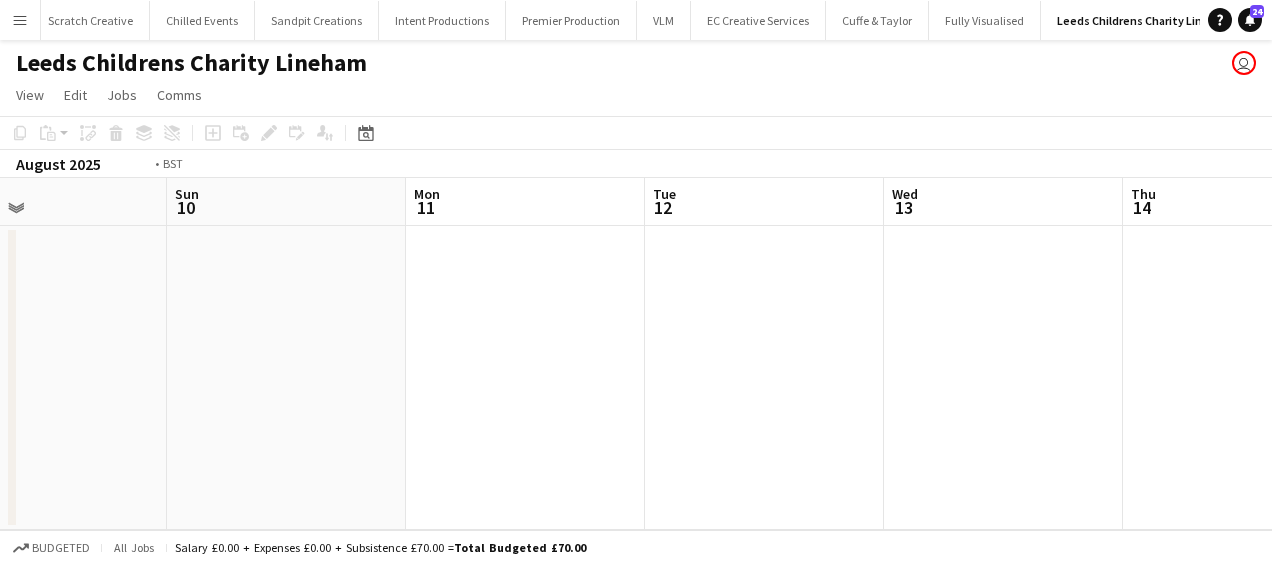 drag, startPoint x: 968, startPoint y: 364, endPoint x: 467, endPoint y: 377, distance: 501.16864 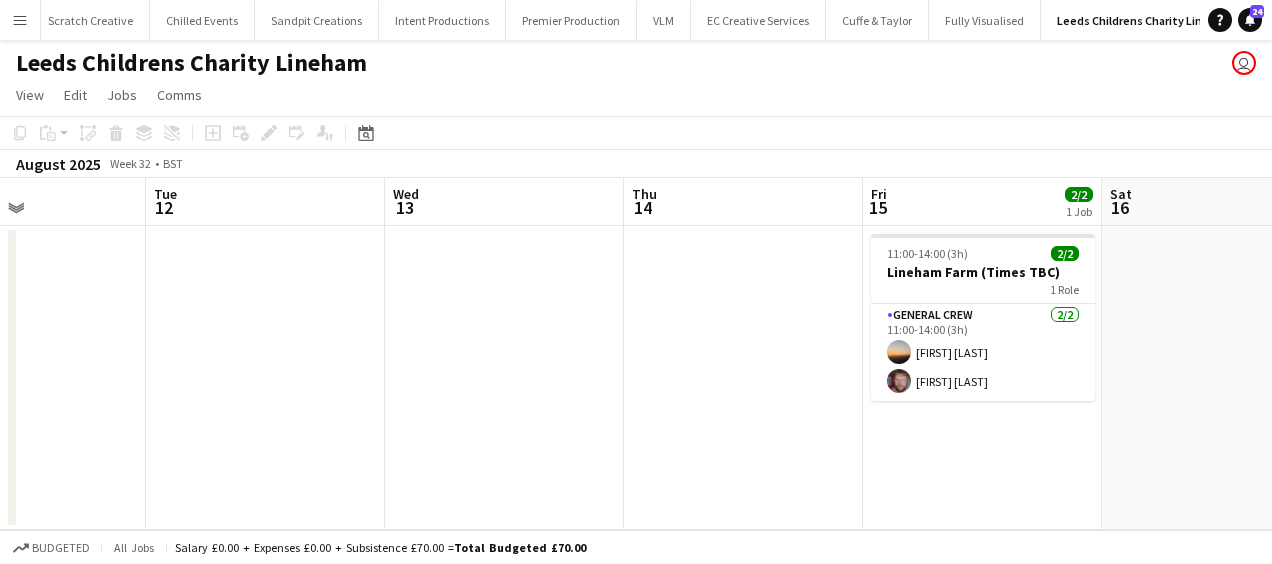 click on "Sat   9   Sun   10   Mon   11   Tue   12   Wed   13   Thu   14   Fri   15   2/2   1 Job   Sat   16   Sun   17   2/2   1 Job   Mon   18   Tue   19      11:00-14:00 (3h)    2/2   Lineham Farm (Times TBC)   1 Role   General Crew   2/2   11:00-14:00 (3h)
[FIRST] [LAST] [FIRST] [LAST]     11:00-14:00 (3h)    2/2   Lineham Farm (Times TBC)   1 Role   General Crew   2/2   11:00-14:00 (3h)
[FIRST] [LAST] [FIRST] [LAST]" at bounding box center (636, 354) 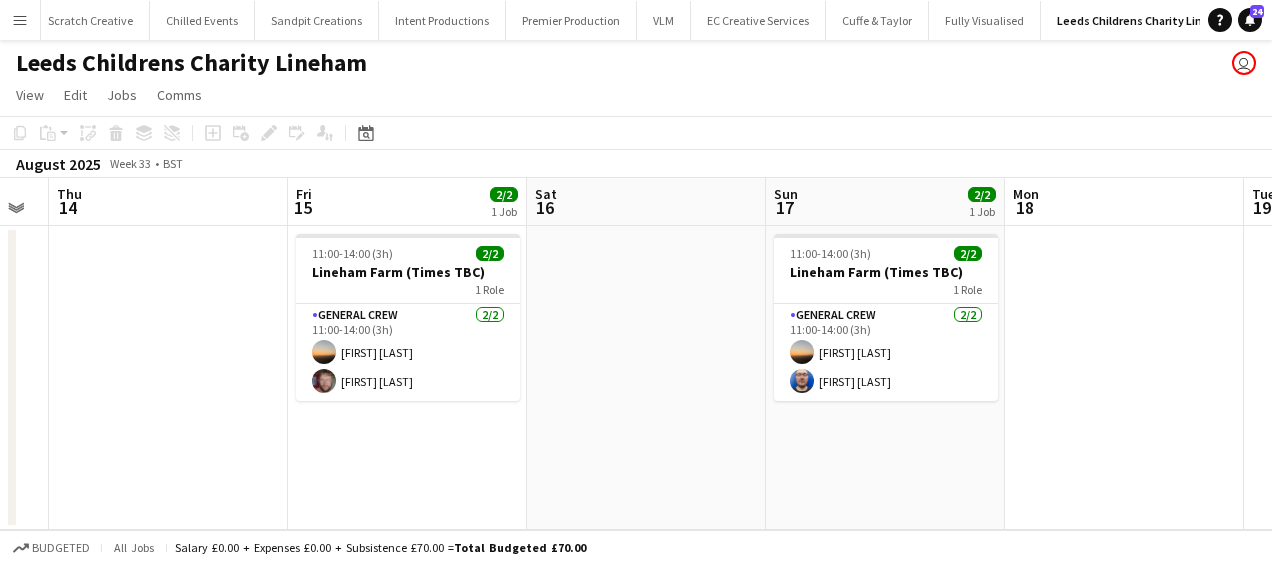 drag, startPoint x: 690, startPoint y: 387, endPoint x: 446, endPoint y: 387, distance: 244 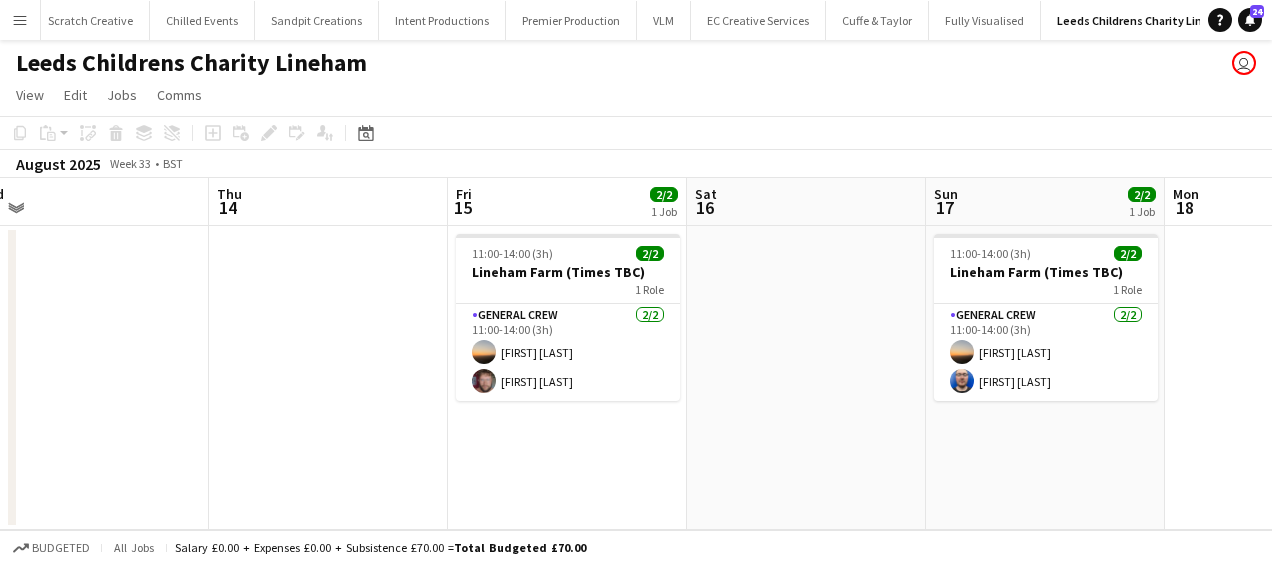 click on "Mon   11   Tue   12   Wed   13   Thu   14   Fri   15   2/2   1 Job   Sat   16   Sun   17   2/2   1 Job   Mon   18   Tue   19   Wed   20   Thu   21      11:00-14:00 (3h)    2/2   Lineham Farm (Times TBC)   1 Role   General Crew   2/2   11:00-14:00 (3h)
[FIRST] [LAST] [FIRST] [LAST]     11:00-14:00 (3h)    2/2   Lineham Farm (Times TBC)   1 Role   General Crew   2/2   11:00-14:00 (3h)
[FIRST] [LAST] [FIRST] [LAST]" at bounding box center [636, 354] 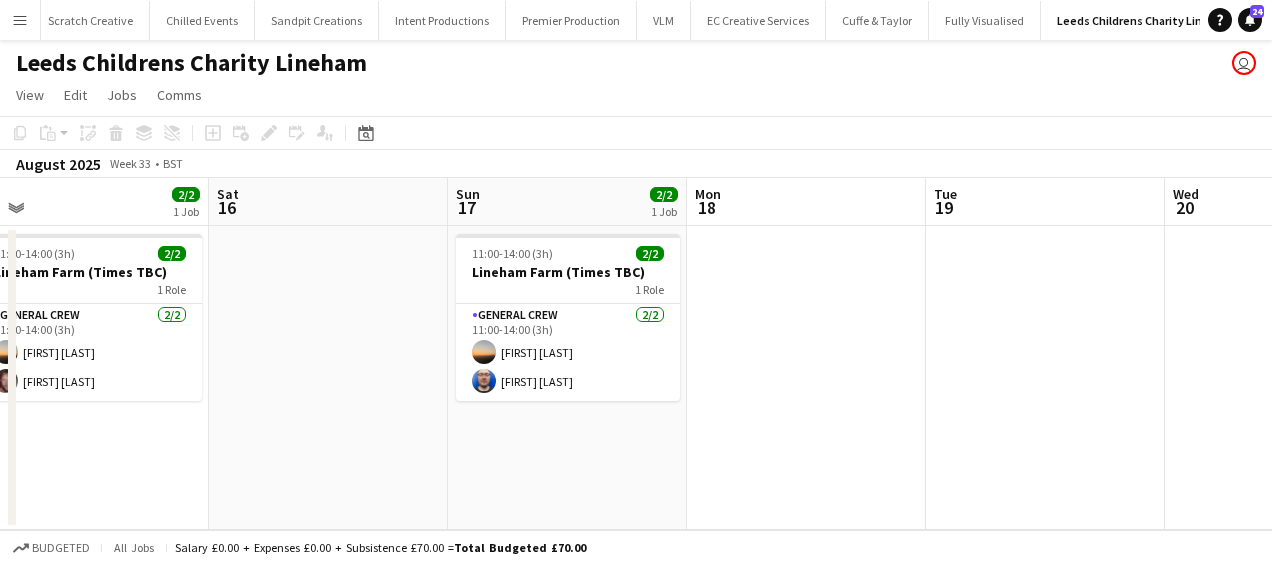 scroll, scrollTop: 0, scrollLeft: 518, axis: horizontal 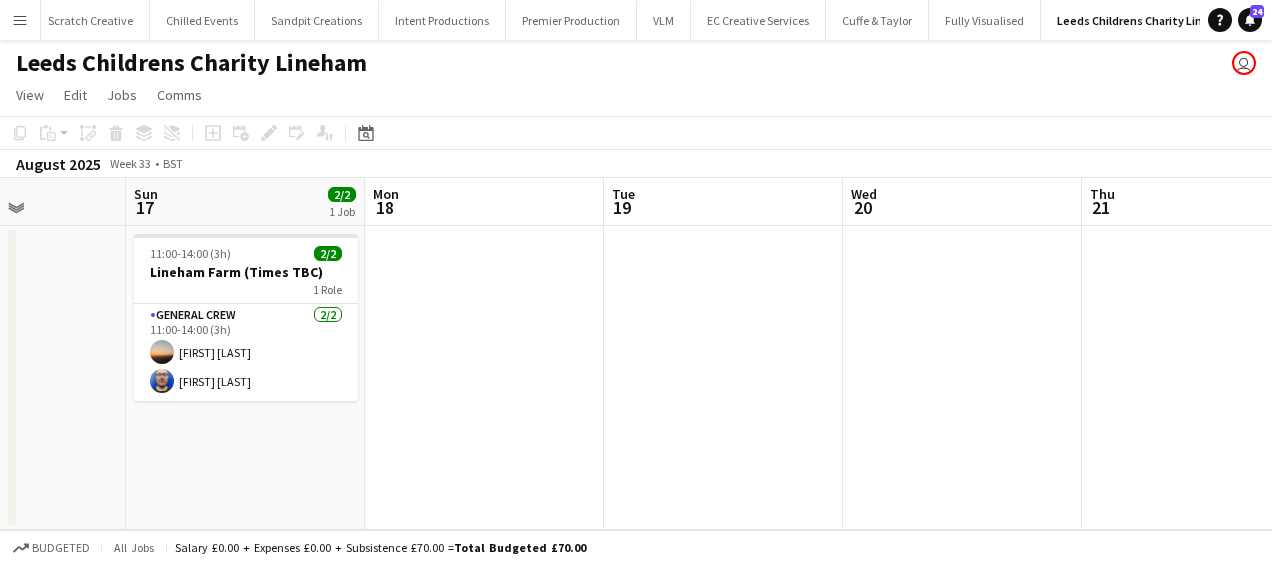 click on "Wed   13   Thu   14   Fri   15   2/2   1 Job   Sat   16   Sun   17   2/2   1 Job   Mon   18   Tue   19   Wed   20   Thu   21   Fri   22   2/2   1 Job   Sat   23      11:00-14:00 (3h)    2/2   Lineham Farm (Times TBC)   1 Role   General Crew   2/2   11:00-14:00 (3h)
[FIRST] [LAST] [FIRST] [LAST]     11:00-14:00 (3h)    2/2   Lineham Farm (Times TBC)   1 Role   General Crew   2/2   11:00-14:00 (3h)
[FIRST] [LAST] [FIRST] [LAST]     11:00-14:00 (3h)    2/2   Lineham Farm (Times TBC)   1 Role   General Crew   2/2   11:00-14:00 (3h)
[FIRST] [LAST] [FIRST] [LAST]" at bounding box center [636, 354] 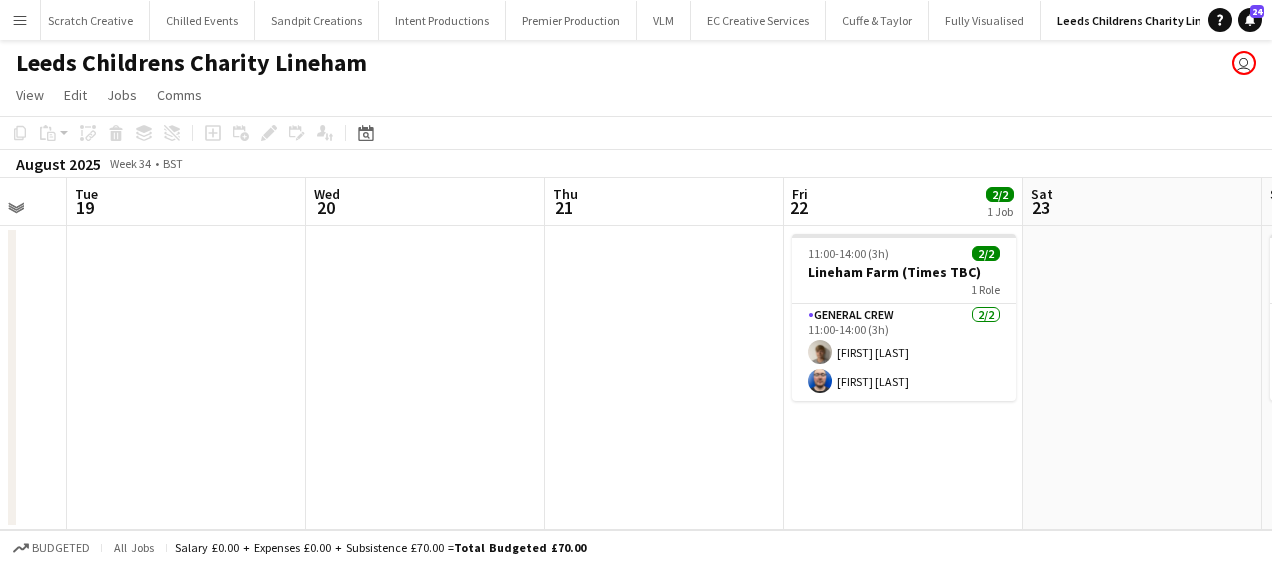 drag, startPoint x: 418, startPoint y: 424, endPoint x: 578, endPoint y: 394, distance: 162.78821 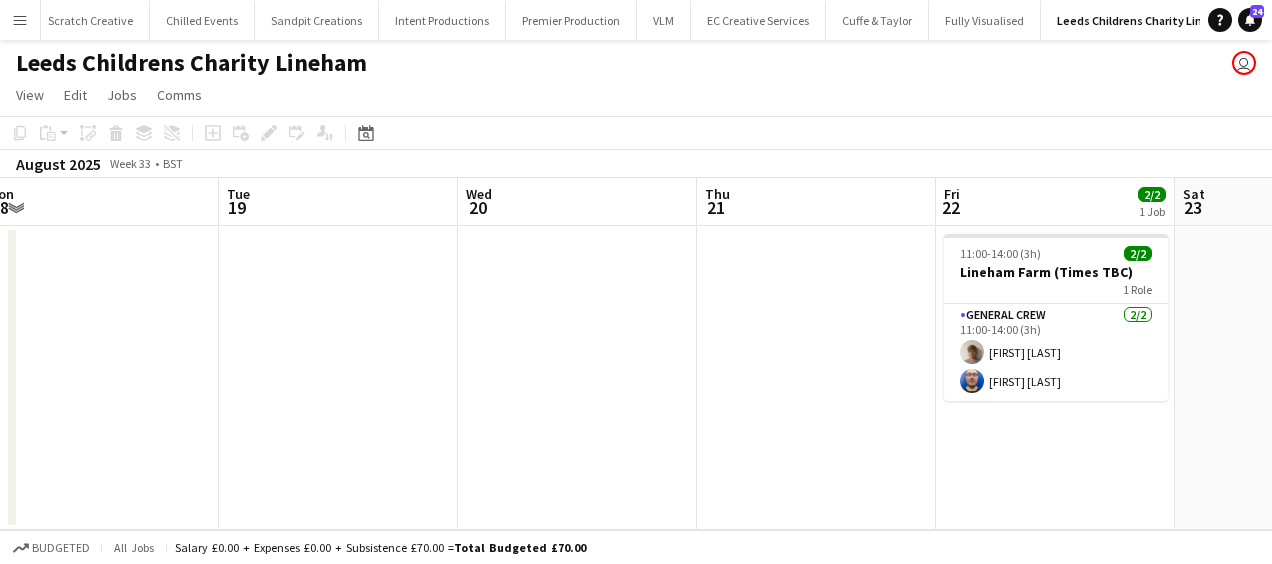 drag, startPoint x: 624, startPoint y: 398, endPoint x: 370, endPoint y: 393, distance: 254.04921 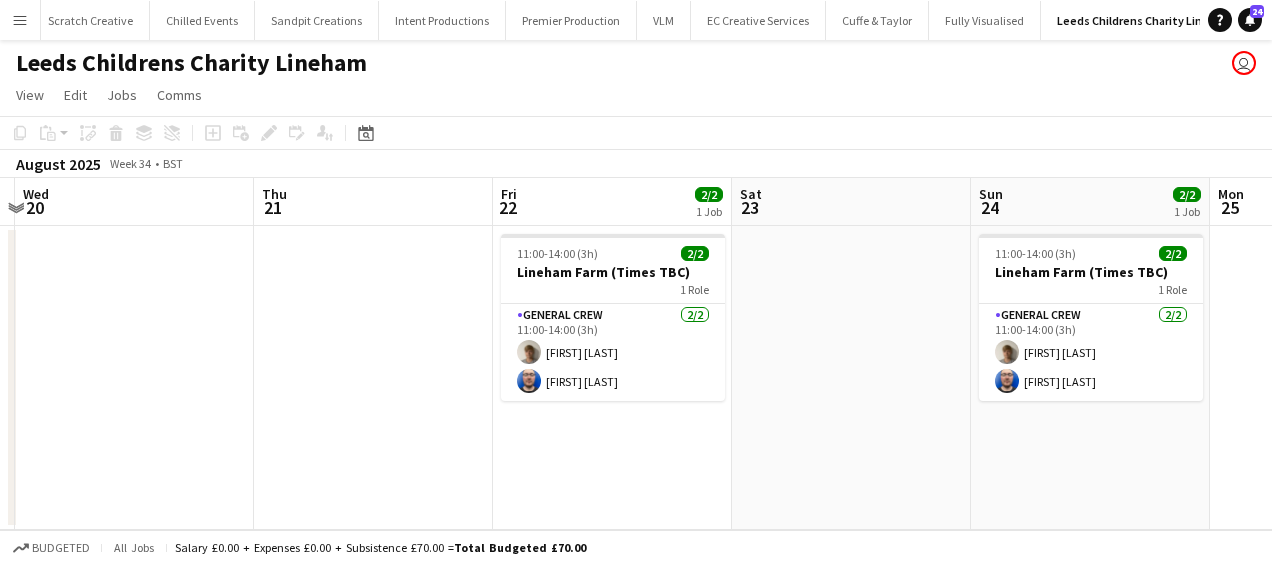 drag, startPoint x: 718, startPoint y: 464, endPoint x: 541, endPoint y: 444, distance: 178.12636 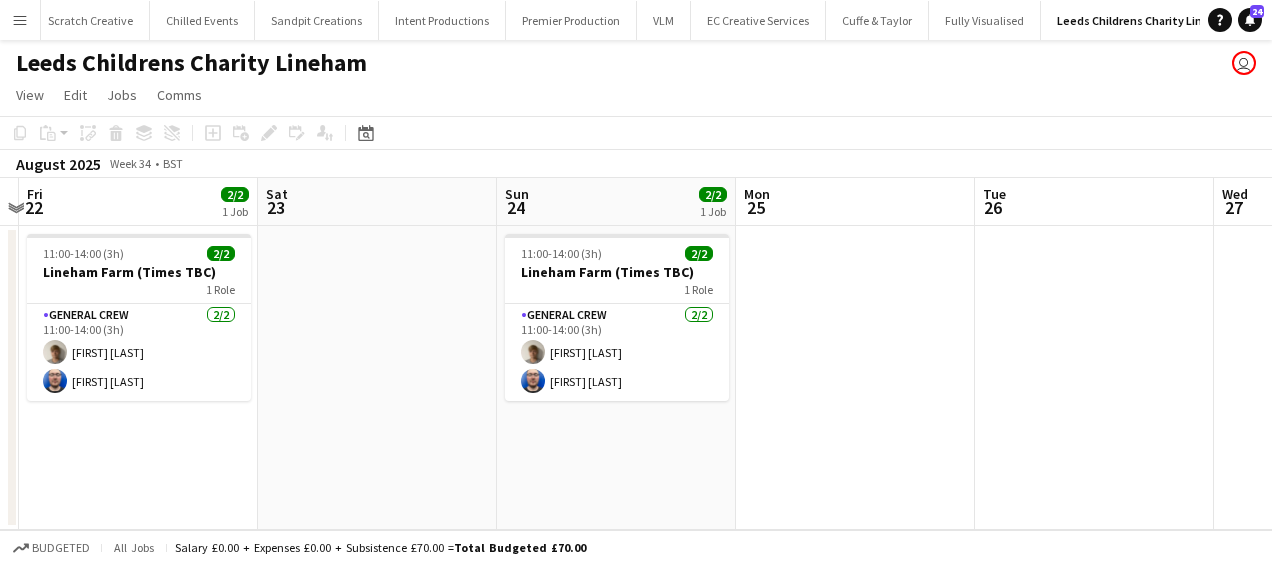 drag, startPoint x: 837, startPoint y: 437, endPoint x: 277, endPoint y: 424, distance: 560.1509 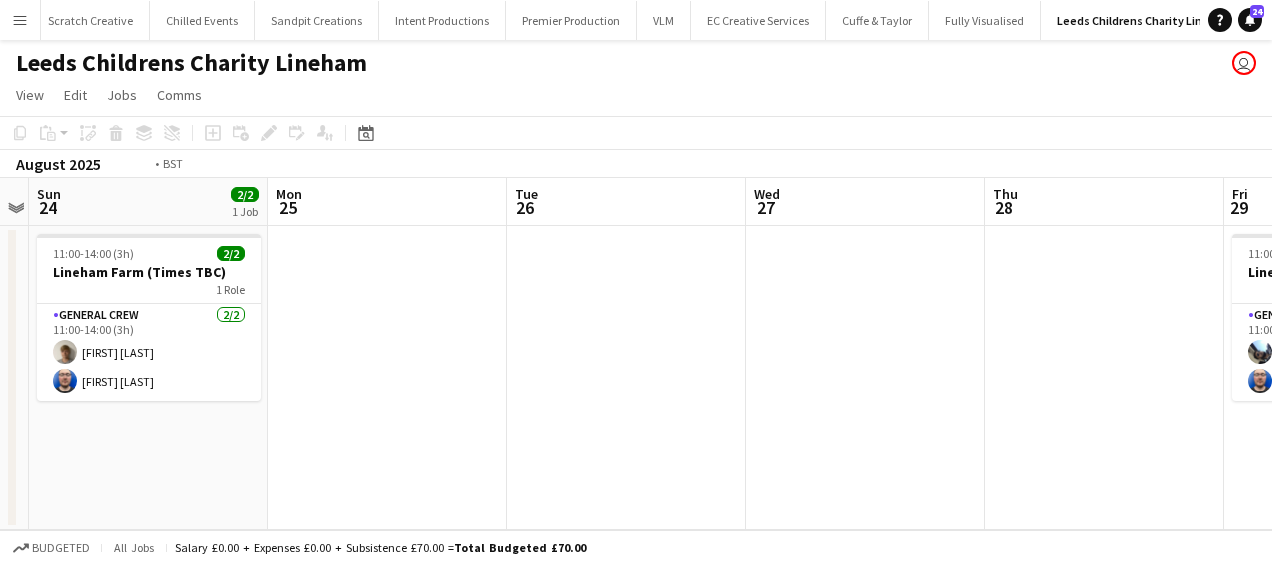 drag, startPoint x: 614, startPoint y: 422, endPoint x: 151, endPoint y: 414, distance: 463.06912 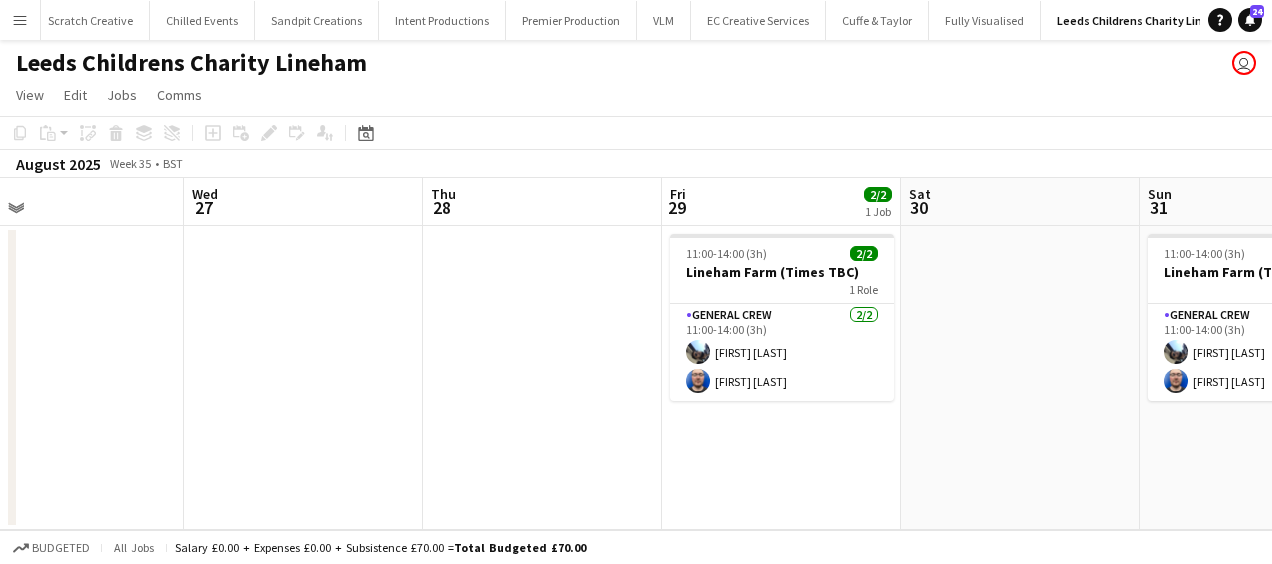 drag, startPoint x: 436, startPoint y: 410, endPoint x: 174, endPoint y: 412, distance: 262.00763 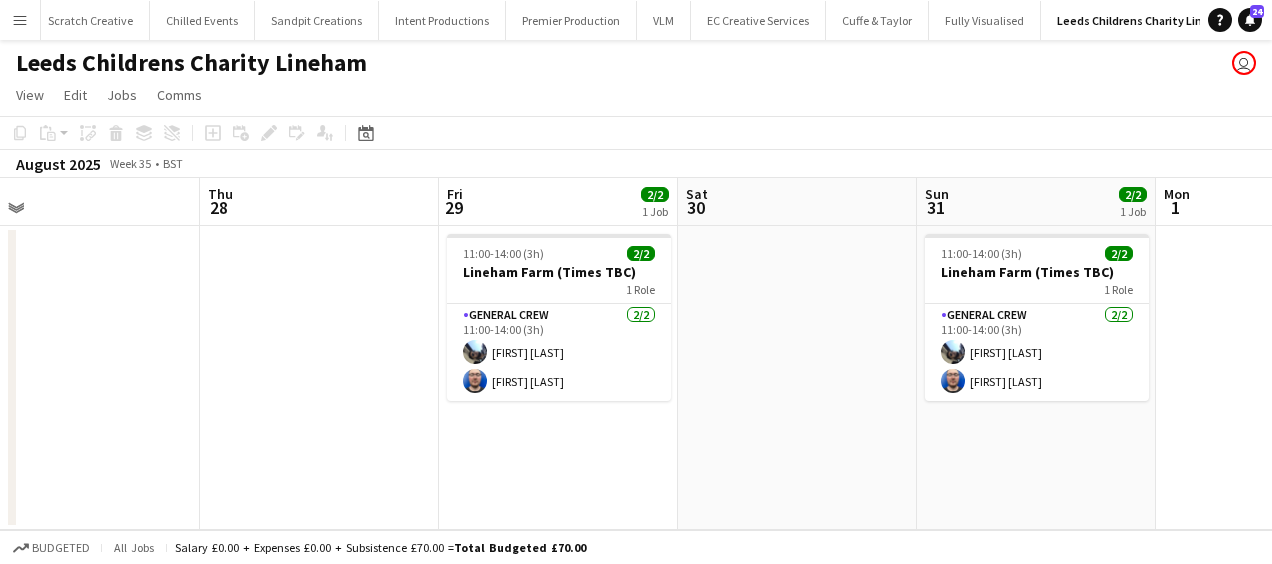 drag, startPoint x: 661, startPoint y: 444, endPoint x: 44, endPoint y: 427, distance: 617.23413 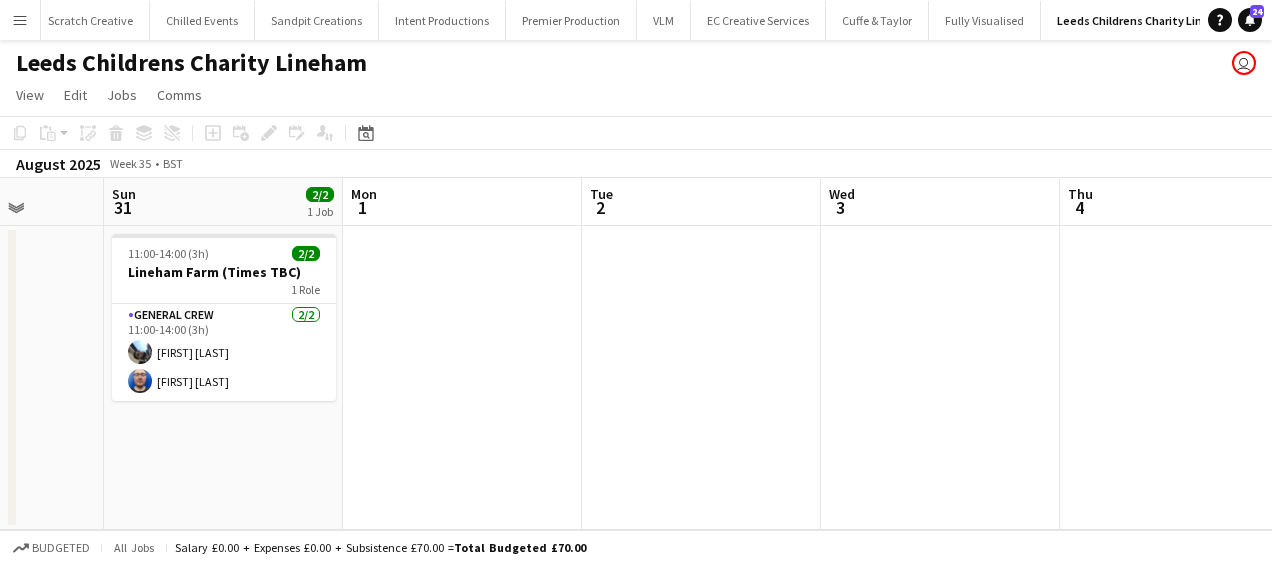 drag, startPoint x: 382, startPoint y: 431, endPoint x: 43, endPoint y: 418, distance: 339.24918 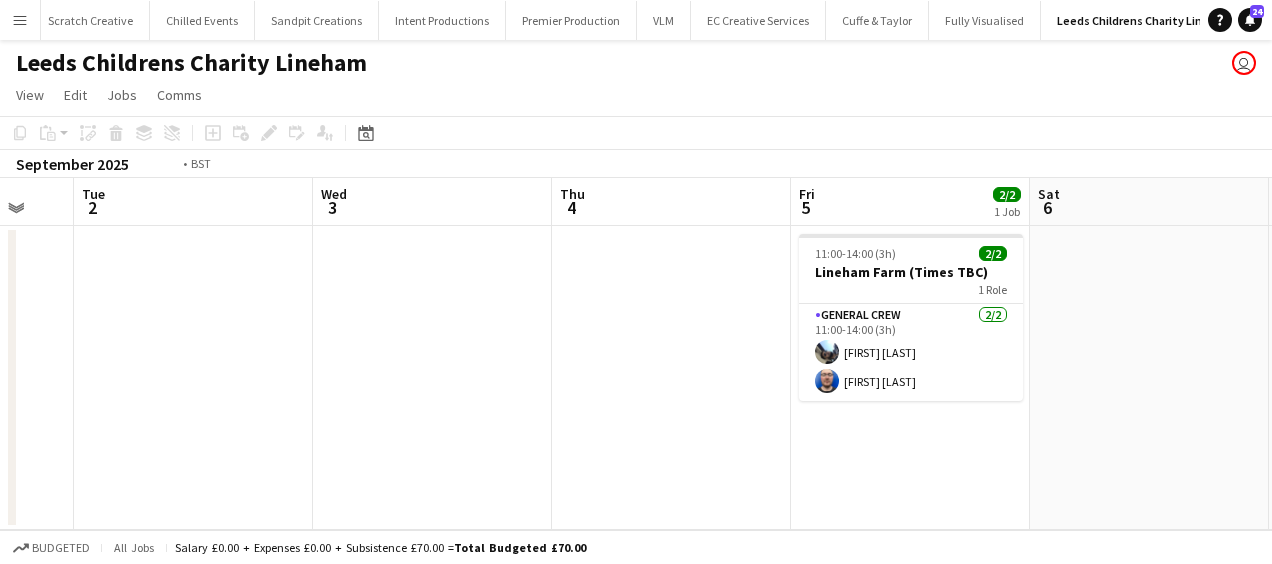 drag, startPoint x: 442, startPoint y: 432, endPoint x: 0, endPoint y: 419, distance: 442.19113 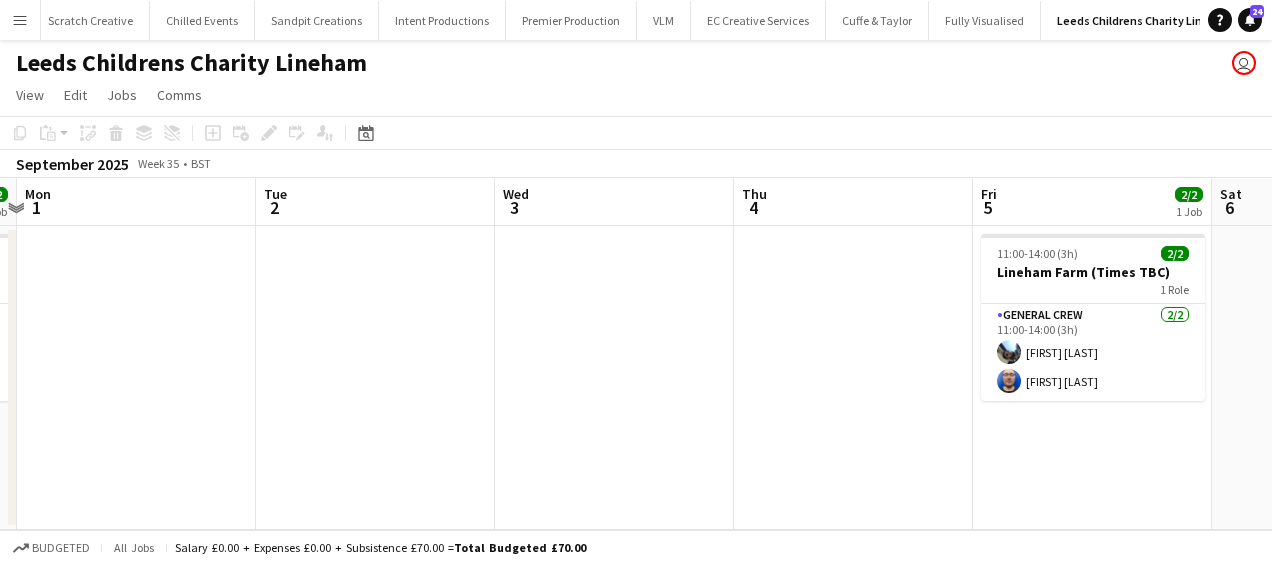 drag, startPoint x: 119, startPoint y: 422, endPoint x: 82, endPoint y: 416, distance: 37.48333 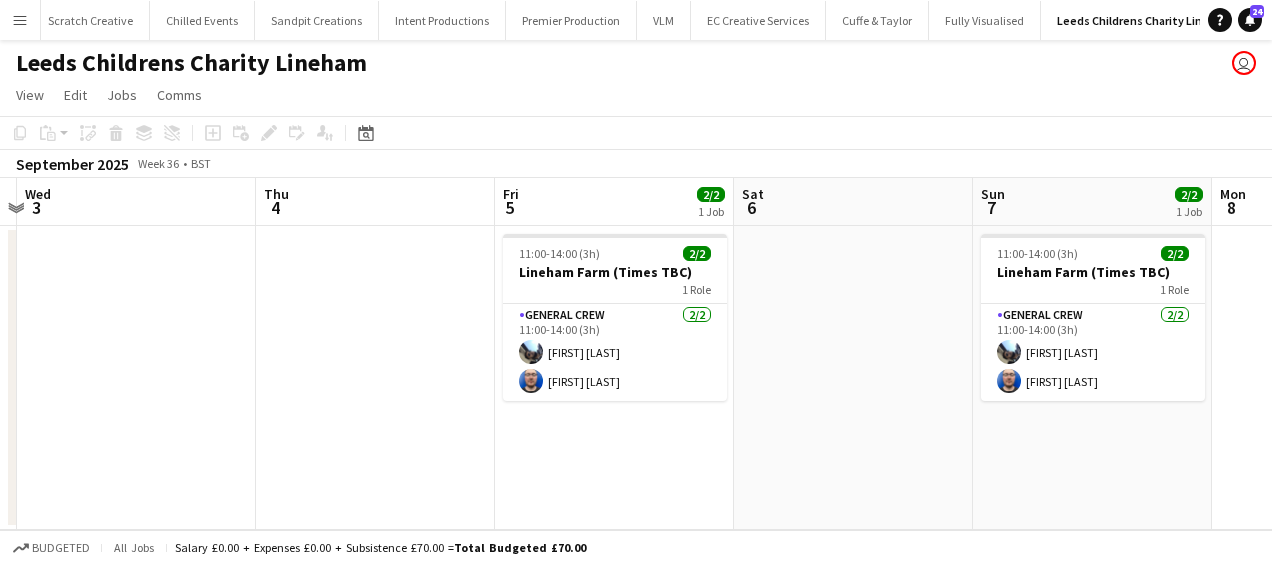 scroll, scrollTop: 0, scrollLeft: 502, axis: horizontal 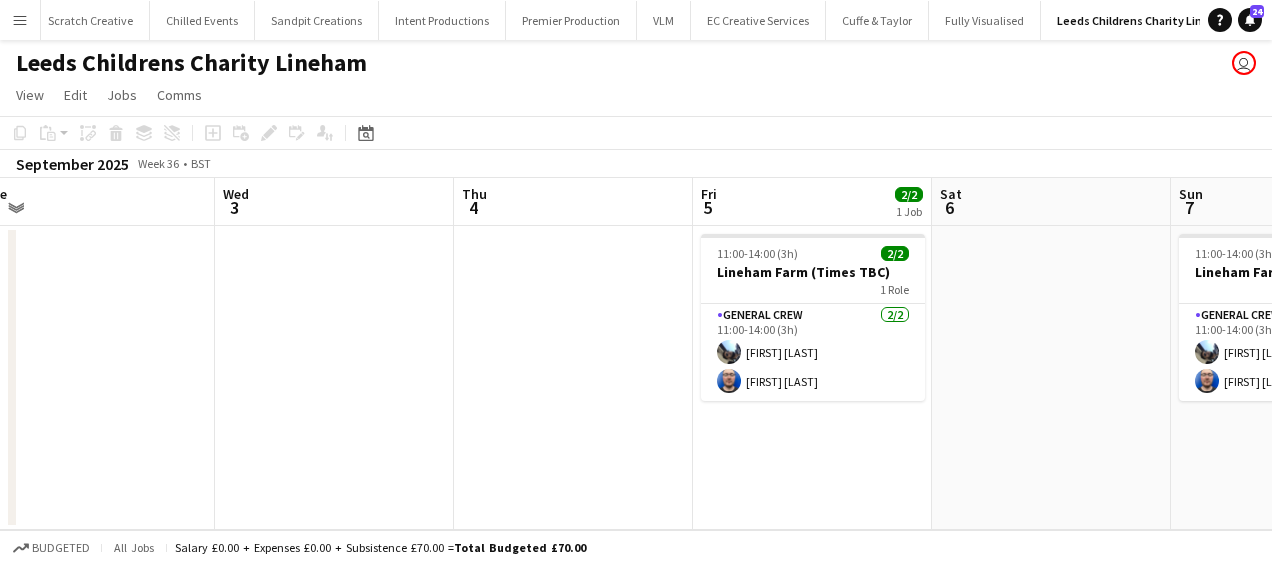 drag, startPoint x: 254, startPoint y: 417, endPoint x: 160, endPoint y: 410, distance: 94.26028 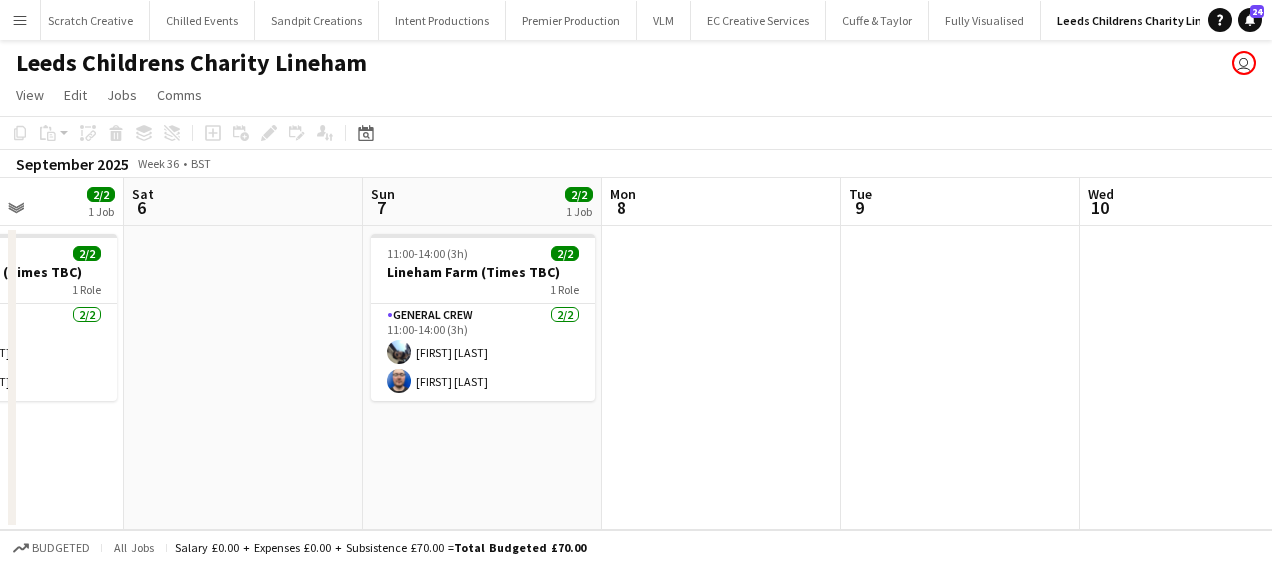 click on "Menu
Boards
Boards   Boards   All jobs   Status
Workforce
Workforce   My Workforce   Recruiting
Comms
Comms
Pay
Pay   Approvals   Payments   Reports
Platform Settings
Platform Settings   App settings   Your settings   Profiles
Training Academy
Training Academy
Knowledge Base
Knowledge Base
Product Updates
Product Updates   Log Out   Privacy   Event People
Close
Evallance
Close
Little Lion Entertainment
Close
Spectrum Live
Close
AV Matrix
Close
Blue Thunder Sound
Close
Sumner Studio
Close
Olympus Express
Close
Wellpleased Events" at bounding box center (636, 282) 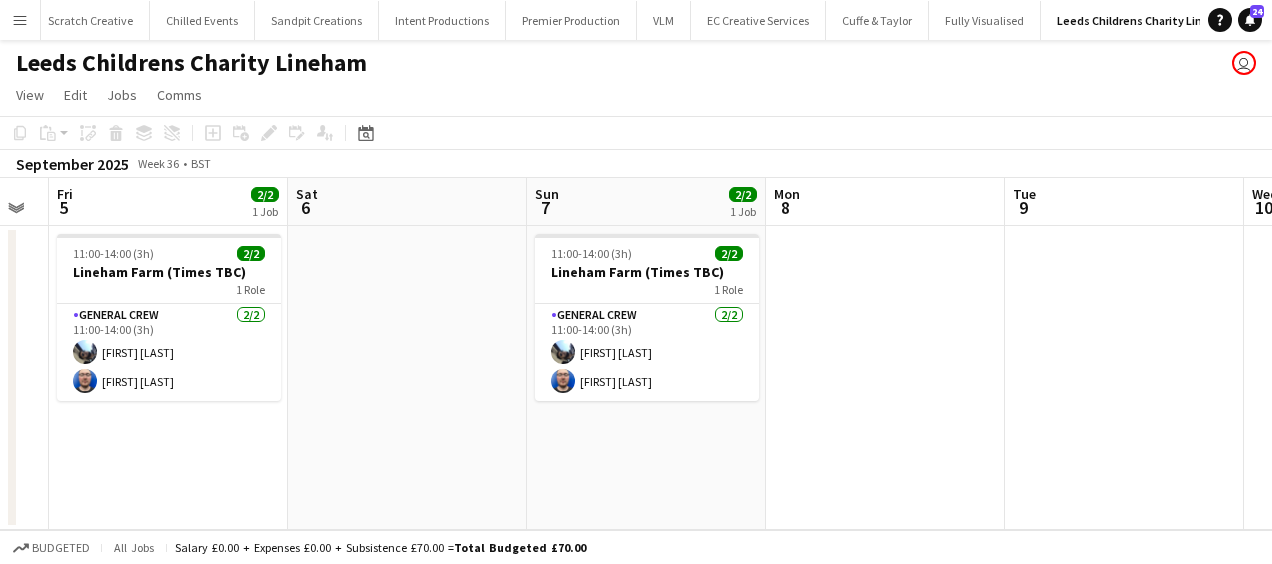 click on "Menu
Boards
Boards   Boards   All jobs   Status
Workforce
Workforce   My Workforce   Recruiting
Comms
Comms
Pay
Pay   Approvals   Payments   Reports
Platform Settings
Platform Settings   App settings   Your settings   Profiles
Training Academy
Training Academy
Knowledge Base
Knowledge Base
Product Updates
Product Updates   Log Out   Privacy   Event People
Close
Evallance
Close
Little Lion Entertainment
Close
Spectrum Live
Close
AV Matrix
Close
Blue Thunder Sound
Close
Sumner Studio
Close
Olympus Express
Close
Wellpleased Events" at bounding box center (636, 282) 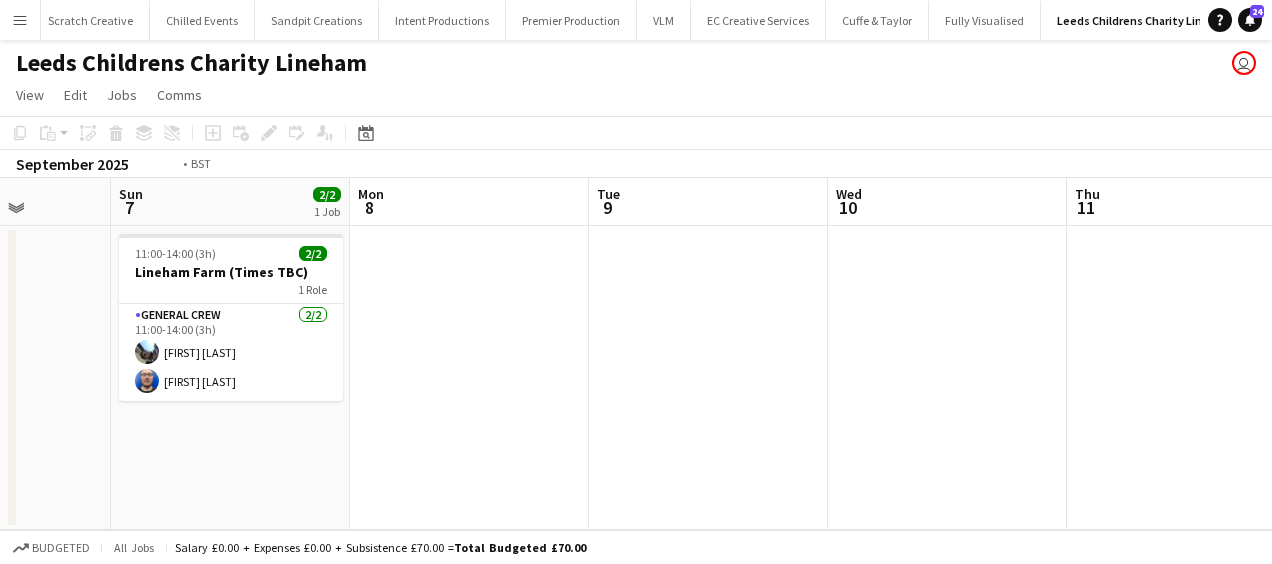 click on "Thu   4   Fri   5   2/2   1 Job   Sat   6   Sun   7   2/2   1 Job   Mon   8   Tue   9   Wed   10   Thu   11   Fri   12   1/2   1 Job   Sat   13   Sun   14   1/2   1 Job      11:00-14:00 (3h)    2/2   Lineham Farm (Times TBC)   1 Role   General Crew   2/2   11:00-14:00 (3h)
[FIRST] [LAST] [FIRST] [LAST]     11:00-14:00 (3h)    2/2   Lineham Farm (Times TBC)   1 Role   General Crew   2/2   11:00-14:00 (3h)
[FIRST] [LAST] [FIRST] [LAST]     11:00-14:00 (3h)    1/2   Lineham Farm (Times TBC)   1 Role   General Crew   8A   1/2   11:00-14:00 (3h)
[LAST]
single-neutral-actions
11:00-14:00 (3h)    1/2   Lineham Farm (Times TBC)   1 Role   General Crew   7A   1/2   11:00-14:00 (3h)
[LAST]
single-neutral-actions" at bounding box center [636, 354] 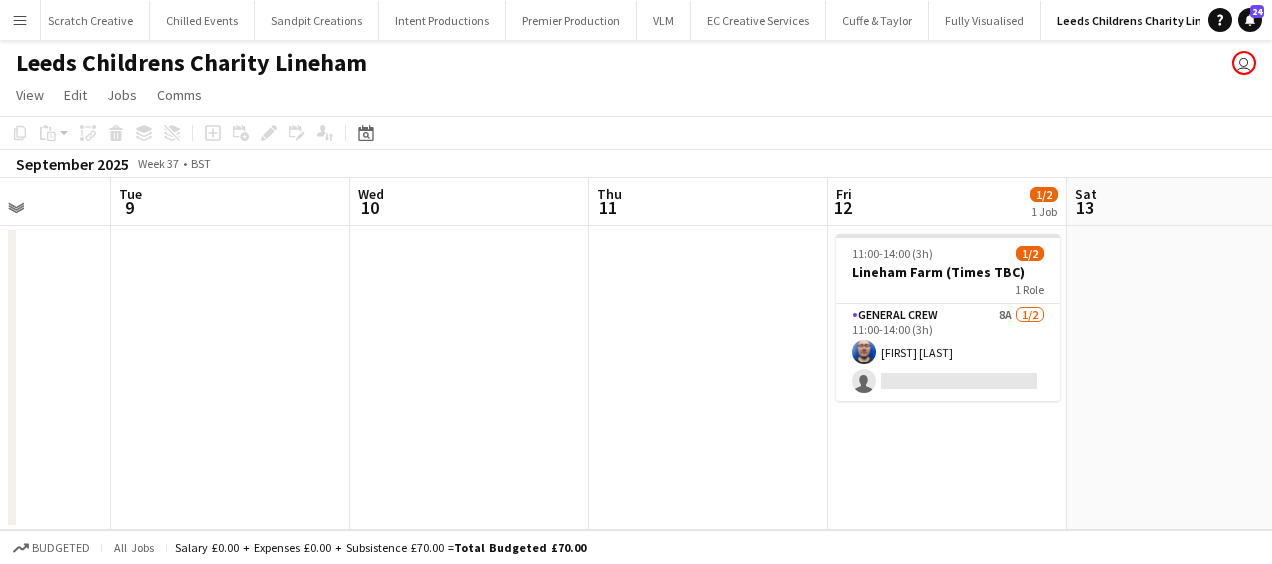 click on "Sat   6   Sun   7   2/2   1 Job   Mon   8   Tue   9   Wed   10   Thu   11   Fri   12   1/2   1 Job   Sat   13   Sun   14   1/2   1 Job   Mon   15   Tue   16      11:00-14:00 (3h)    2/2   Lineham Farm (Times TBC)   1 Role   General Crew   2/2   11:00-14:00 (3h)
[FIRST] [LAST] [FIRST] [LAST]     11:00-14:00 (3h)    1/2   Lineham Farm (Times TBC)   1 Role   General Crew   8A   1/2   11:00-14:00 (3h)
[FIRST] [LAST]
single-neutral-actions
11:00-14:00 (3h)    1/2   Lineham Farm (Times TBC)   1 Role   General Crew   7A   1/2   11:00-14:00 (3h)
[FIRST] [LAST]
single-neutral-actions" at bounding box center (636, 354) 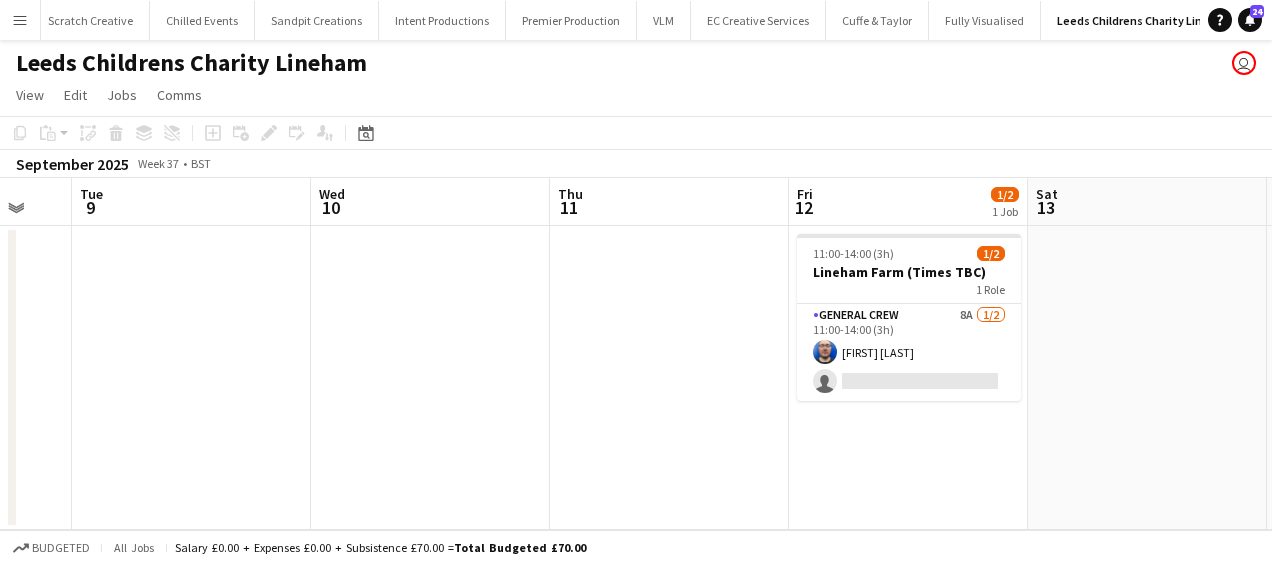 click on "Sat   6   Sun   7   2/2   1 Job   Mon   8   Tue   9   Wed   10   Thu   11   Fri   12   1/2   1 Job   Sat   13   Sun   14   1/2   1 Job   Mon   15   Tue   16      11:00-14:00 (3h)    2/2   Lineham Farm (Times TBC)   1 Role   General Crew   2/2   11:00-14:00 (3h)
[FIRST] [LAST] [FIRST] [LAST]     11:00-14:00 (3h)    1/2   Lineham Farm (Times TBC)   1 Role   General Crew   8A   1/2   11:00-14:00 (3h)
[FIRST] [LAST]
single-neutral-actions
11:00-14:00 (3h)    1/2   Lineham Farm (Times TBC)   1 Role   General Crew   7A   1/2   11:00-14:00 (3h)
[FIRST] [LAST]
single-neutral-actions" at bounding box center [636, 354] 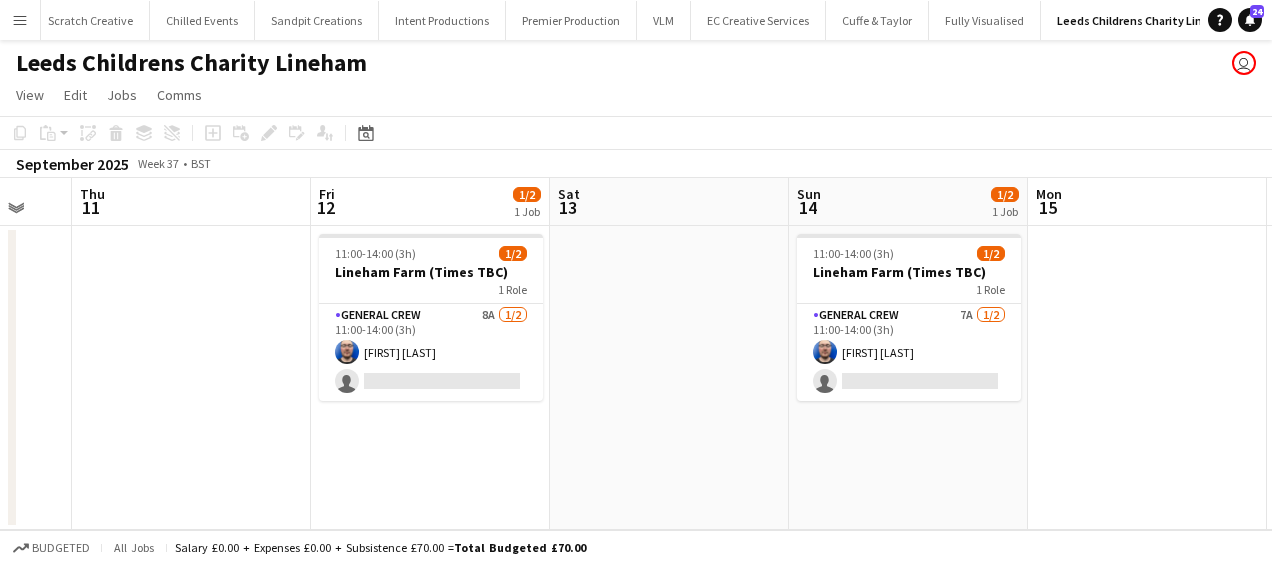 scroll, scrollTop: 0, scrollLeft: 648, axis: horizontal 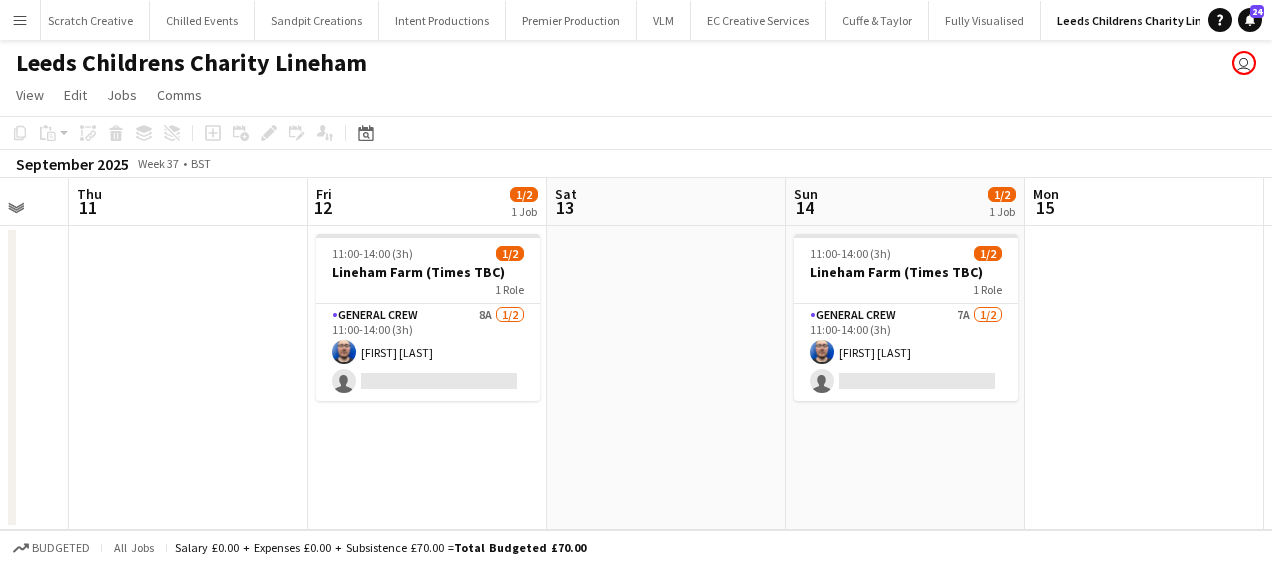 click on "Mon   8   Tue   9   Wed   10   Thu   11   Fri   12   1/2   1 Job   Sat   13   Sun   14   1/2   1 Job   Mon   15   Tue   16   Wed   17   Thu   18      11:00-14:00 (3h)    1/2   Lineham Farm (Times TBC)   1 Role   General Crew   8A   1/2   11:00-14:00 (3h)
[FIRST] [LAST]
single-neutral-actions
11:00-14:00 (3h)    1/2   Lineham Farm (Times TBC)   1 Role   General Crew   7A   1/2   11:00-14:00 (3h)
[FIRST] [LAST]
single-neutral-actions" at bounding box center (636, 354) 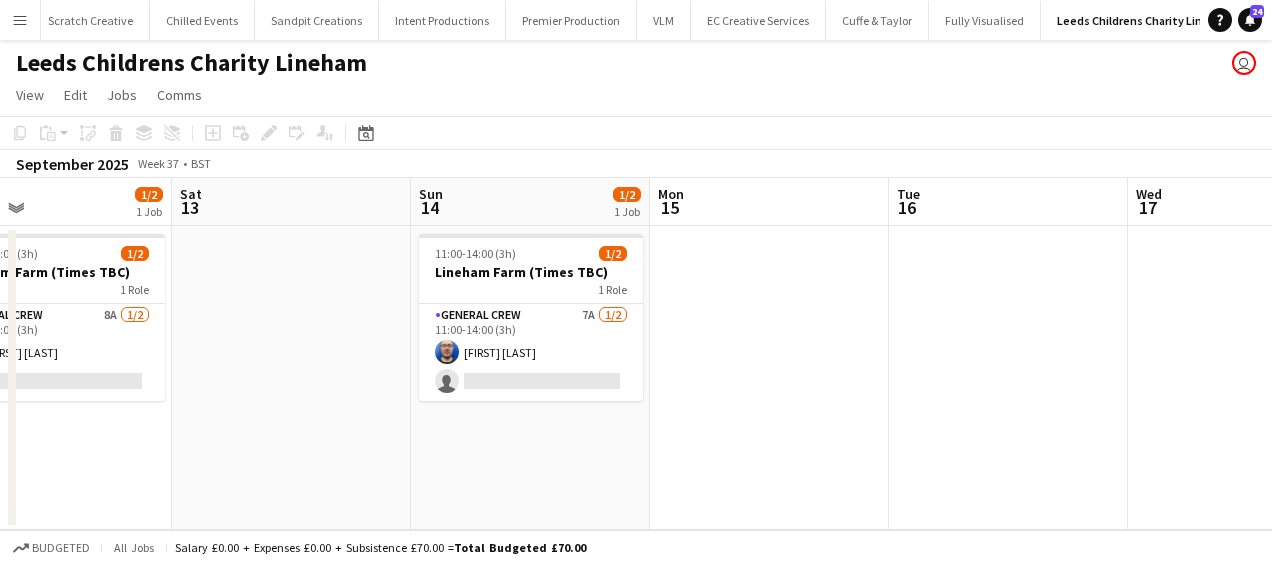 click on "Wed   10   Thu   11   Fri   12   1/2   1 Job   Sat   13   Sun   14   1/2   1 Job   Mon   15   Tue   16   Wed   17   Thu   18   Fri   19   1/2   1 Job   Sat   20      11:00-14:00 (3h)    1/2   Lineham Farm (Times TBC)   1 Role   General Crew   8A   1/2   11:00-14:00 (3h)
[FIRST] [LAST]
single-neutral-actions
11:00-14:00 (3h)    1/2   Lineham Farm (Times TBC)   1 Role   General Crew   7A   1/2   11:00-14:00 (3h)
[FIRST] [LAST]
single-neutral-actions
11:00-14:00 (3h)    1/2   Lineham Farm (Times TBC)   1 Role   General Crew   5A   1/2   11:00-14:00 (3h)
[FIRST] [LAST]
single-neutral-actions" at bounding box center [636, 354] 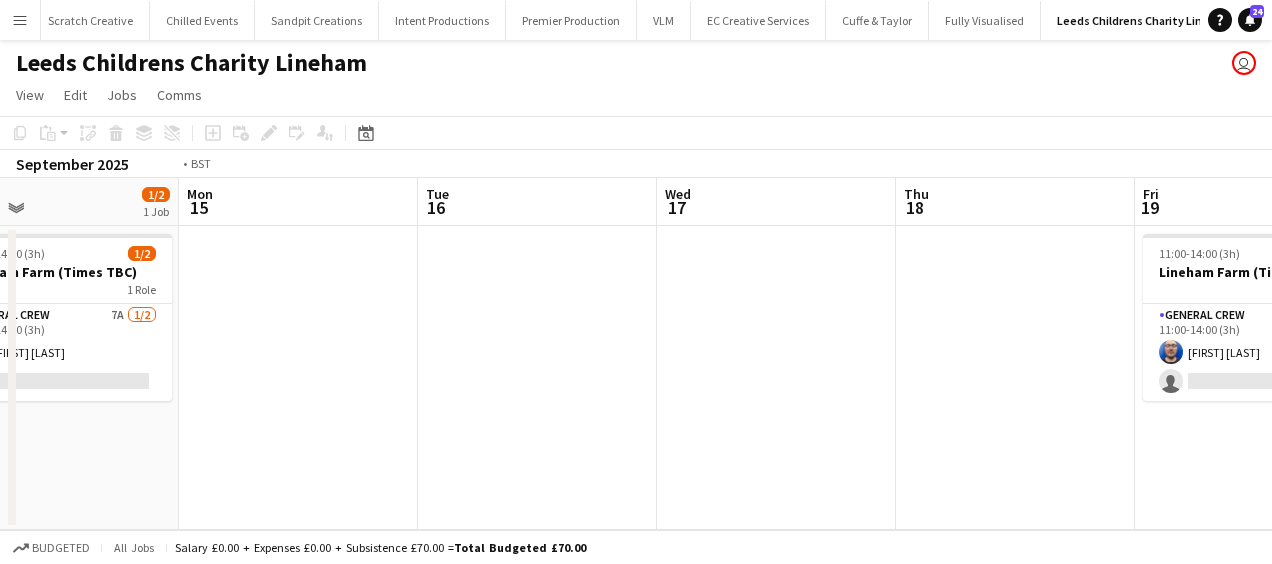 click on "Fri   12   1/2   1 Job   Sat   13   Sun   14   1/2   1 Job   Mon   15   Tue   16   Wed   17   Thu   18   Fri   19   1/2   1 Job   Sat   20   Sun   21   1/2   1 Job   Mon   22      11:00-14:00 (3h)    1/2   Lineham Farm (Times TBC)   1 Role   General Crew   8A   1/2   11:00-14:00 (3h)
[FIRST] [LAST]
single-neutral-actions
11:00-14:00 (3h)    1/2   Lineham Farm (Times TBC)   1 Role   General Crew   7A   1/2   11:00-14:00 (3h)
[FIRST] [LAST]
single-neutral-actions
11:00-14:00 (3h)    1/2   Lineham Farm (Times TBC)   1 Role   General Crew   5A   1/2   11:00-14:00 (3h)
[FIRST] [LAST]
single-neutral-actions
11:00-14:00 (3h)    1/2   Lineham Farm (Times TBC)   1 Role   General Crew   5A   1/2   11:00-14:00 (3h)
[FIRST] [LAST]
single-neutral-actions" at bounding box center [636, 354] 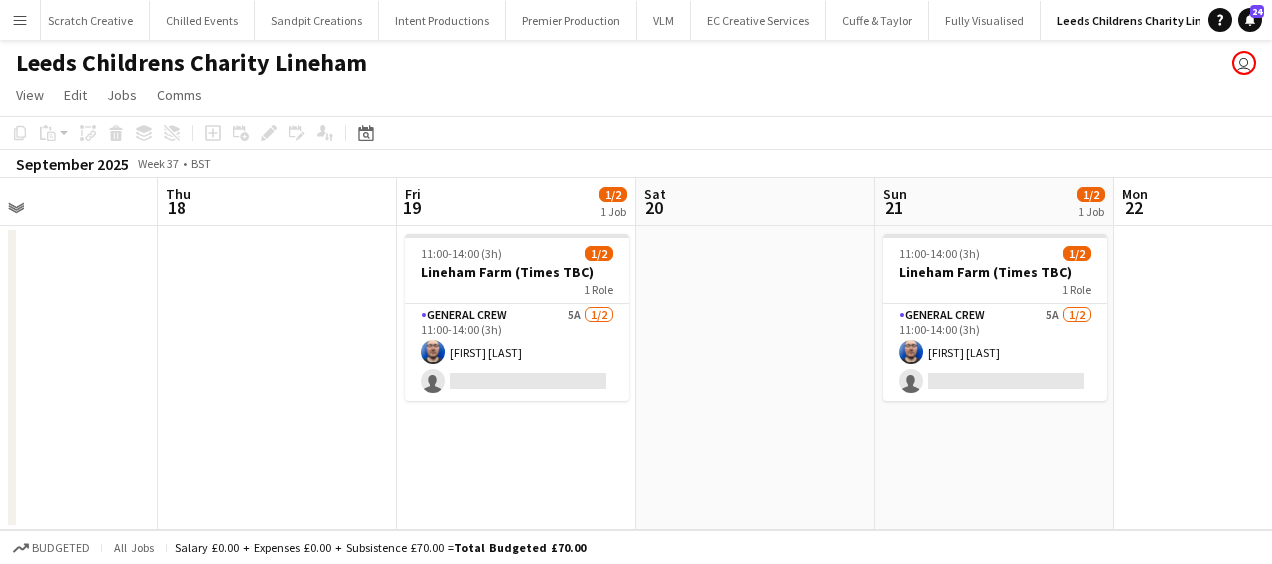 click on "Sun   14   1/2   1 Job   Mon   15   Tue   16   Wed   17   Thu   18   Fri   19   1/2   1 Job   Sat   20   Sun   21   1/2   1 Job   Mon   22   Tue   23   Wed   24      11:00-14:00 (3h)    1/2   Lineham Farm (Times TBC)   1 Role   General Crew   7A   1/2   11:00-14:00 (3h)
[FIRST] [LAST]
single-neutral-actions
11:00-14:00 (3h)    1/2   Lineham Farm (Times TBC)   1 Role   General Crew   5A   1/2   11:00-14:00 (3h)
[FIRST] [LAST]
single-neutral-actions
11:00-14:00 (3h)    1/2   Lineham Farm (Times TBC)   1 Role   General Crew   5A   1/2   11:00-14:00 (3h)
[FIRST] [LAST]
single-neutral-actions" at bounding box center (636, 354) 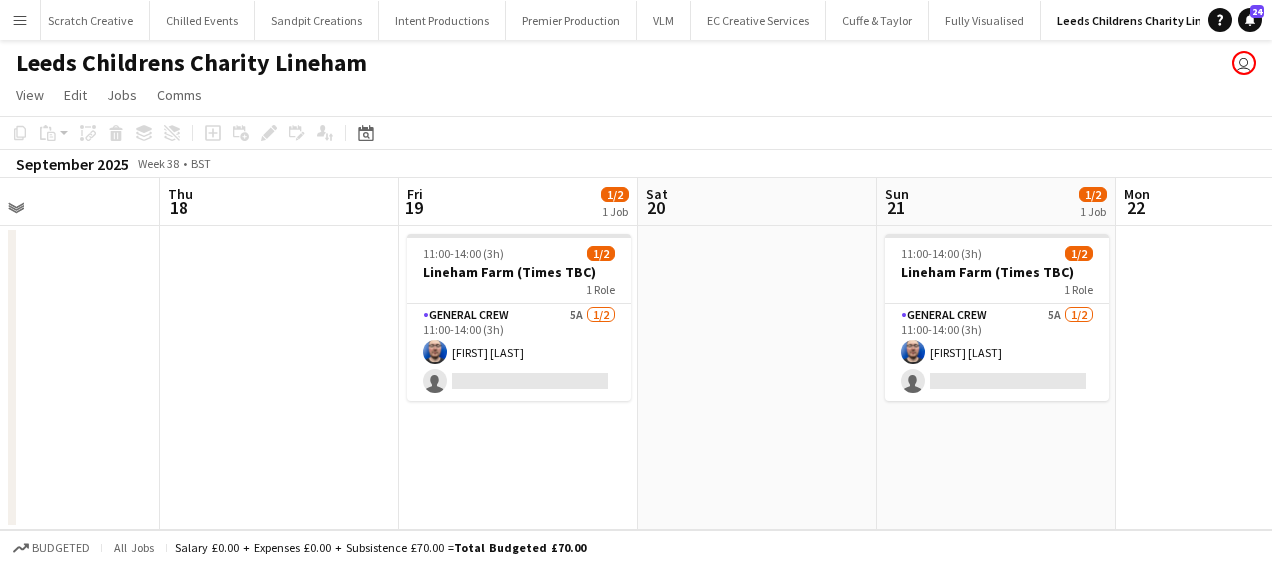 click on "Sun   14   1/2   1 Job   Mon   15   Tue   16   Wed   17   Thu   18   Fri   19   1/2   1 Job   Sat   20   Sun   21   1/2   1 Job   Mon   22   Tue   23   Wed   24      11:00-14:00 (3h)    1/2   Lineham Farm (Times TBC)   1 Role   General Crew   7A   1/2   11:00-14:00 (3h)
[FIRST] [LAST]
single-neutral-actions
11:00-14:00 (3h)    1/2   Lineham Farm (Times TBC)   1 Role   General Crew   5A   1/2   11:00-14:00 (3h)
[FIRST] [LAST]
single-neutral-actions
11:00-14:00 (3h)    1/2   Lineham Farm (Times TBC)   1 Role   General Crew   5A   1/2   11:00-14:00 (3h)
[FIRST] [LAST]
single-neutral-actions" at bounding box center (636, 354) 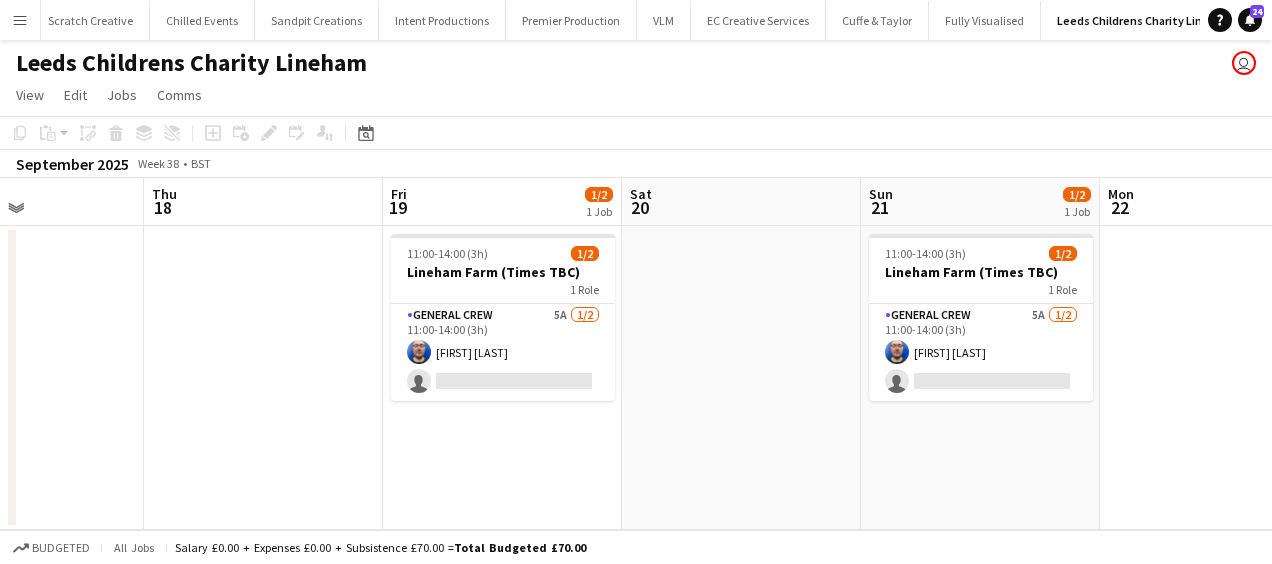scroll, scrollTop: 0, scrollLeft: 512, axis: horizontal 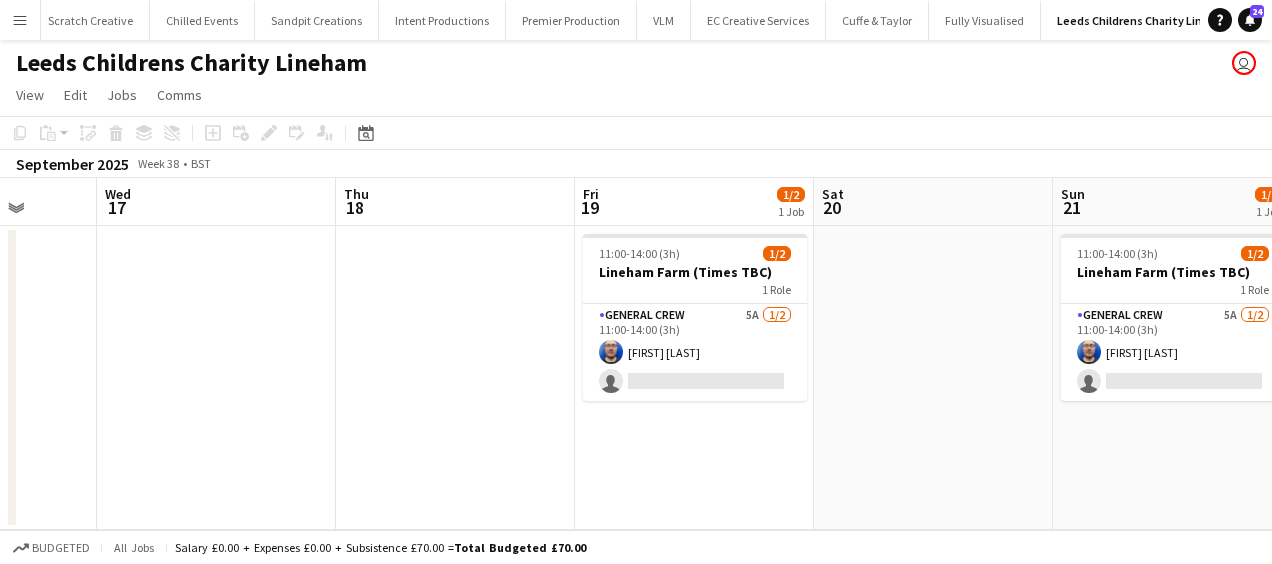 click on "Sun   14   1/2   1 Job   Mon   15   Tue   16   Wed   17   Thu   18   Fri   19   1/2   1 Job   Sat   20   Sun   21   1/2   1 Job   Mon   22   Tue   23   Wed   24      11:00-14:00 (3h)    1/2   Lineham Farm (Times TBC)   1 Role   General Crew   7A   1/2   11:00-14:00 (3h)
[FIRST] [LAST]
single-neutral-actions
11:00-14:00 (3h)    1/2   Lineham Farm (Times TBC)   1 Role   General Crew   5A   1/2   11:00-14:00 (3h)
[FIRST] [LAST]
single-neutral-actions
11:00-14:00 (3h)    1/2   Lineham Farm (Times TBC)   1 Role   General Crew   5A   1/2   11:00-14:00 (3h)
[FIRST] [LAST]
single-neutral-actions" at bounding box center (636, 354) 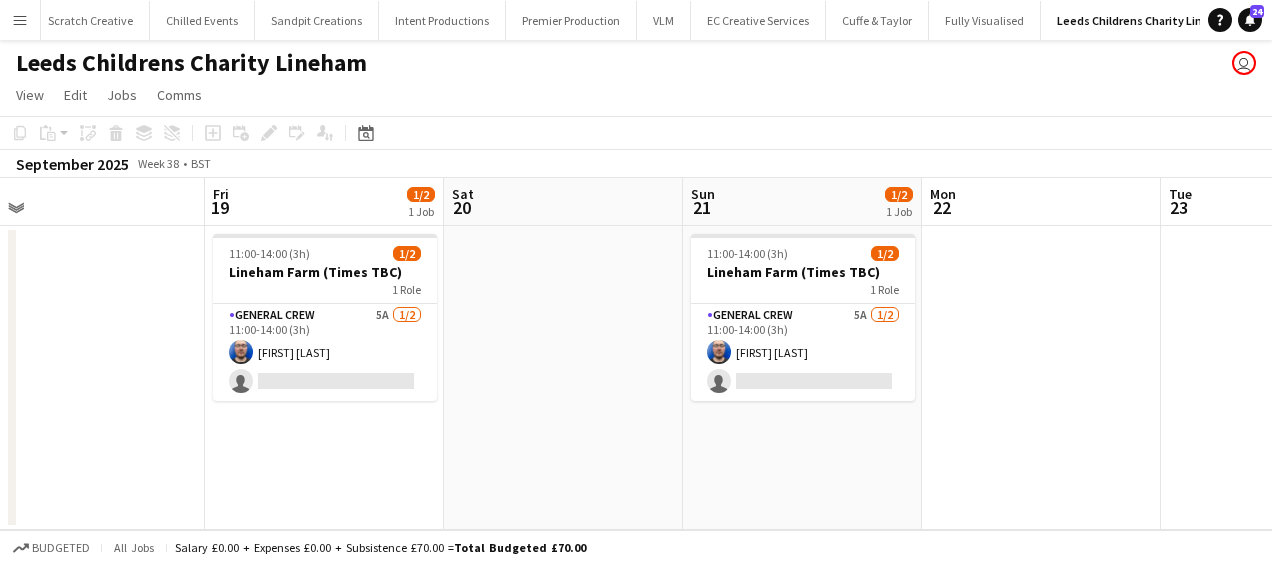 click on "Tue   16   Wed   17   Thu   18   Fri   19   1/2   1 Job   Sat   20   Sun   21   1/2   1 Job   Mon   22   Tue   23   Wed   24   Thu   25   Fri   26   1/2   1 Job      11:00-14:00 (3h)    1/2   Lineham Farm (Times TBC)   1 Role   General Crew   5A   1/2   11:00-14:00 (3h)
[LAST]
single-neutral-actions
11:00-14:00 (3h)    1/2   Lineham Farm (Times TBC)   1 Role   General Crew   5A   1/2   11:00-14:00 (3h)
[LAST]
single-neutral-actions
11:00-14:00 (3h)    1/2   Lineham Farm (Times TBC)   1 Role   General Crew   5A   1/2   11:00-14:00 (3h)
[LAST]
single-neutral-actions" at bounding box center [636, 354] 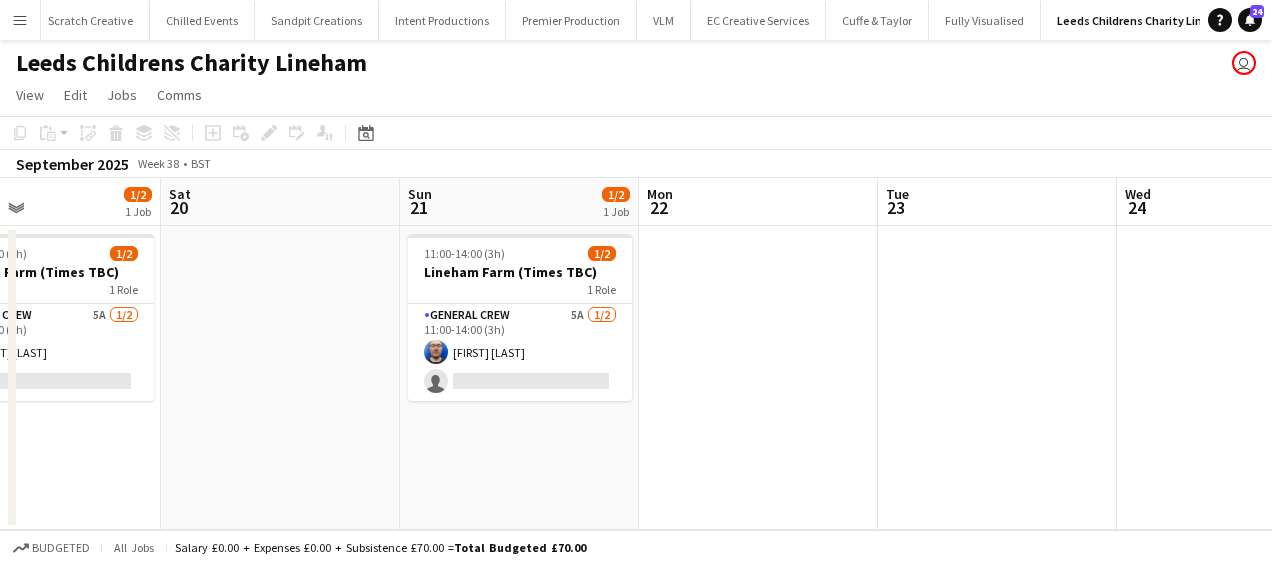 click on "Tue   16   Wed   17   Thu   18   Fri   19   1/2   1 Job   Sat   20   Sun   21   1/2   1 Job   Mon   22   Tue   23   Wed   24   Thu   25   Fri   26   1/2   1 Job      11:00-14:00 (3h)    1/2   Lineham Farm (Times TBC)   1 Role   General Crew   5A   1/2   11:00-14:00 (3h)
[LAST]
single-neutral-actions
11:00-14:00 (3h)    1/2   Lineham Farm (Times TBC)   1 Role   General Crew   5A   1/2   11:00-14:00 (3h)
[LAST]
single-neutral-actions
11:00-14:00 (3h)    1/2   Lineham Farm (Times TBC)   1 Role   General Crew   5A   1/2   11:00-14:00 (3h)
[LAST]
single-neutral-actions" at bounding box center (636, 354) 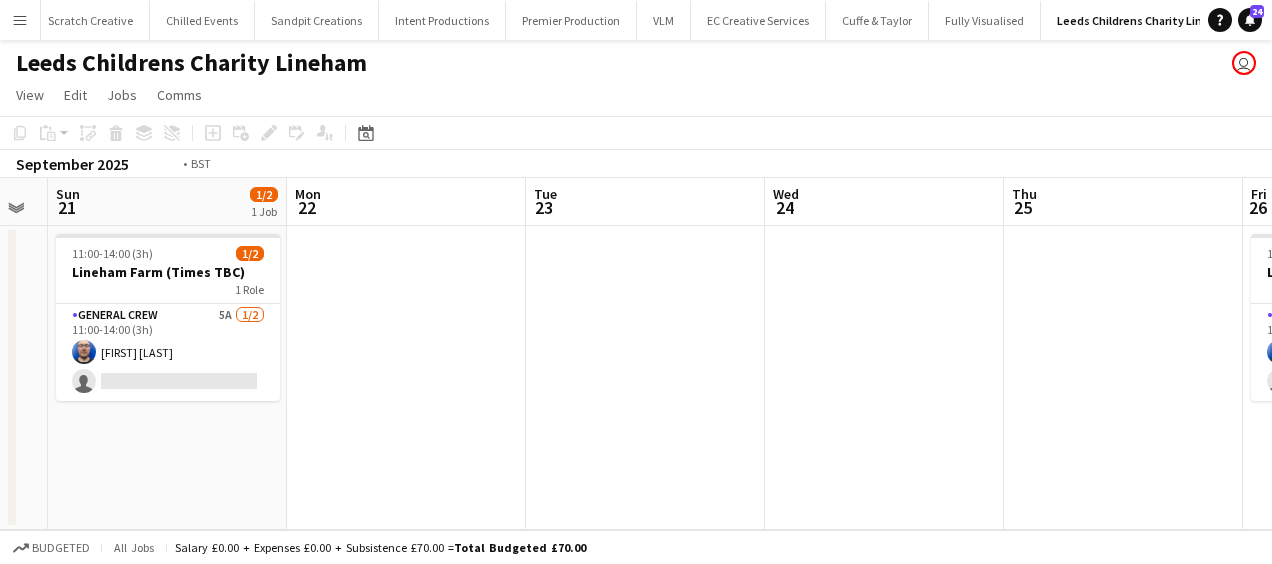 click on "Thu   18   Fri   19   1/2   1 Job   Sat   20   Sun   21   1/2   1 Job   Mon   22   Tue   23   Wed   24   Thu   25   Fri   26   1/2   1 Job   Sat   27   Sun   28   1/2   1 Job      11:00-14:00 (3h)    1/2   Lineham Farm (Times TBC)   1 Role   General Crew   5A   1/2   11:00-14:00 (3h)
[FIRST] [LAST]
single-neutral-actions
11:00-14:00 (3h)    1/2   Lineham Farm (Times TBC)   1 Role   General Crew   5A   1/2   11:00-14:00 (3h)
[FIRST] [LAST]
single-neutral-actions
11:00-14:00 (3h)    1/2   Lineham Farm (Times TBC)   1 Role   General Crew   5A   1/2   11:00-14:00 (3h)
[FIRST] [LAST]
single-neutral-actions
11:00-14:00 (3h)    1/2   Lineham Farm (Times TBC)   1 Role   General Crew   6A   1/2   11:00-14:00 (3h)
[FIRST] [LAST]
single-neutral-actions" at bounding box center (636, 354) 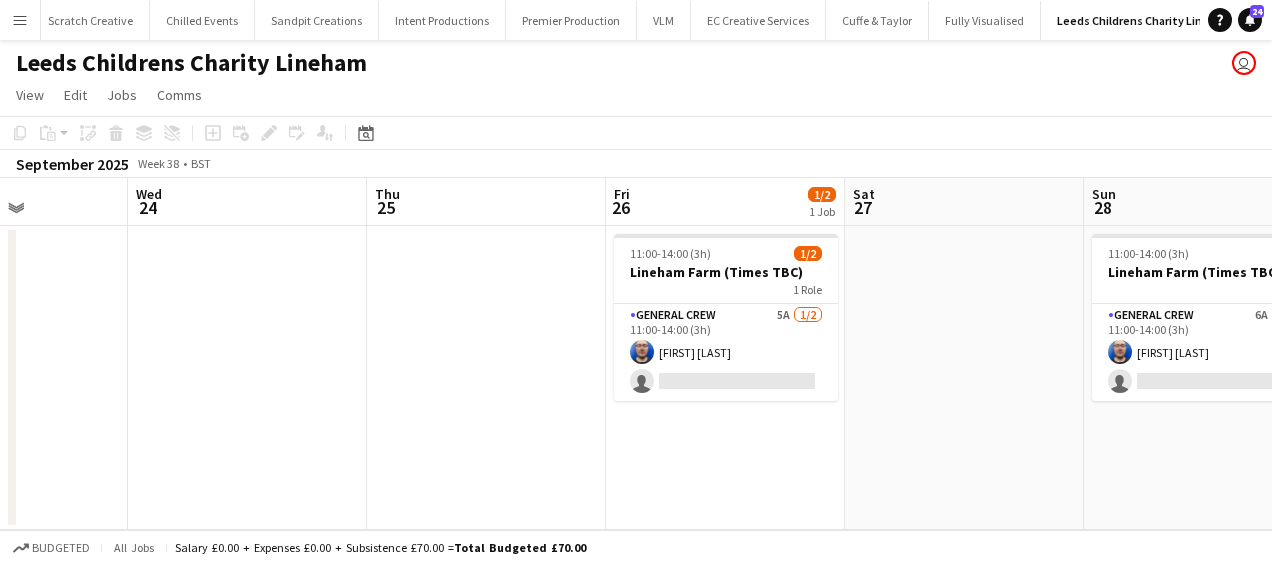 click on "Sat   20   Sun   21   1/2   1 Job   Mon   22   Tue   23   Wed   24   Thu   25   Fri   26   1/2   1 Job   Sat   27   Sun   28   1/2   1 Job   Mon   29   Tue   30      11:00-14:00 (3h)    1/2   Lineham Farm (Times TBC)   1 Role   General Crew   5A   1/2   11:00-14:00 (3h)
[FIRST] [LAST]
single-neutral-actions
11:00-14:00 (3h)    1/2   Lineham Farm (Times TBC)   1 Role   General Crew   5A   1/2   11:00-14:00 (3h)
[FIRST] [LAST]
single-neutral-actions
11:00-14:00 (3h)    1/2   Lineham Farm (Times TBC)   1 Role   General Crew   6A   1/2   11:00-14:00 (3h)
[FIRST] [LAST]
single-neutral-actions" at bounding box center [636, 354] 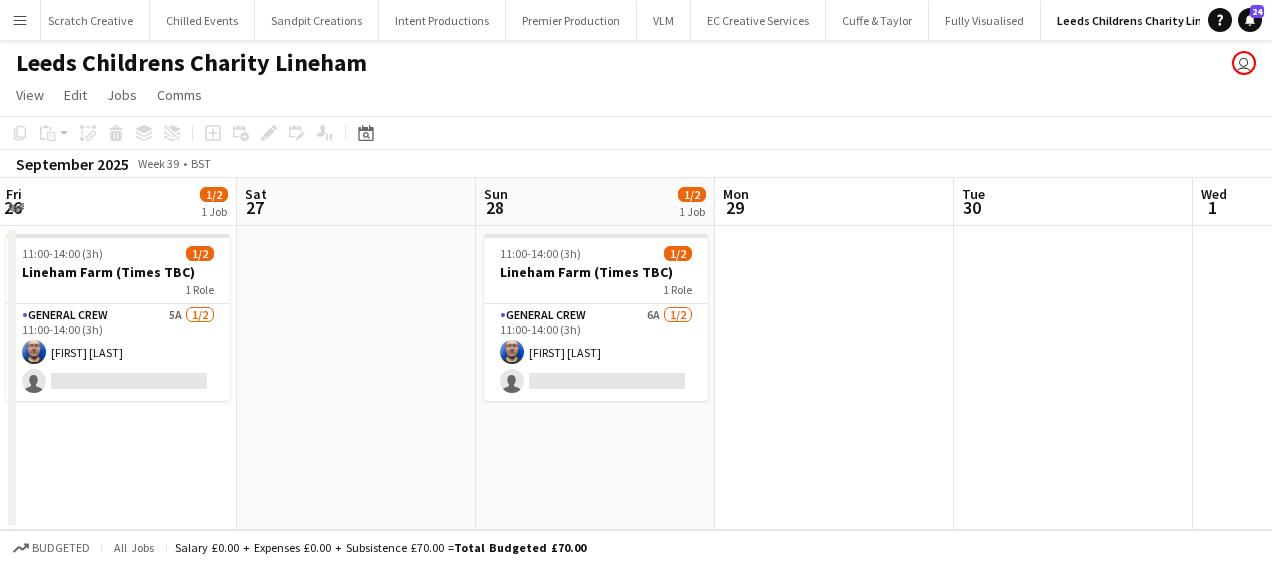 click on "Mon   22   Tue   23   Wed   24   Thu   25   Fri   26   1/2   1 Job   Sat   27   Sun   28   1/2   1 Job   Mon   29   Tue   30   Wed   1   Thu   2      11:00-14:00 (3h)    1/2   Lineham Farm (Times TBC)   1 Role   General Crew   5A   1/2   11:00-14:00 (3h)
[FIRST] [LAST]
single-neutral-actions
11:00-14:00 (3h)    1/2   Lineham Farm (Times TBC)   1 Role   General Crew   6A   1/2   11:00-14:00 (3h)
[FIRST] [LAST]
single-neutral-actions" at bounding box center (636, 354) 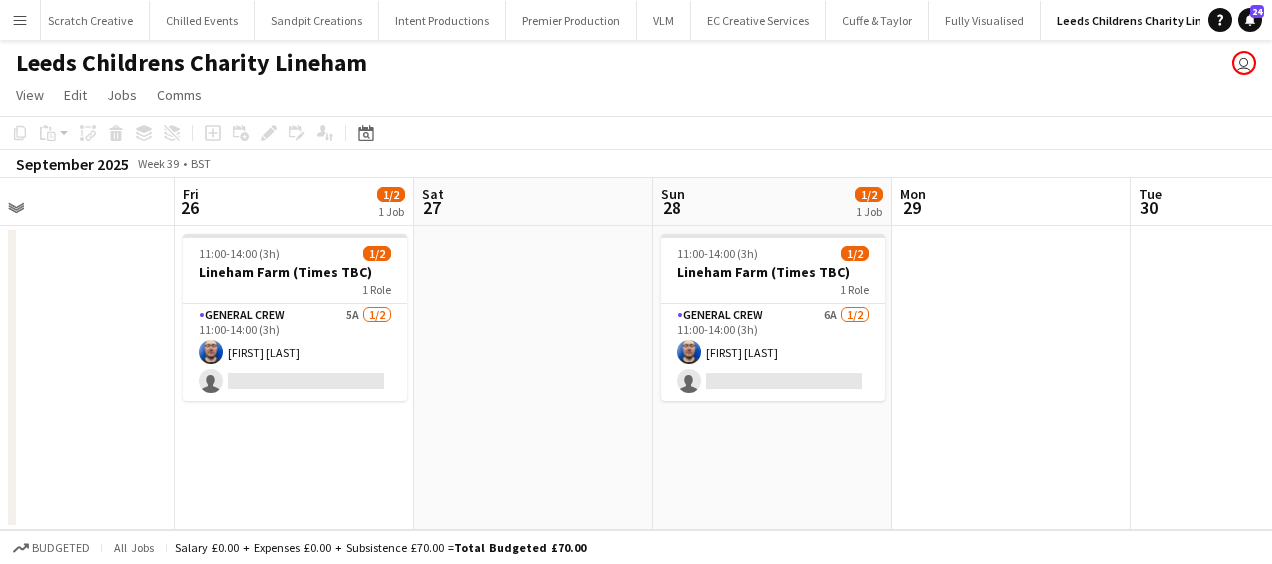 click on "Mon   22   Tue   23   Wed   24   Thu   25   Fri   26   1/2   1 Job   Sat   27   Sun   28   1/2   1 Job   Mon   29   Tue   30   Wed   1   Thu   2      11:00-14:00 (3h)    1/2   Lineham Farm (Times TBC)   1 Role   General Crew   5A   1/2   11:00-14:00 (3h)
[FIRST] [LAST]
single-neutral-actions
11:00-14:00 (3h)    1/2   Lineham Farm (Times TBC)   1 Role   General Crew   6A   1/2   11:00-14:00 (3h)
[FIRST] [LAST]
single-neutral-actions" at bounding box center (636, 354) 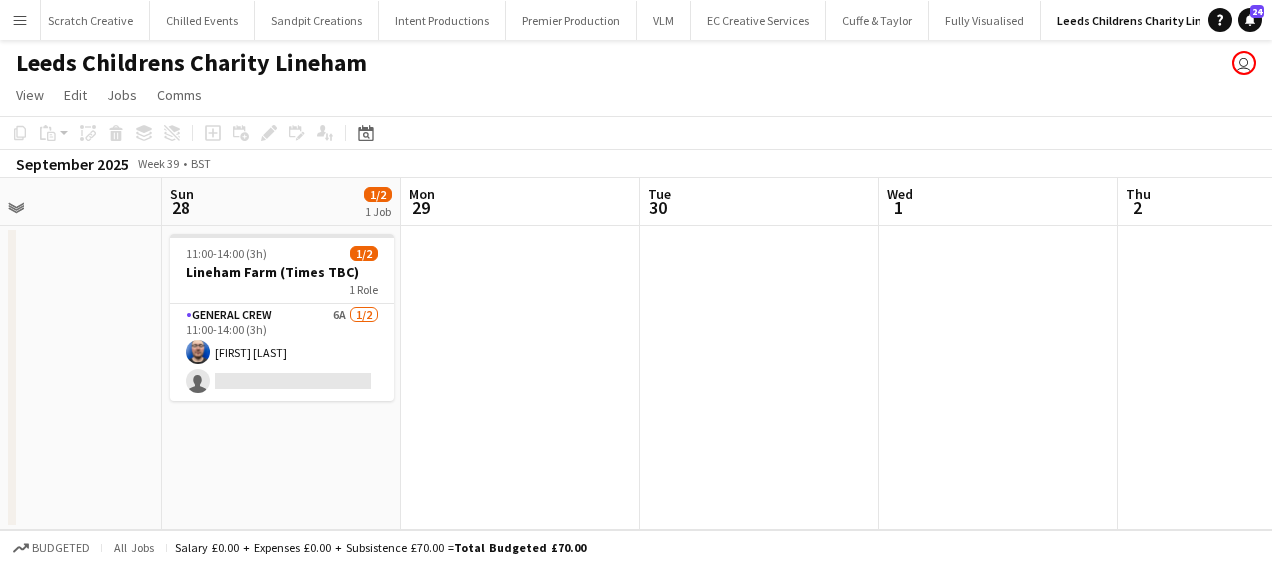 click on "Wed   24   Thu   25   Fri   26   1/2   1 Job   Sat   27   Sun   28   1/2   1 Job   Mon   29   Tue   30   Wed   1   Thu   2   Fri   3   Sat   4      11:00-14:00 (3h)    1/2   Lineham Farm (Times TBC)   1 Role   General Crew   5A   1/2   11:00-14:00 (3h)
[FIRST] [LAST]
single-neutral-actions
11:00-14:00 (3h)    1/2   Lineham Farm (Times TBC)   1 Role   General Crew   6A   1/2   11:00-14:00 (3h)
[FIRST] [LAST]
single-neutral-actions" at bounding box center (636, 354) 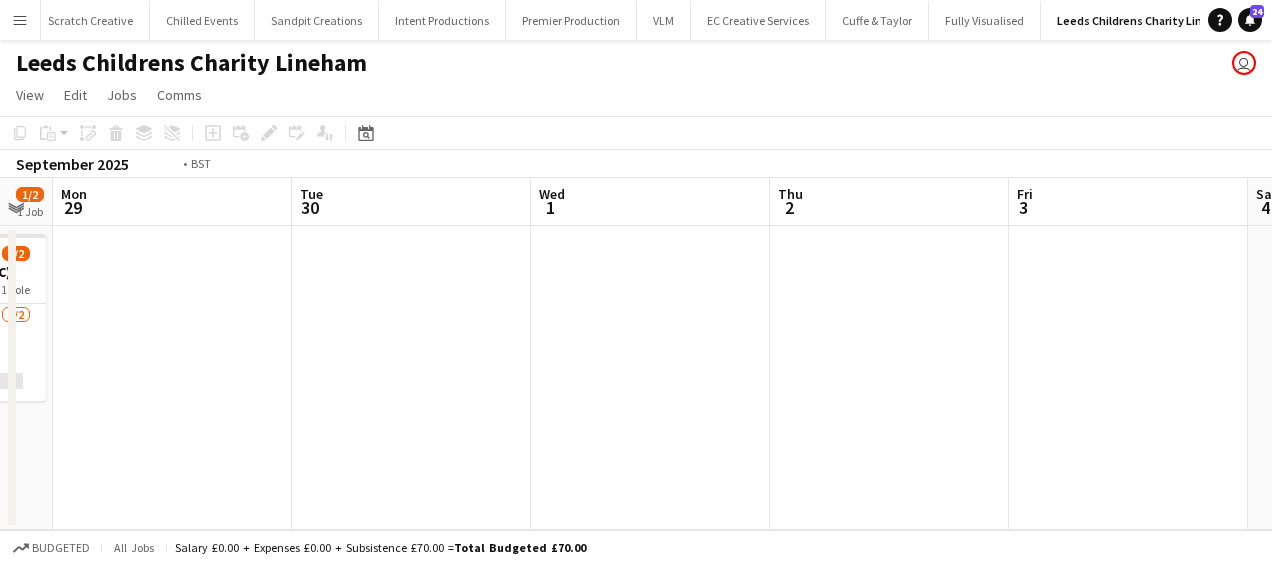 click on "Fri   26   1/2   1 Job   Sat   27   Sun   28   1/2   1 Job   Mon   29   Tue   30   Wed   1   Thu   2   Fri   3   Sat   4   Sun   5   Mon   6      11:00-14:00 (3h)    1/2   Lineham Farm (Times TBC)   1 Role   General Crew   5A   1/2   11:00-14:00 (3h)
[LAST]
single-neutral-actions
11:00-14:00 (3h)    1/2   Lineham Farm (Times TBC)   1 Role   General Crew   6A   1/2   11:00-14:00 (3h)
[LAST]
single-neutral-actions" at bounding box center [636, 354] 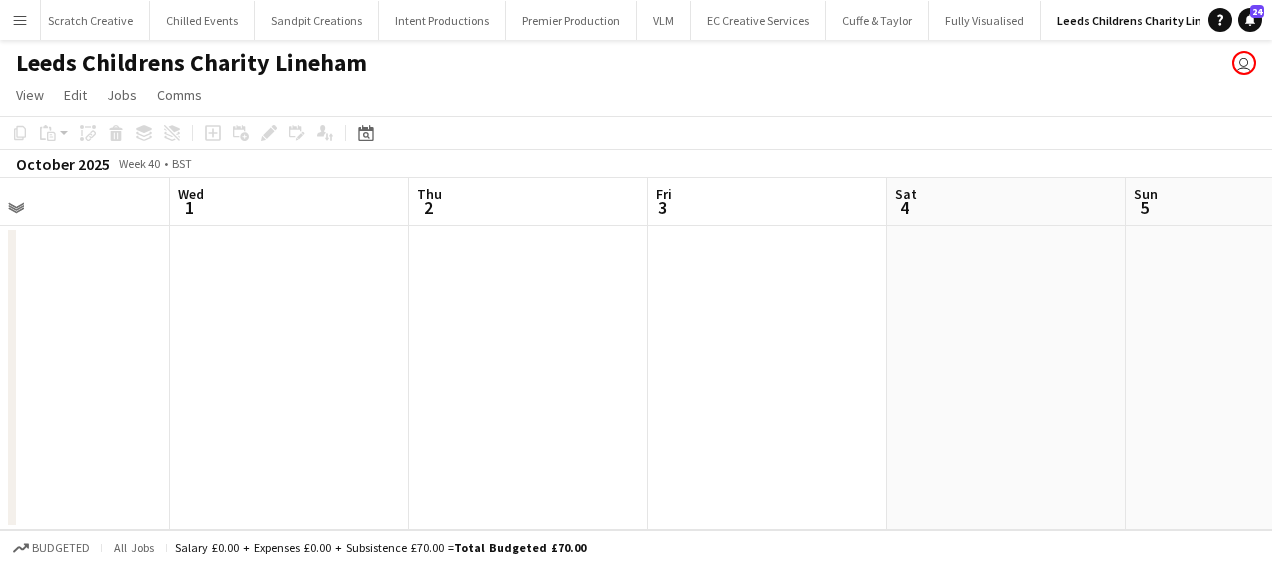 click on "Sun   28   1/2   1 Job   Mon   29   Tue   30   Wed   1   Thu   2   Fri   3   Sat   4   Sun   5   Mon   6   Tue   7   Wed   8      11:00-14:00 (3h)    1/2   Lineham Farm (Times TBC)   1 Role   General Crew   6A   1/2   11:00-14:00 (3h)
[LAST]
single-neutral-actions" at bounding box center (636, 354) 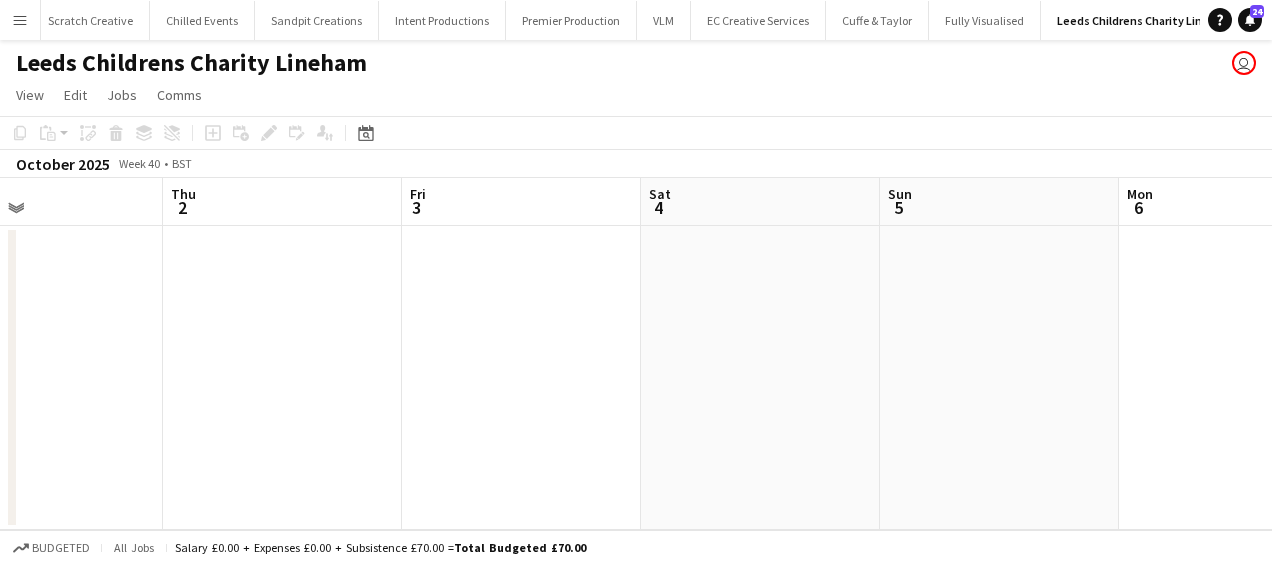 click on "Sun   28   1/2   1 Job   Mon   29   Tue   30   Wed   1   Thu   2   Fri   3   Sat   4   Sun   5   Mon   6   Tue   7   Wed   8      11:00-14:00 (3h)    1/2   Lineham Farm (Times TBC)   1 Role   General Crew   6A   1/2   11:00-14:00 (3h)
[LAST]
single-neutral-actions" at bounding box center (636, 354) 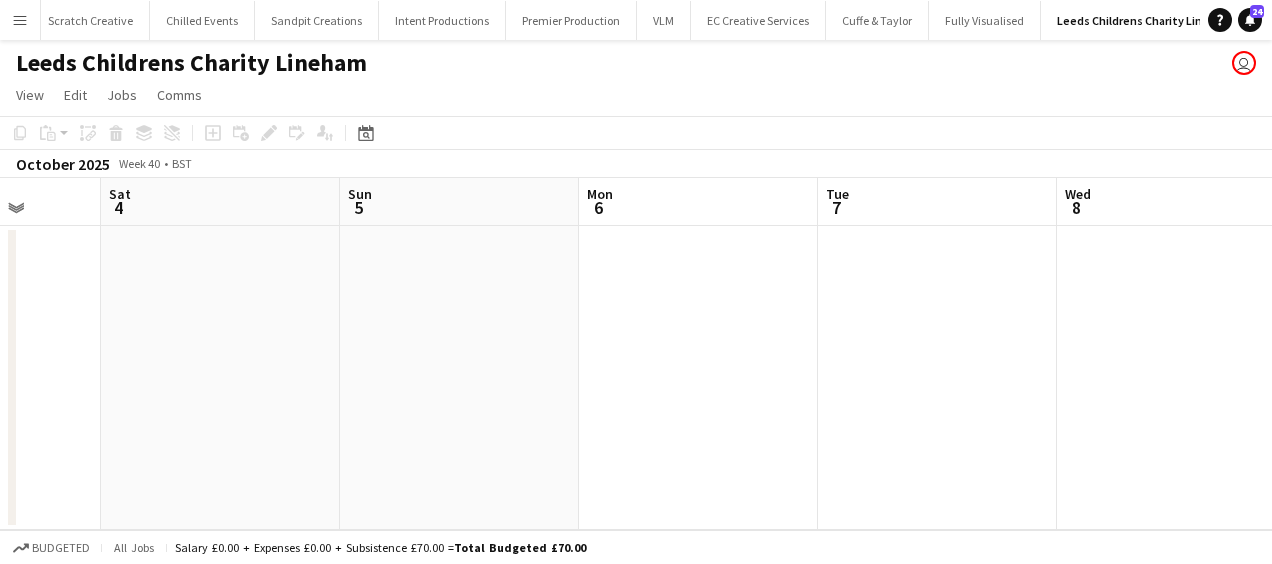 click on "Tue   30   Wed   1   Thu   2   Fri   3   Sat   4   Sun   5   Mon   6   Tue   7   Wed   8   Thu   9   Fri   10   1/2   1 Job      11:00-15:00 (4h)    1/2   Lineham Farm (Times TBC)   1 Role   General Crew   5A   1/2   11:00-15:00 (4h)
[FIRST] [LAST]
single-neutral-actions" at bounding box center [636, 354] 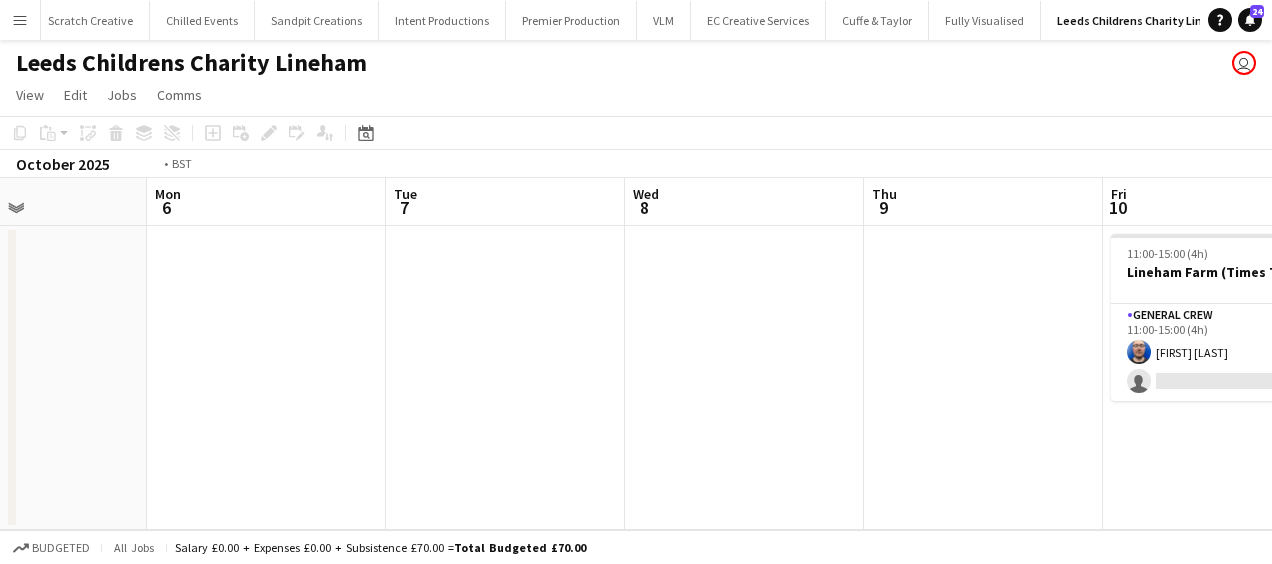 click on "Thu   2   Fri   3   Sat   4   Sun   5   Mon   6   Tue   7   Wed   8   Thu   9   Fri   10   1/2   1 Job   Sat   11   Sun   12   1/2   1 Job      11:00-15:00 (4h)    1/2   Lineham Farm (Times TBC)   1 Role   General Crew   5A   1/2   11:00-15:00 (4h)
[FIRST] [LAST]
single-neutral-actions
11:00-15:00 (4h)    1/2   Lineham Farm (Times TBC)   1 Role   General Crew   6A   1/2   11:00-15:00 (4h)
[FIRST] [LAST]
single-neutral-actions" at bounding box center (636, 354) 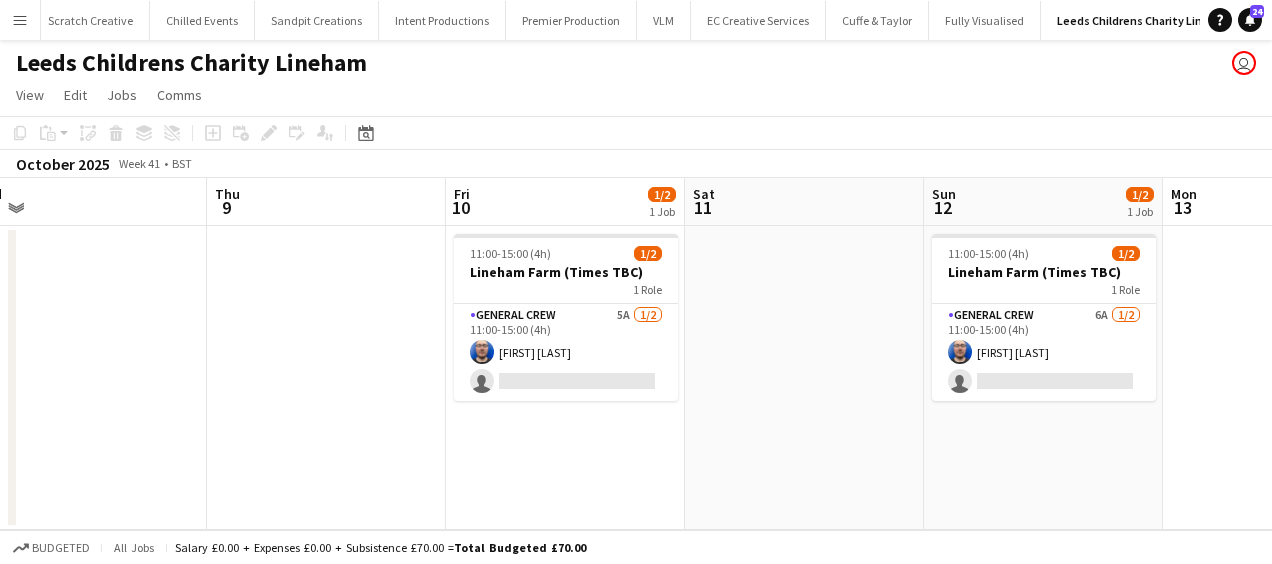click on "Mon   6   Tue   7   Wed   8   Thu   9   Fri   10   1/2   1 Job   Sat   11   Sun   12   1/2   1 Job   Mon   13   Tue   14   Wed   15   Thu   16      11:00-15:00 (4h)    1/2   Lineham Farm (Times TBC)   1 Role   General Crew   5A   1/2   11:00-15:00 (4h)
[FIRST] [LAST]
single-neutral-actions
11:00-15:00 (4h)    1/2   Lineham Farm (Times TBC)   1 Role   General Crew   6A   1/2   11:00-15:00 (4h)
[FIRST] [LAST]
single-neutral-actions" at bounding box center [636, 354] 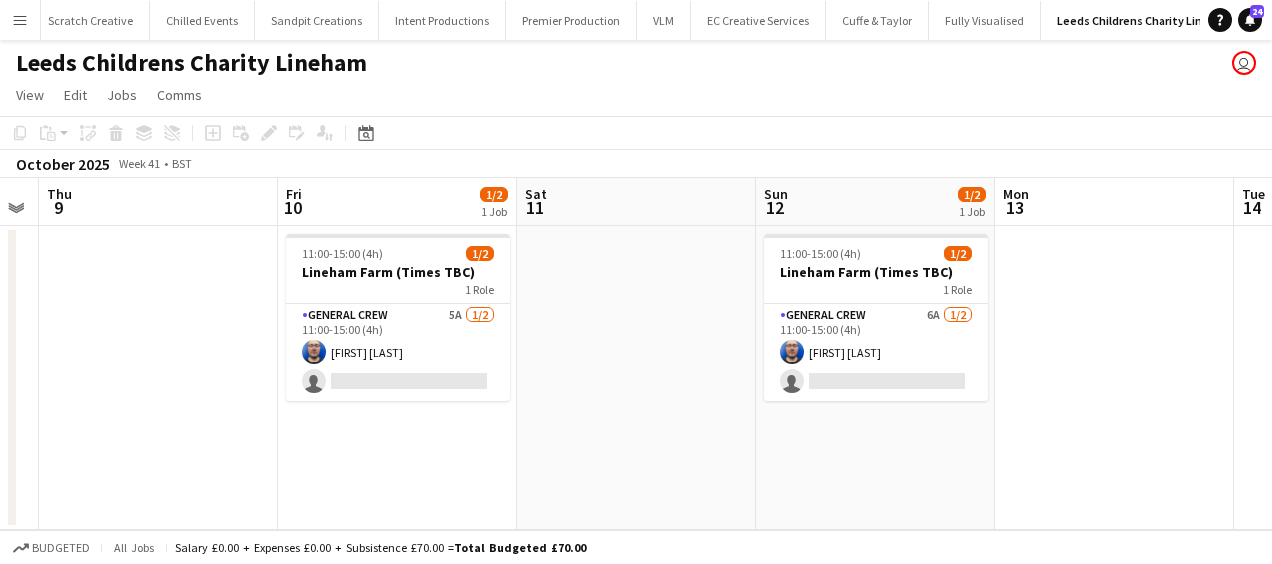 click on "Mon   6   Tue   7   Wed   8   Thu   9   Fri   10   1/2   1 Job   Sat   11   Sun   12   1/2   1 Job   Mon   13   Tue   14   Wed   15   Thu   16      11:00-15:00 (4h)    1/2   Lineham Farm (Times TBC)   1 Role   General Crew   5A   1/2   11:00-15:00 (4h)
[FIRST] [LAST]
single-neutral-actions
11:00-15:00 (4h)    1/2   Lineham Farm (Times TBC)   1 Role   General Crew   6A   1/2   11:00-15:00 (4h)
[FIRST] [LAST]
single-neutral-actions" at bounding box center (636, 354) 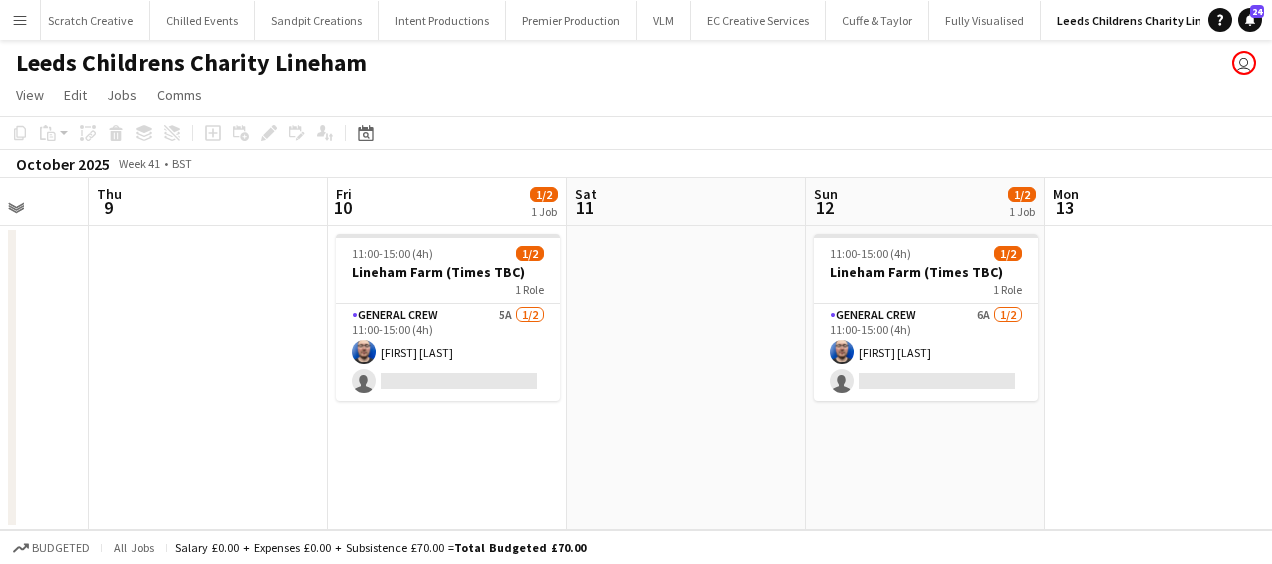 click on "Mon   6   Tue   7   Wed   8   Thu   9   Fri   10   1/2   1 Job   Sat   11   Sun   12   1/2   1 Job   Mon   13   Tue   14   Wed   15   Thu   16      11:00-15:00 (4h)    1/2   Lineham Farm (Times TBC)   1 Role   General Crew   5A   1/2   11:00-15:00 (4h)
[FIRST] [LAST]
single-neutral-actions
11:00-15:00 (4h)    1/2   Lineham Farm (Times TBC)   1 Role   General Crew   6A   1/2   11:00-15:00 (4h)
[FIRST] [LAST]
single-neutral-actions" at bounding box center [636, 354] 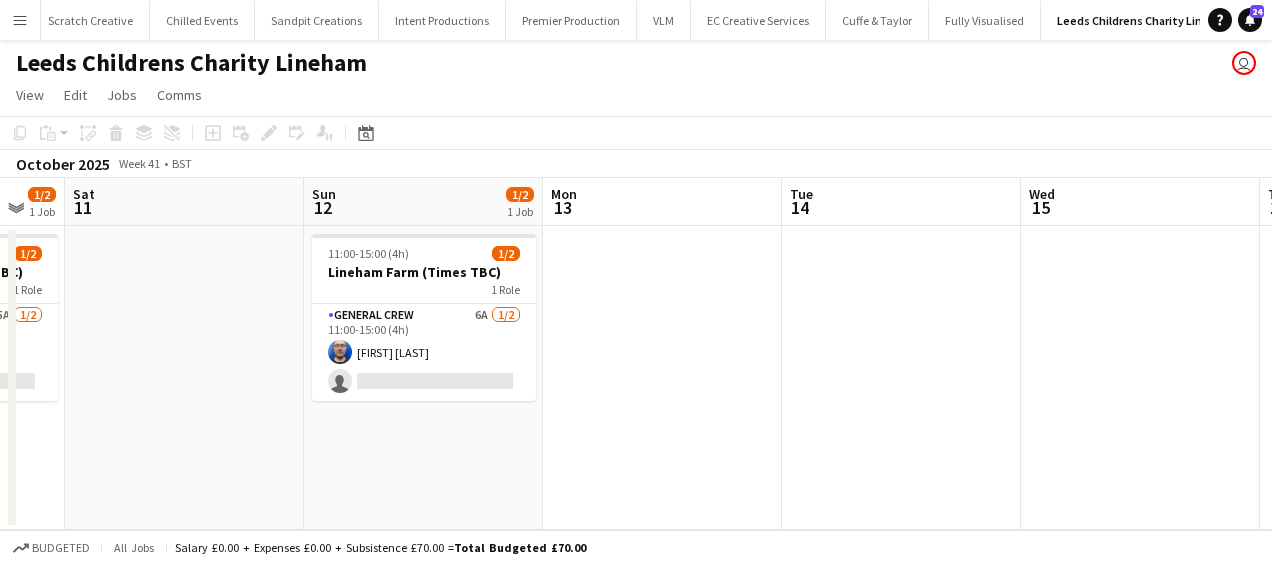 click on "Wed   8   Thu   9   Fri   10   1/2   1 Job   Sat   11   Sun   12   1/2   1 Job   Mon   13   Tue   14   Wed   15   Thu   16   Fri   17   Sat   18      11:00-15:00 (4h)    1/2   Lineham Farm (Times TBC)   1 Role   General Crew   5A   1/2   11:00-15:00 (4h)
[FIRST] [LAST]
single-neutral-actions
11:00-15:00 (4h)    1/2   Lineham Farm (Times TBC)   1 Role   General Crew   6A   1/2   11:00-15:00 (4h)
[FIRST] [LAST]
single-neutral-actions" at bounding box center [636, 354] 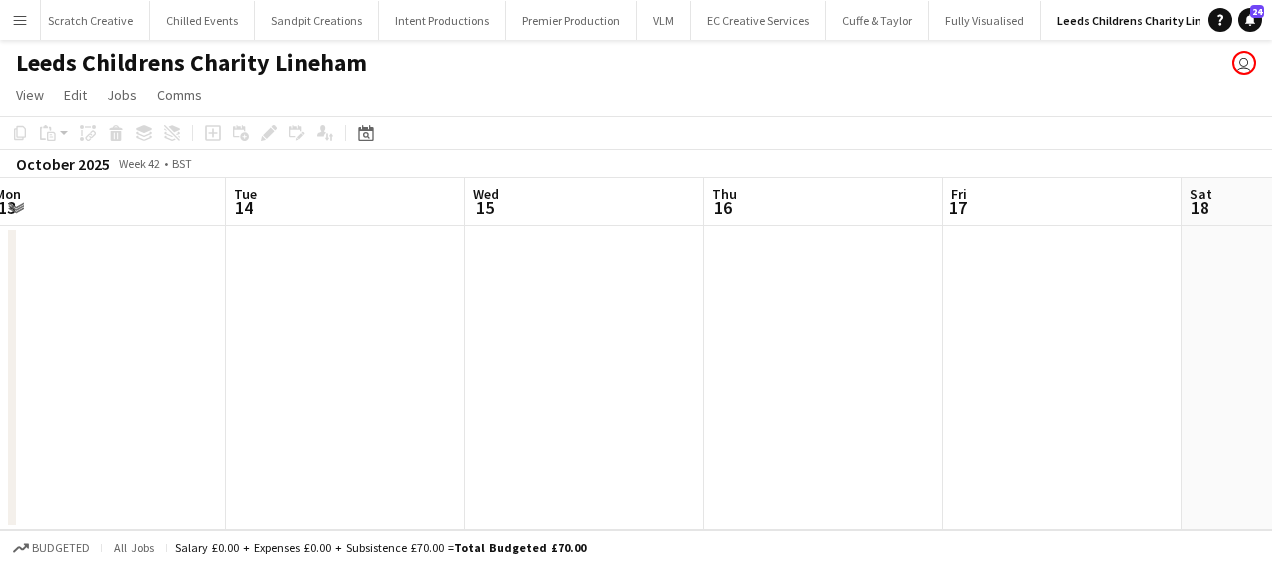 click on "Fri   10   1/2   1 Job   Sat   11   Sun   12   1/2   1 Job   Mon   13   Tue   14   Wed   15   Thu   16   Fri   17   Sat   18   Sun   19   Mon   20      11:00-15:00 (4h)    1/2   Lineham Farm (Times TBC)   1 Role   General Crew   5A   1/2   11:00-15:00 (4h)
[FIRST] [LAST]
single-neutral-actions
11:00-15:00 (4h)    1/2   Lineham Farm (Times TBC)   1 Role   General Crew   6A   1/2   11:00-15:00 (4h)
[FIRST] [LAST]
single-neutral-actions" at bounding box center (636, 354) 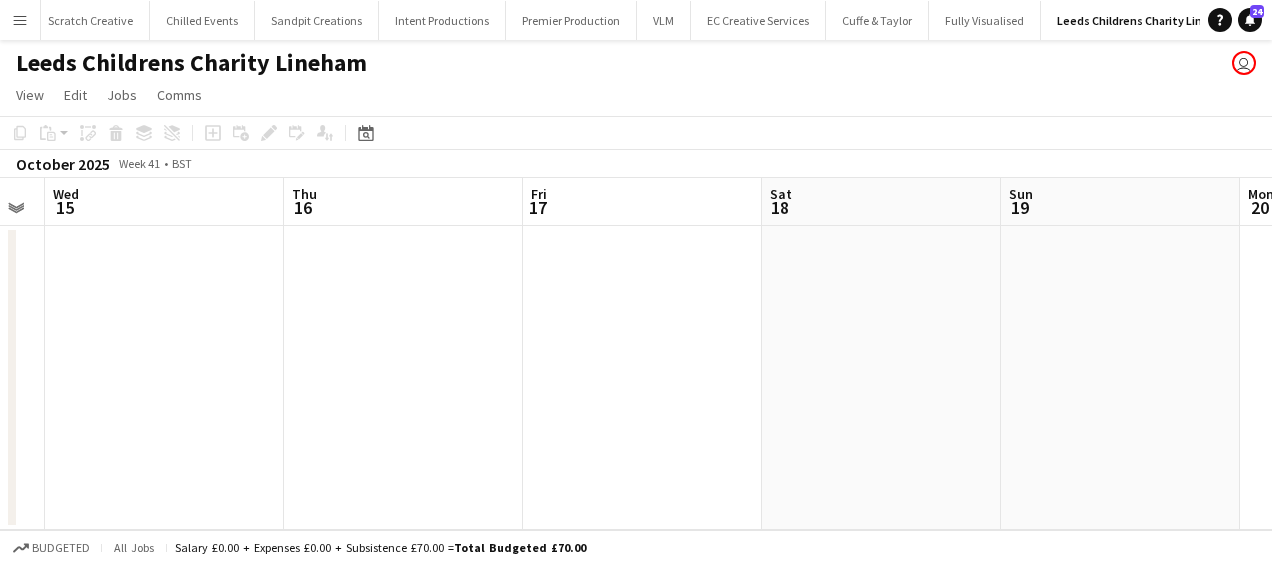 click on "Sun   12   1/2   1 Job   Mon   13   Tue   14   Wed   15   Thu   16   Fri   17   Sat   18   Sun   19   Mon   20   Tue   21   Wed   22      11:00-15:00 (4h)    1/2   Lineham Farm (Times TBC)   1 Role   General Crew   6A   1/2   11:00-15:00 (4h)
[LAST]
single-neutral-actions" at bounding box center [636, 354] 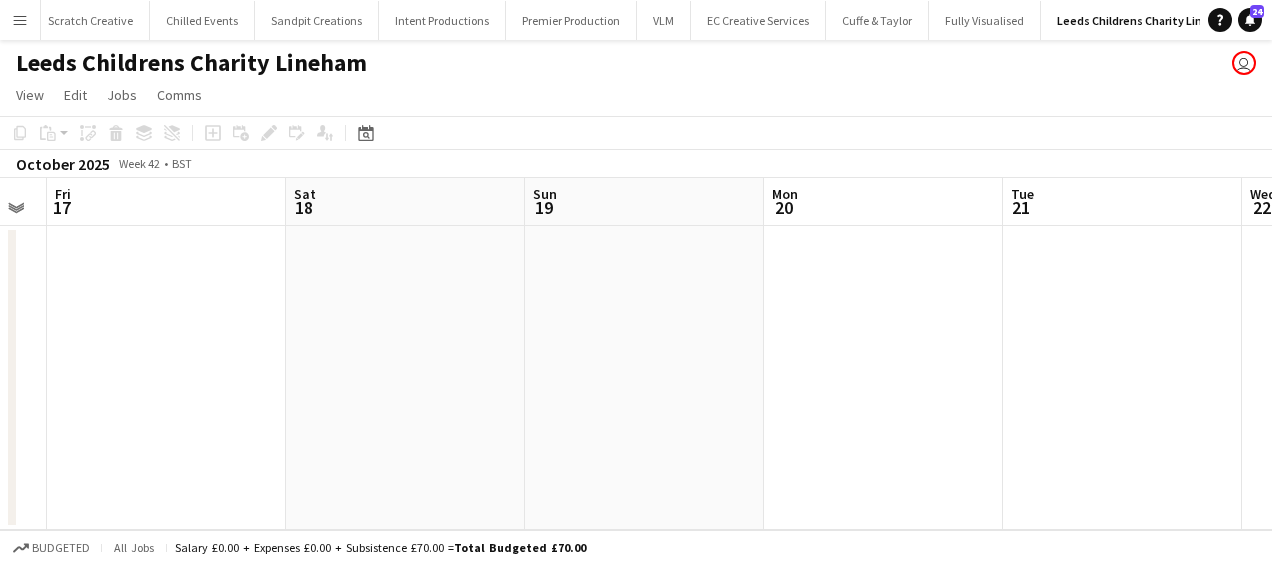 click on "Tue   14   Wed   15   Thu   16   Fri   17   Sat   18   Sun   19   Mon   20   Tue   21   Wed   22   Thu   23   Fri   24" at bounding box center [636, 354] 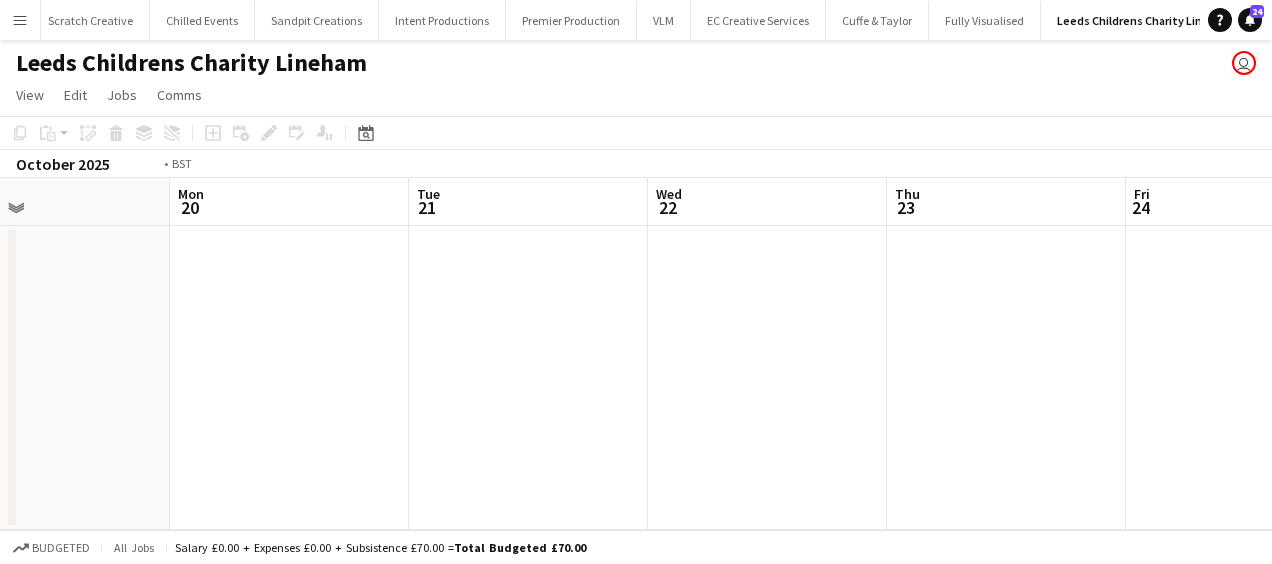 click on "Thu   16   Fri   17   Sat   18   Sun   19   Mon   20   Tue   21   Wed   22   Thu   23   Fri   24   Sat   25   Sun   26" at bounding box center (636, 354) 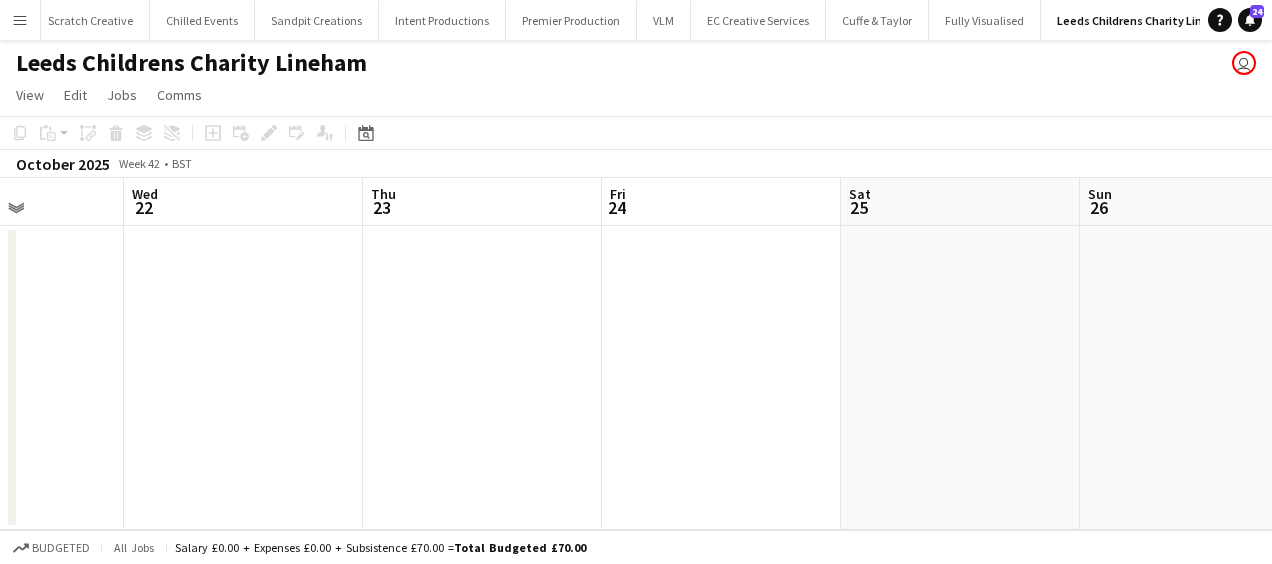 click on "Sat   18   Sun   19   Mon   20   Tue   21   Wed   22   Thu   23   Fri   24   Sat   25   Sun   26   Mon   27   Tue   28" at bounding box center [636, 354] 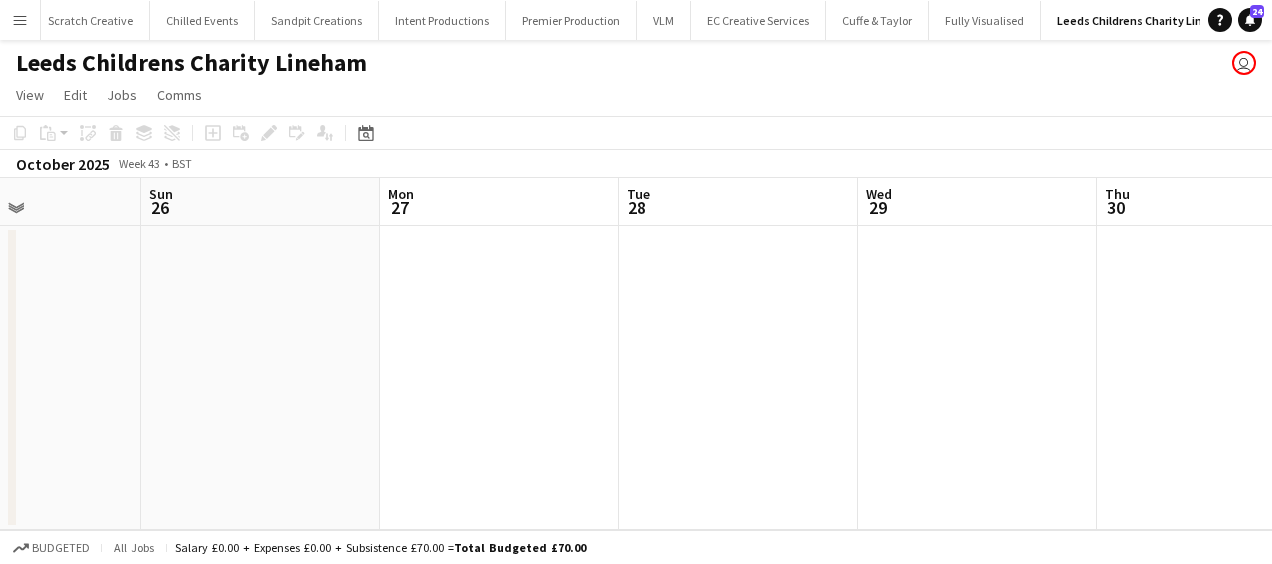 click on "Wed   22   Thu   23   Fri   24   Sat   25   Sun   26   Mon   27   Tue   28   Wed   29   Thu   30   Fri   31   Sat   1" at bounding box center [636, 354] 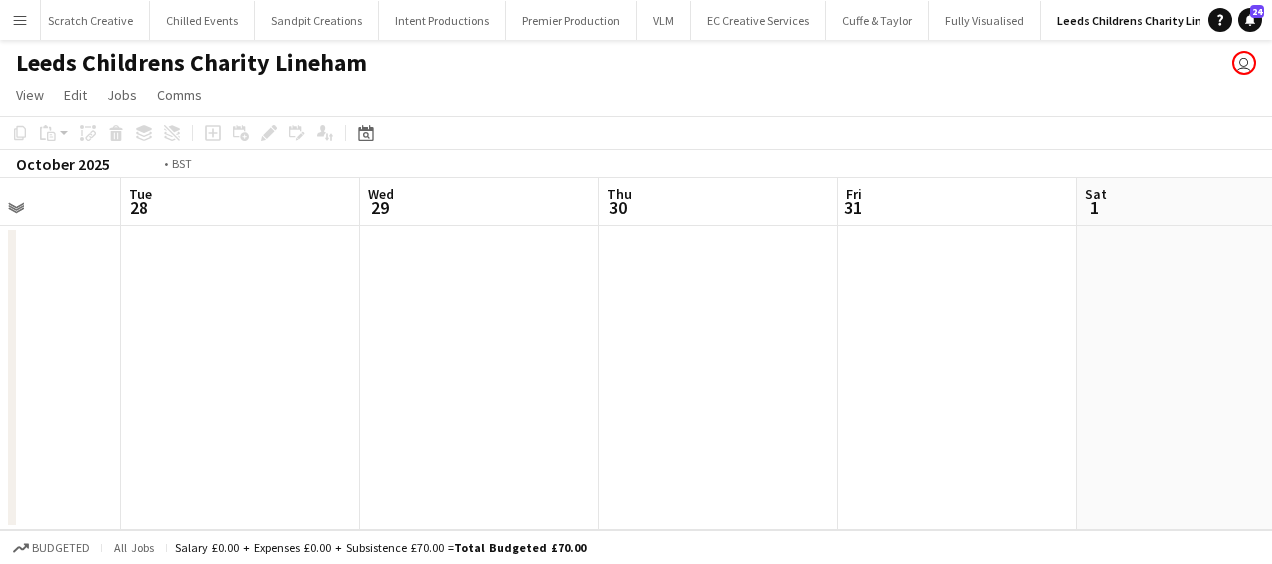 click on "Fri   24   Sat   25   Sun   26   Mon   27   Tue   28   Wed   29   Thu   30   Fri   31   Sat   1   Sun   2   Mon   3" at bounding box center (636, 354) 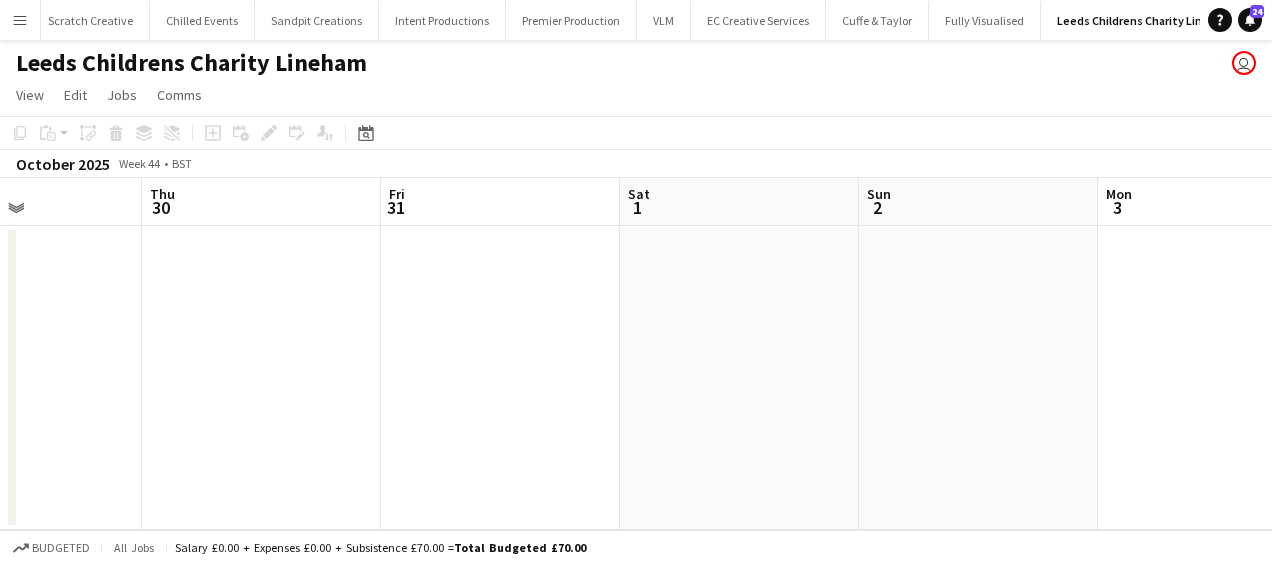 click on "Sun   26   Mon   27   Tue   28   Wed   29   Thu   30   Fri   31   Sat   1   Sun   2   Mon   3   Tue   4   Wed   5" at bounding box center (636, 354) 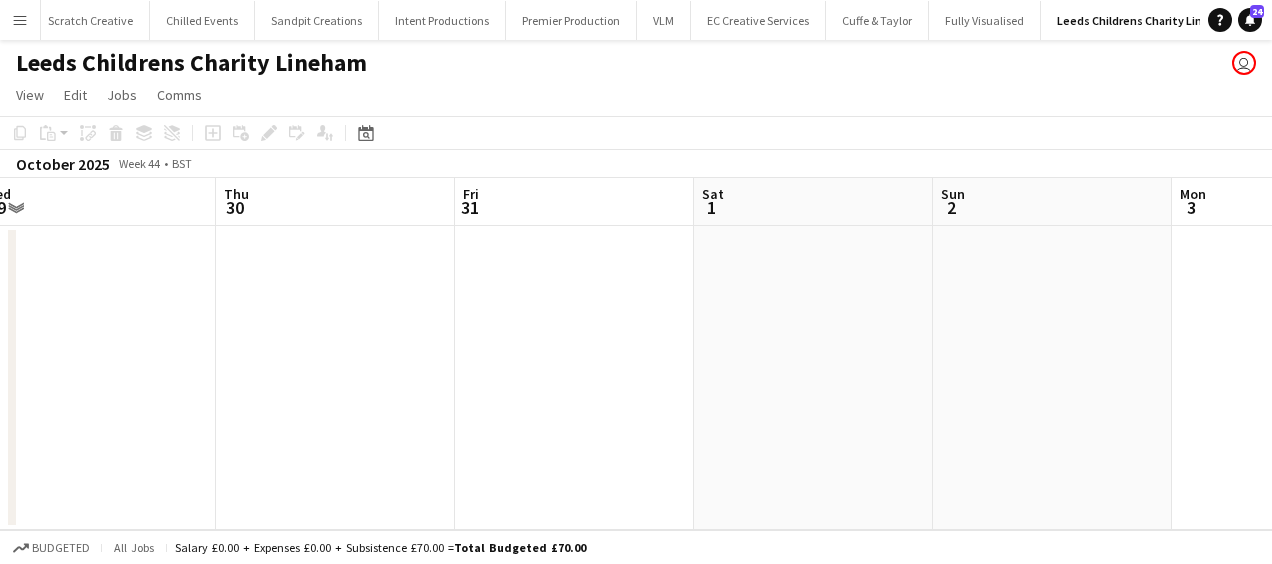 click on "Sun   26   Mon   27   Tue   28   Wed   29   Thu   30   Fri   31   Sat   1   Sun   2   Mon   3   Tue   4   Wed   5" at bounding box center [636, 354] 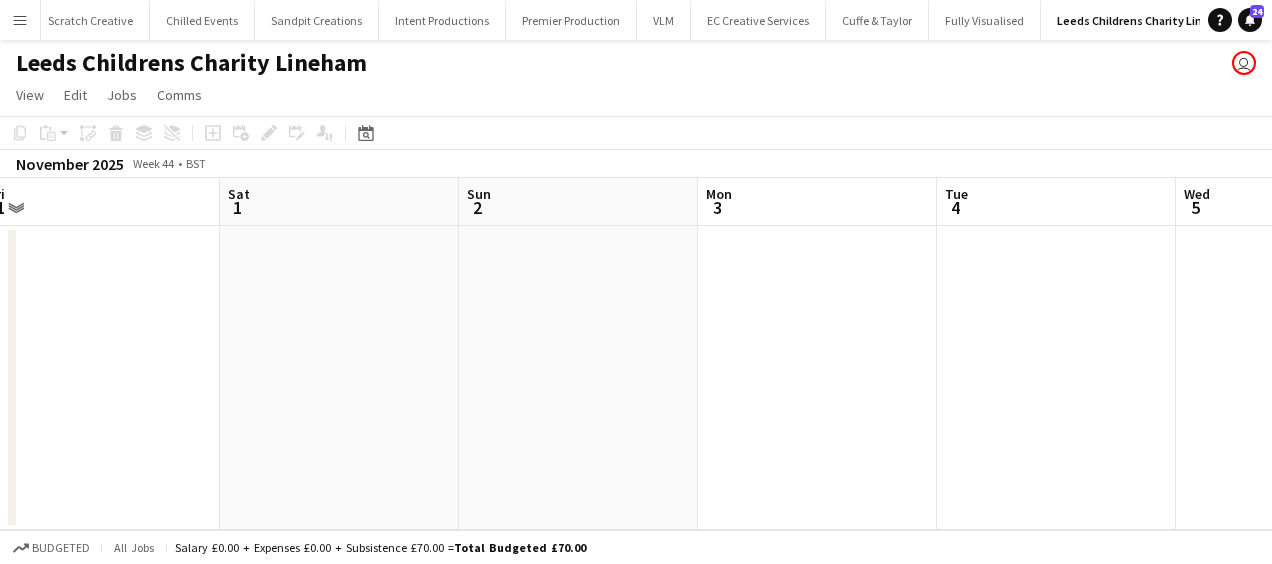 click on "Tue   28   Wed   29   Thu   30   Fri   31   Sat   1   Sun   2   Mon   3   Tue   4   Wed   5   Thu   6   Fri   7" at bounding box center (636, 354) 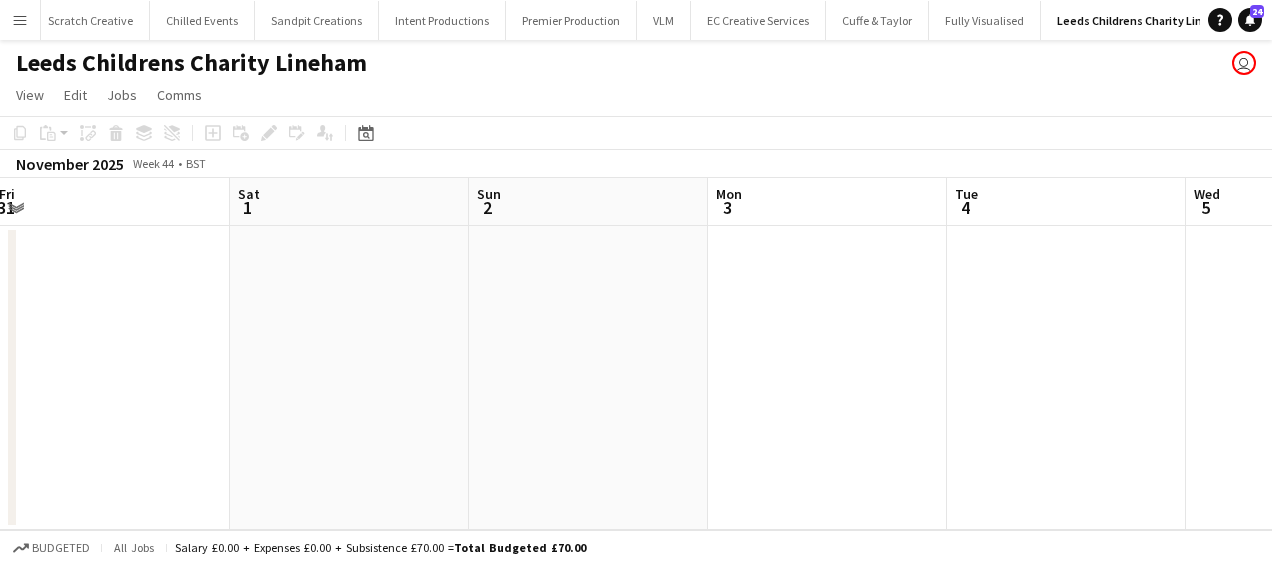 click on "Tue   28   Wed   29   Thu   30   Fri   31   Sat   1   Sun   2   Mon   3   Tue   4   Wed   5   Thu   6   Fri   7" at bounding box center (636, 354) 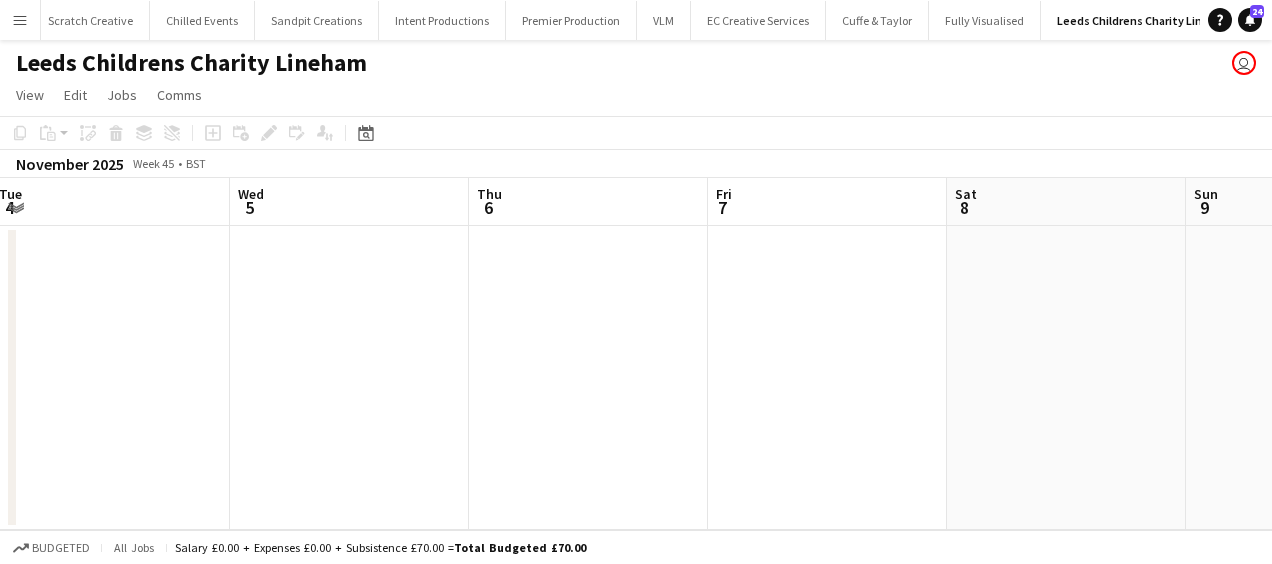 click on "Sat   1   Sun   2   Mon   3   Tue   4   Wed   5   Thu   6   Fri   7   Sat   8   Sun   9   Mon   10   Tue   11" at bounding box center [636, 354] 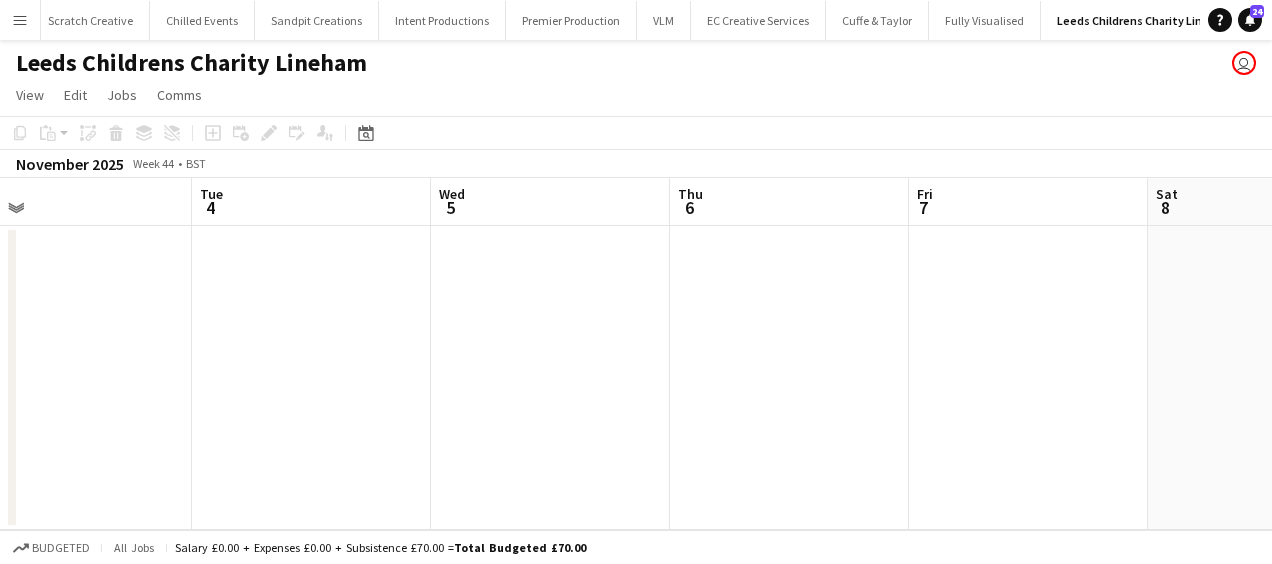 click on "Sat   1   Sun   2   Mon   3   Tue   4   Wed   5   Thu   6   Fri   7   Sat   8   Sun   9   Mon   10   Tue   11" at bounding box center (636, 354) 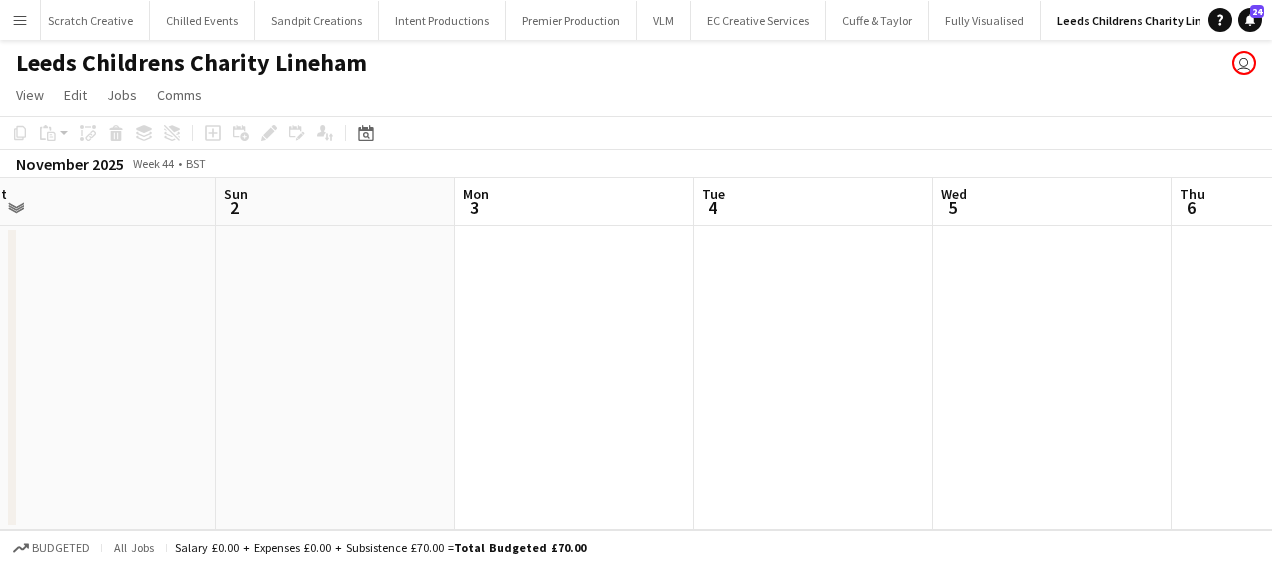 click on "Thu   30   Fri   31   Sat   1   Sun   2   Mon   3   Tue   4   Wed   5   Thu   6   Fri   7   Sat   8   Sun   9" at bounding box center (636, 354) 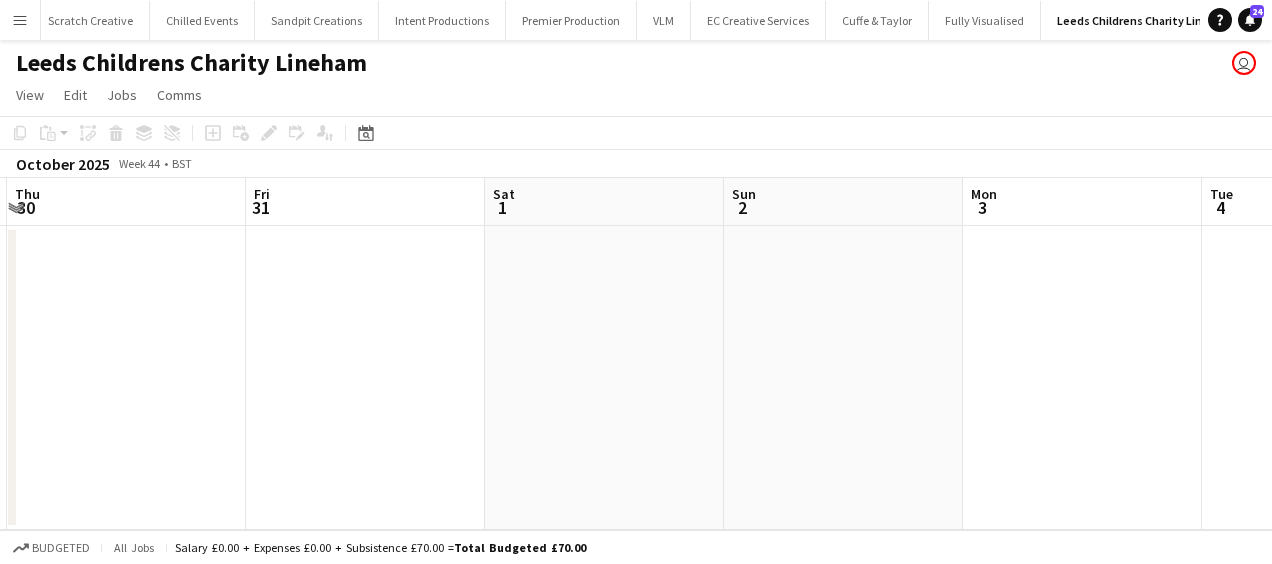 click on "Tue   28   Wed   29   Thu   30   Fri   31   Sat   1   Sun   2   Mon   3   Tue   4   Wed   5   Thu   6   Fri   7" at bounding box center (636, 354) 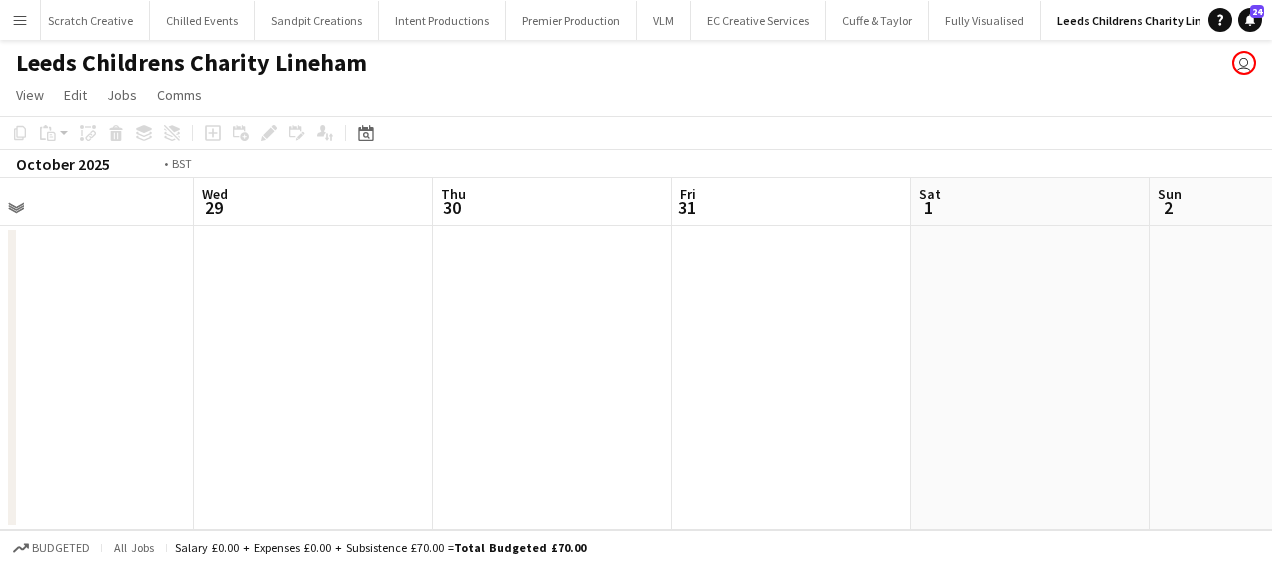 click on "Sun   26   Mon   27   Tue   28   Wed   29   Thu   30   Fri   31   Sat   1   Sun   2   Mon   3   Tue   4   Wed   5" at bounding box center [636, 354] 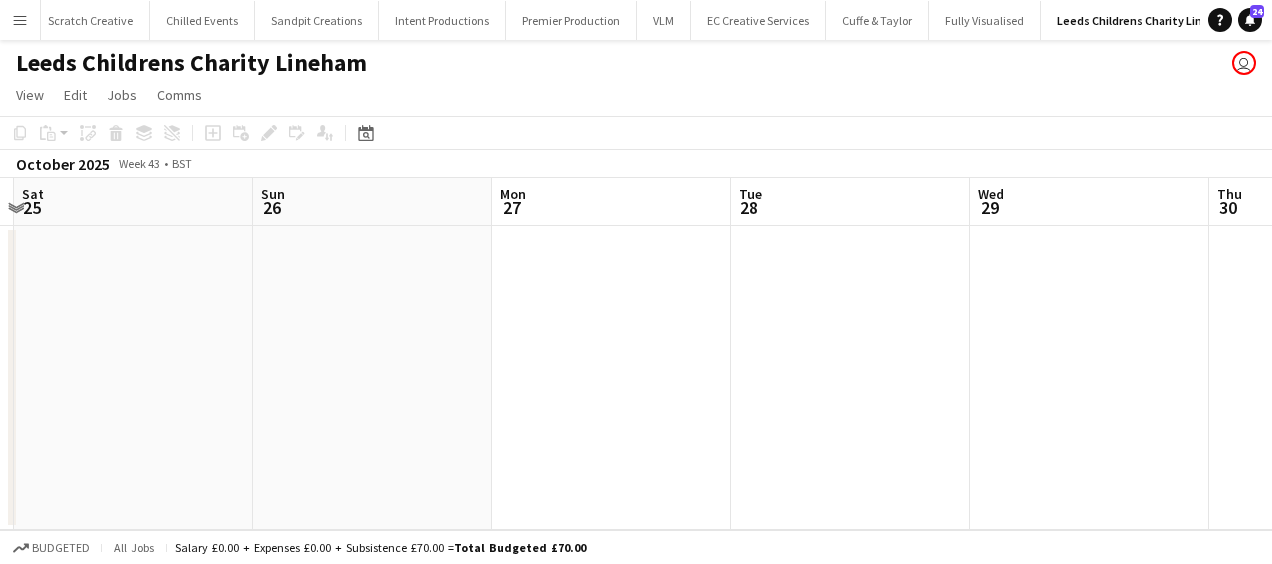click on "Thu   23   Fri   24   Sat   25   Sun   26   Mon   27   Tue   28   Wed   29   Thu   30   Fri   31   Sat   1   Sun   2" at bounding box center (636, 354) 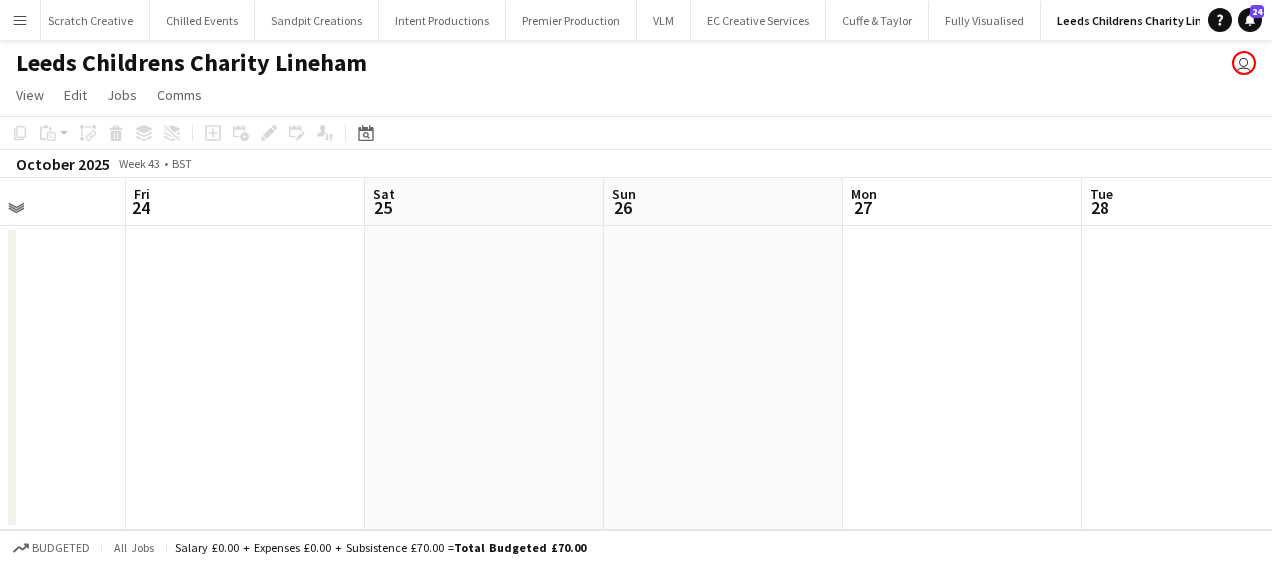 click on "Tue   21   Wed   22   Thu   23   Fri   24   Sat   25   Sun   26   Mon   27   Tue   28   Wed   29   Thu   30   Fri   31" at bounding box center (636, 354) 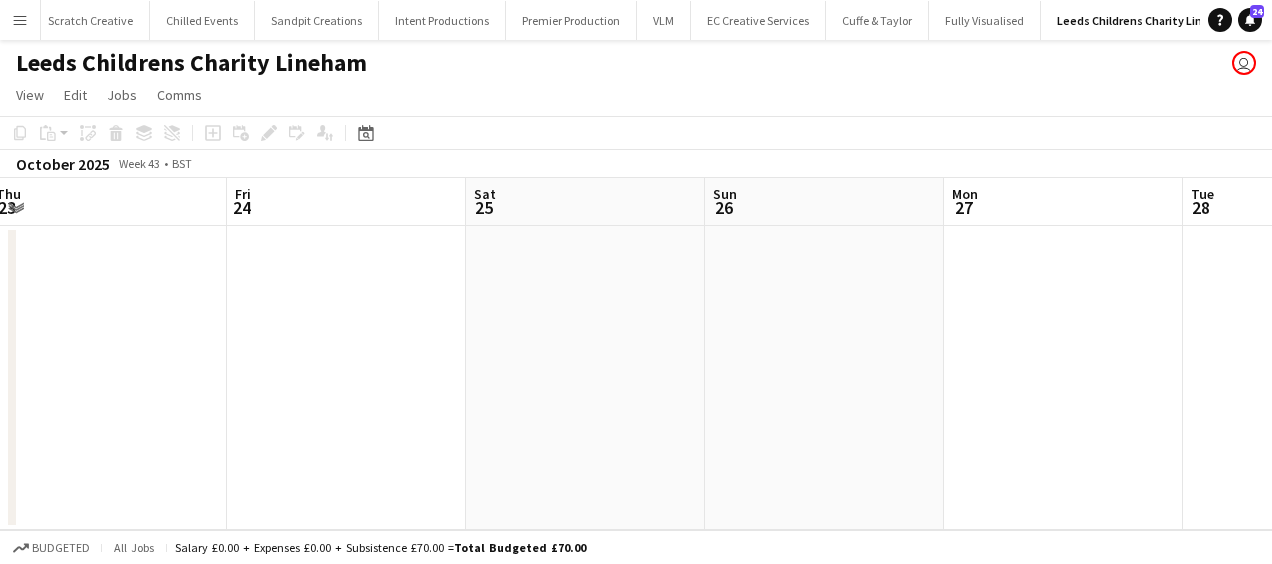 click on "Tue   21   Wed   22   Thu   23   Fri   24   Sat   25   Sun   26   Mon   27   Tue   28   Wed   29   Thu   30   Fri   31" at bounding box center [636, 354] 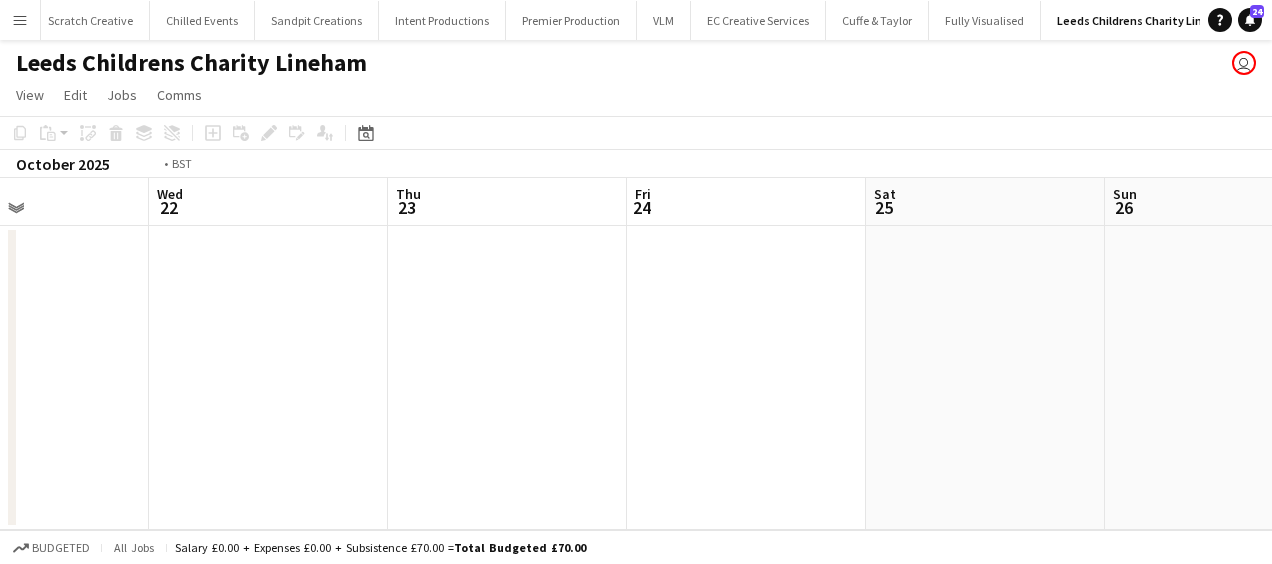 click on "Sun   19   Mon   20   Tue   21   Wed   22   Thu   23   Fri   24   Sat   25   Sun   26   Mon   27   Tue   28   Wed   29" at bounding box center [636, 354] 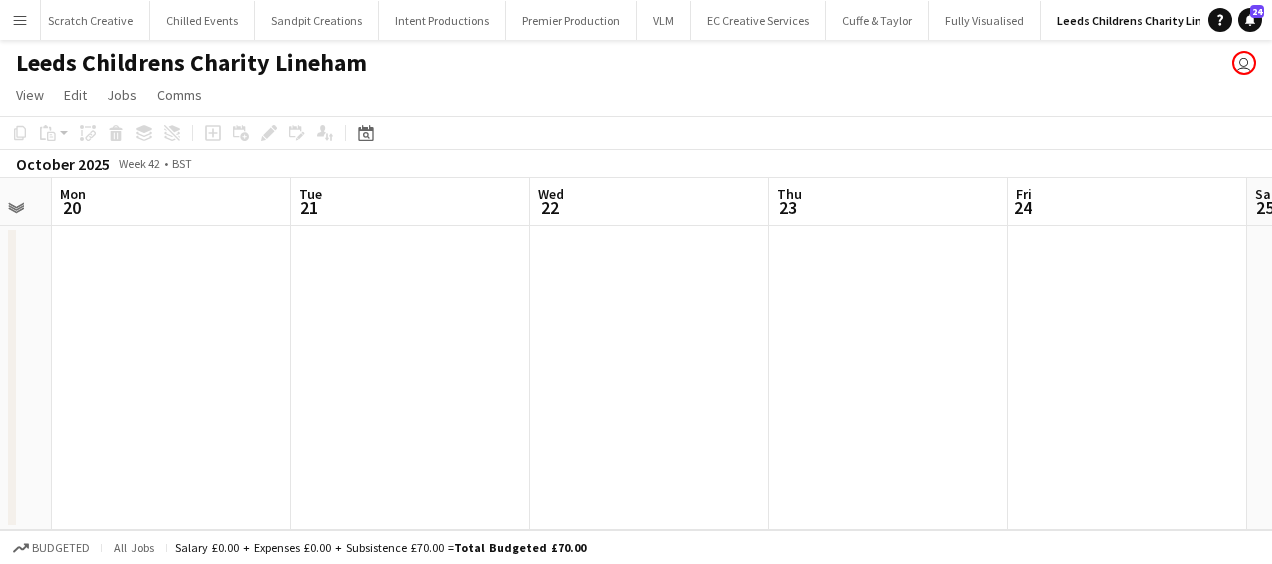 click on "Sat   18   Sun   19   Mon   20   Tue   21   Wed   22   Thu   23   Fri   24   Sat   25   Sun   26   Mon   27   Tue   28" at bounding box center [636, 354] 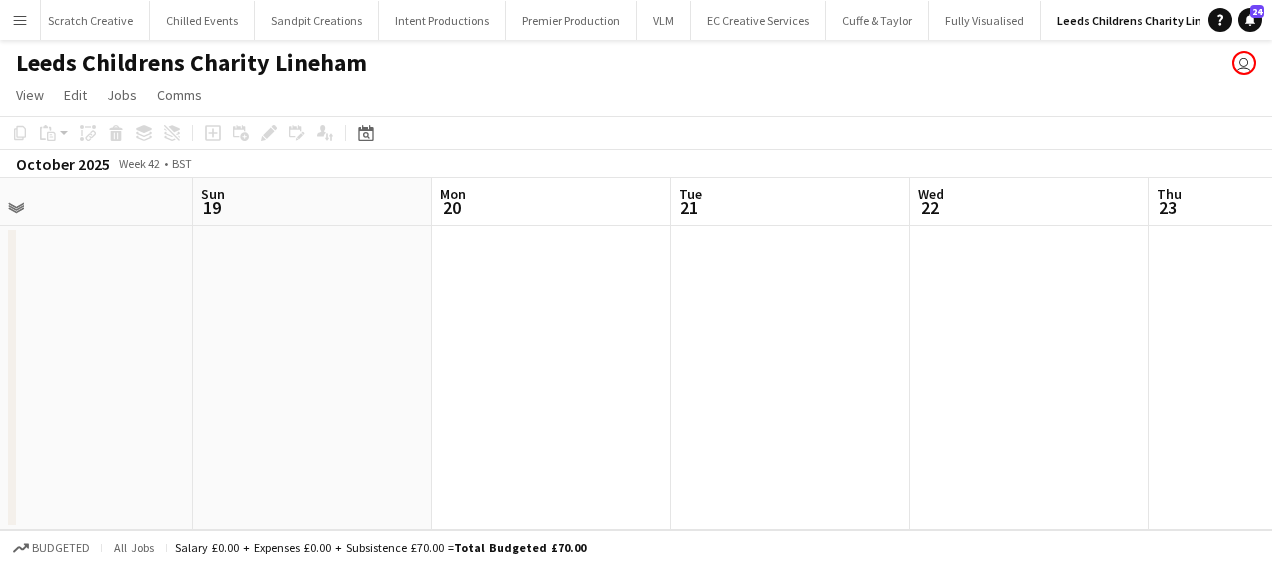 click on "Thu   16   Fri   17   Sat   18   Sun   19   Mon   20   Tue   21   Wed   22   Thu   23   Fri   24   Sat   25   Sun   26" at bounding box center [636, 354] 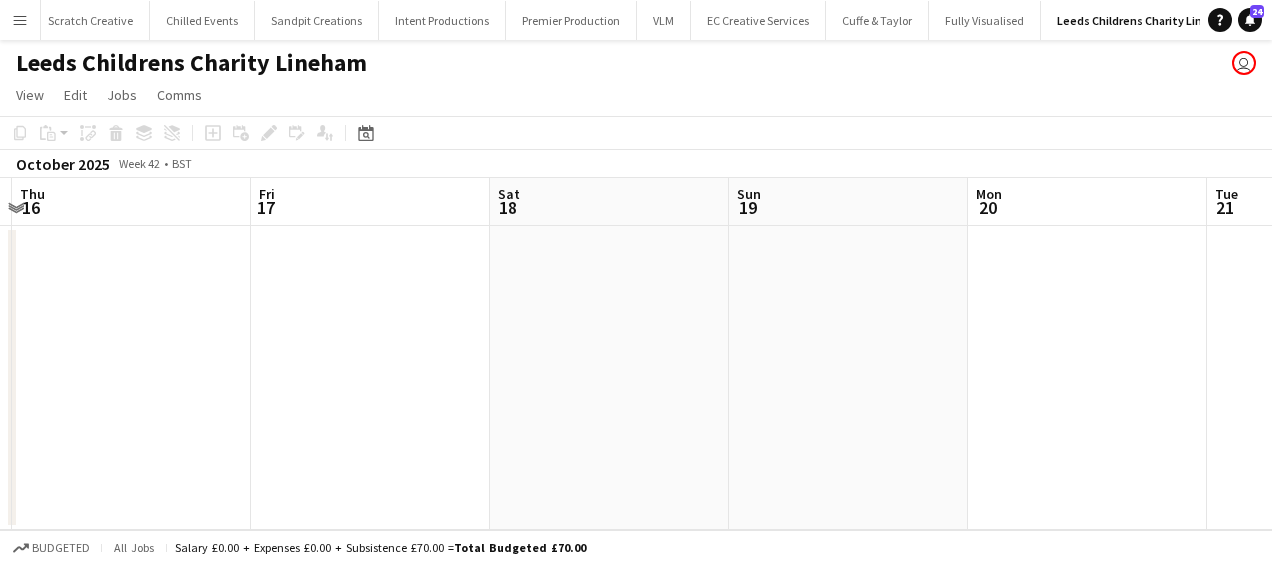 click on "Tue   14   Wed   15   Thu   16   Fri   17   Sat   18   Sun   19   Mon   20   Tue   21   Wed   22   Thu   23   Fri   24" at bounding box center [636, 354] 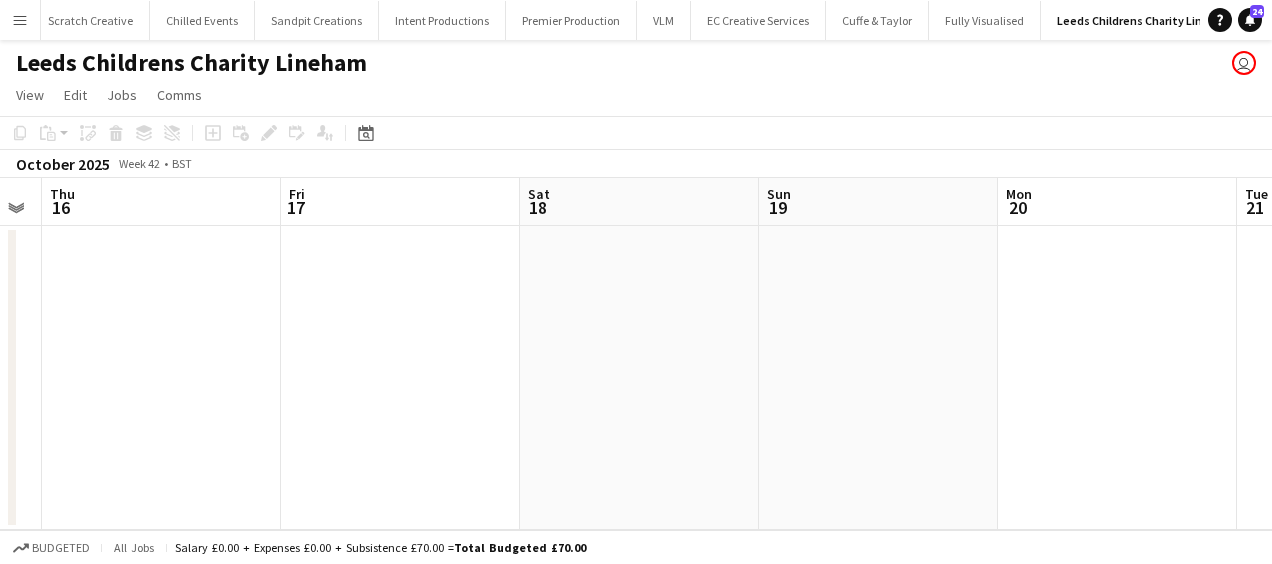 click on "Tue   14   Wed   15   Thu   16   Fri   17   Sat   18   Sun   19   Mon   20   Tue   21   Wed   22   Thu   23   Fri   24" at bounding box center [636, 354] 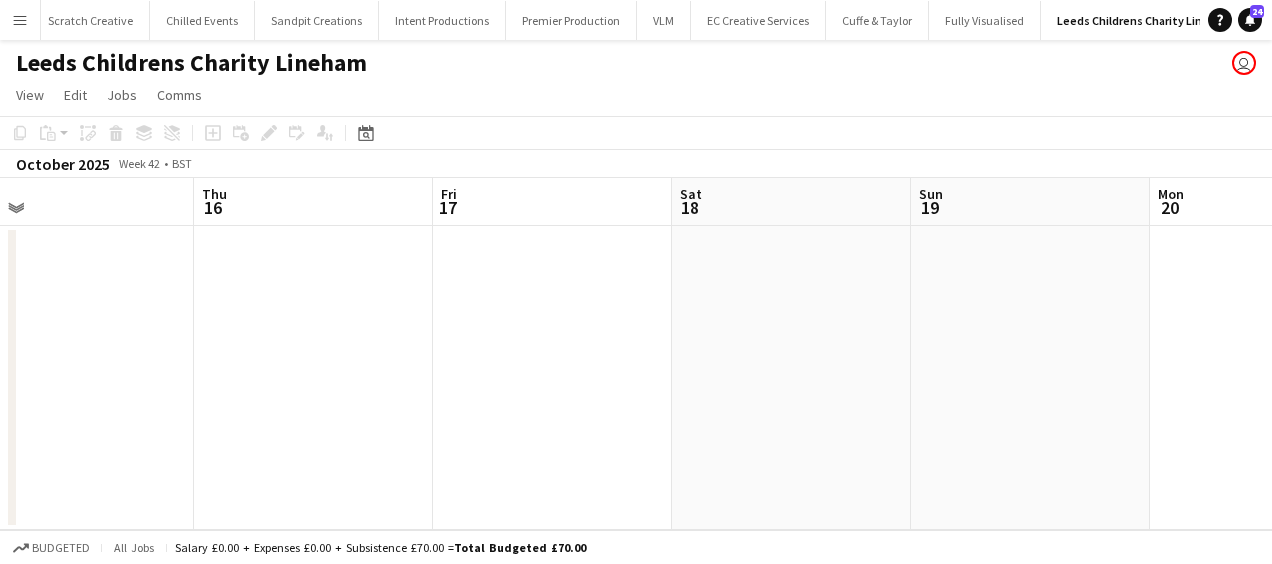 click on "Mon   13   Tue   14   Wed   15   Thu   16   Fri   17   Sat   18   Sun   19   Mon   20   Tue   21   Wed   22   Thu   23" at bounding box center (636, 354) 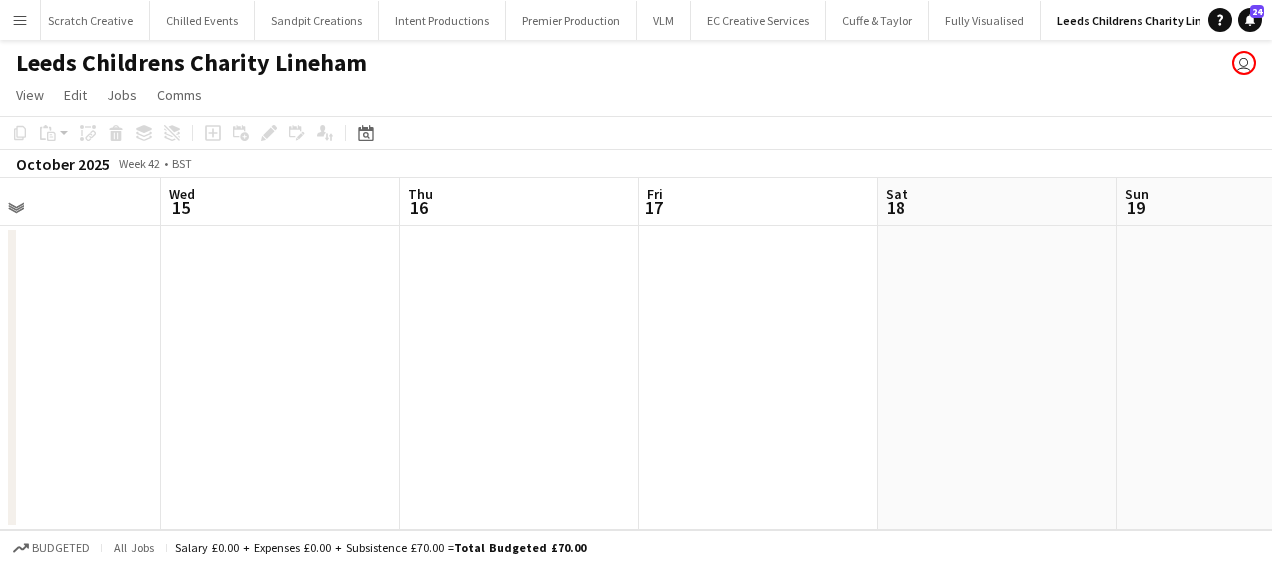 click on "Sun   12   1/2   1 Job   Mon   13   Tue   14   Wed   15   Thu   16   Fri   17   Sat   18   Sun   19   Mon   20   Tue   21   Wed   22      11:00-15:00 (4h)    1/2   Lineham Farm (Times TBC)   1 Role   General Crew   6A   1/2   11:00-15:00 (4h)
[LAST]
single-neutral-actions" at bounding box center (636, 354) 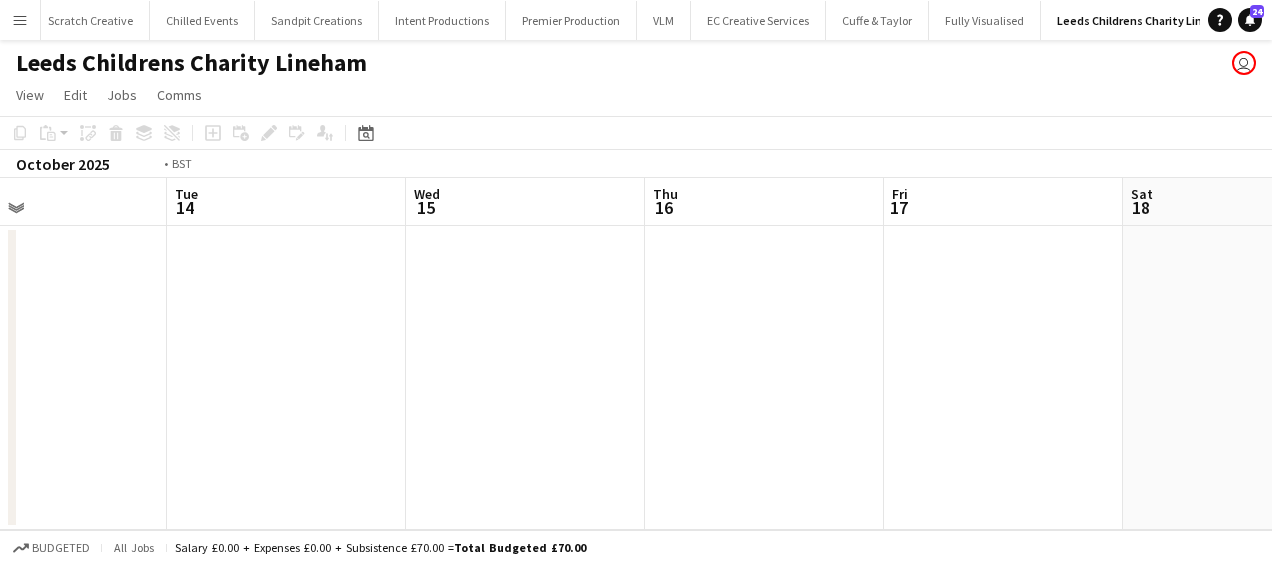 click on "Sat   11   Sun   12   1/2   1 Job   Mon   13   Tue   14   Wed   15   Thu   16   Fri   17   Sat   18   Sun   19   Mon   20   Tue   21      11:00-15:00 (4h)    1/2   Lineham Farm (Times TBC)   1 Role   General Crew   6A   1/2   11:00-15:00 (4h)
[FIRST] [LAST]
single-neutral-actions" at bounding box center (636, 354) 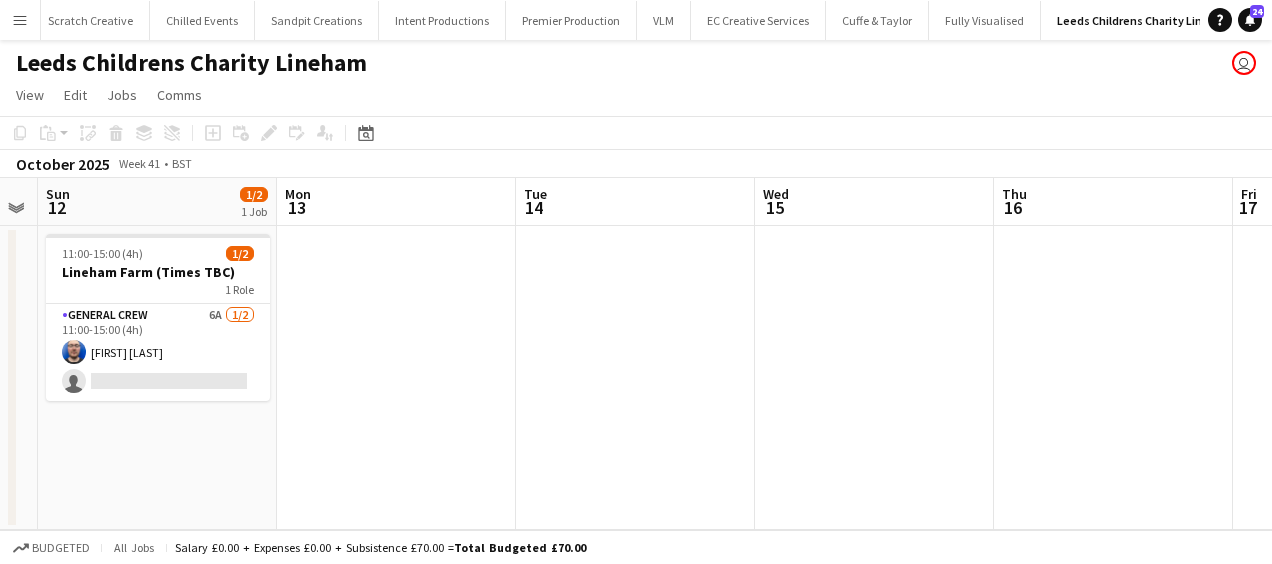 click on "Fri   10   1/2   1 Job   Sat   11   Sun   12   1/2   1 Job   Mon   13   Tue   14   Wed   15   Thu   16   Fri   17   Sat   18   Sun   19   Mon   20      11:00-15:00 (4h)    1/2   Lineham Farm (Times TBC)   1 Role   General Crew   5A   1/2   11:00-15:00 (4h)
[FIRST] [LAST]
single-neutral-actions
11:00-15:00 (4h)    1/2   Lineham Farm (Times TBC)   1 Role   General Crew   6A   1/2   11:00-15:00 (4h)
[FIRST] [LAST]
single-neutral-actions" at bounding box center (636, 354) 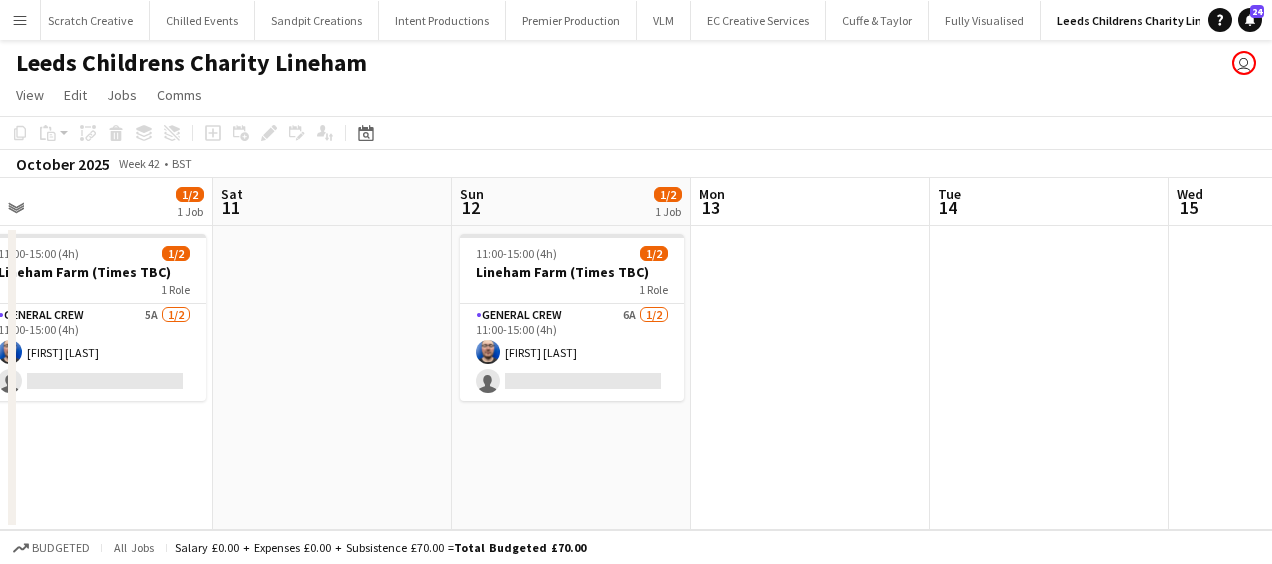 click on "Wed   8   Thu   9   Fri   10   1/2   1 Job   Sat   11   Sun   12   1/2   1 Job   Mon   13   Tue   14   Wed   15   Thu   16   Fri   17   Sat   18      11:00-15:00 (4h)    1/2   Lineham Farm (Times TBC)   1 Role   General Crew   5A   1/2   11:00-15:00 (4h)
[FIRST] [LAST]
single-neutral-actions
11:00-15:00 (4h)    1/2   Lineham Farm (Times TBC)   1 Role   General Crew   6A   1/2   11:00-15:00 (4h)
[FIRST] [LAST]
single-neutral-actions" at bounding box center [636, 354] 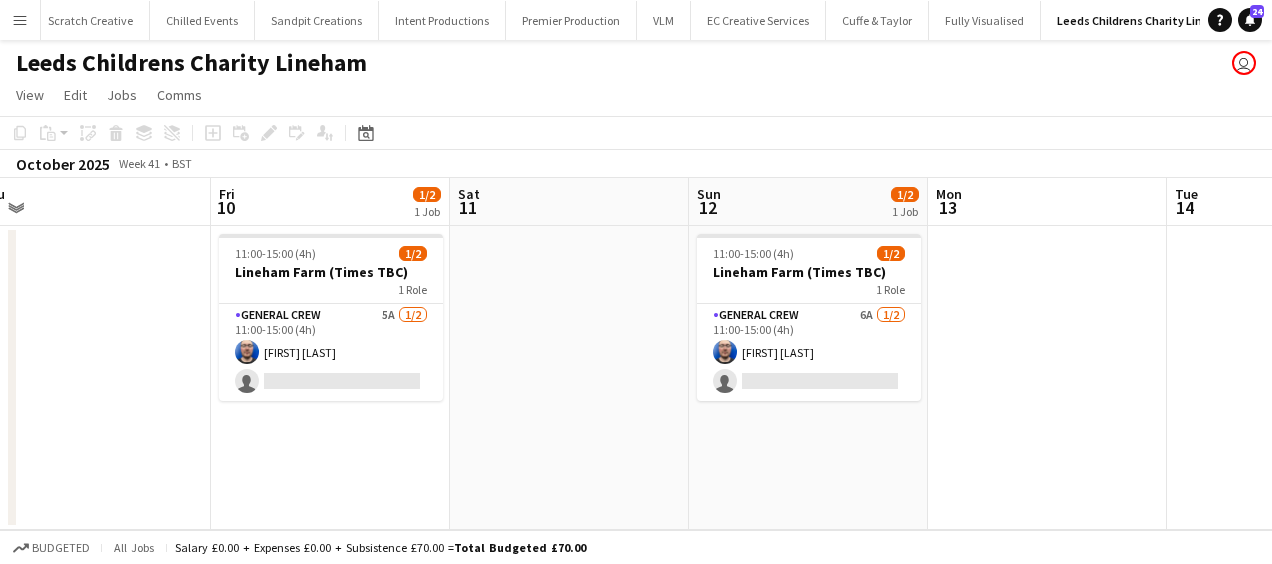 click on "Tue   7   Wed   8   Thu   9   Fri   10   1/2   1 Job   Sat   11   Sun   12   1/2   1 Job   Mon   13   Tue   14   Wed   15   Thu   16   Fri   17      11:00-15:00 (4h)    1/2   Lineham Farm (Times TBC)   1 Role   General Crew   5A   1/2   11:00-15:00 (4h)
[FIRST] [LAST]
single-neutral-actions
11:00-15:00 (4h)    1/2   Lineham Farm (Times TBC)   1 Role   General Crew   6A   1/2   11:00-15:00 (4h)
[FIRST] [LAST]
single-neutral-actions" at bounding box center (636, 354) 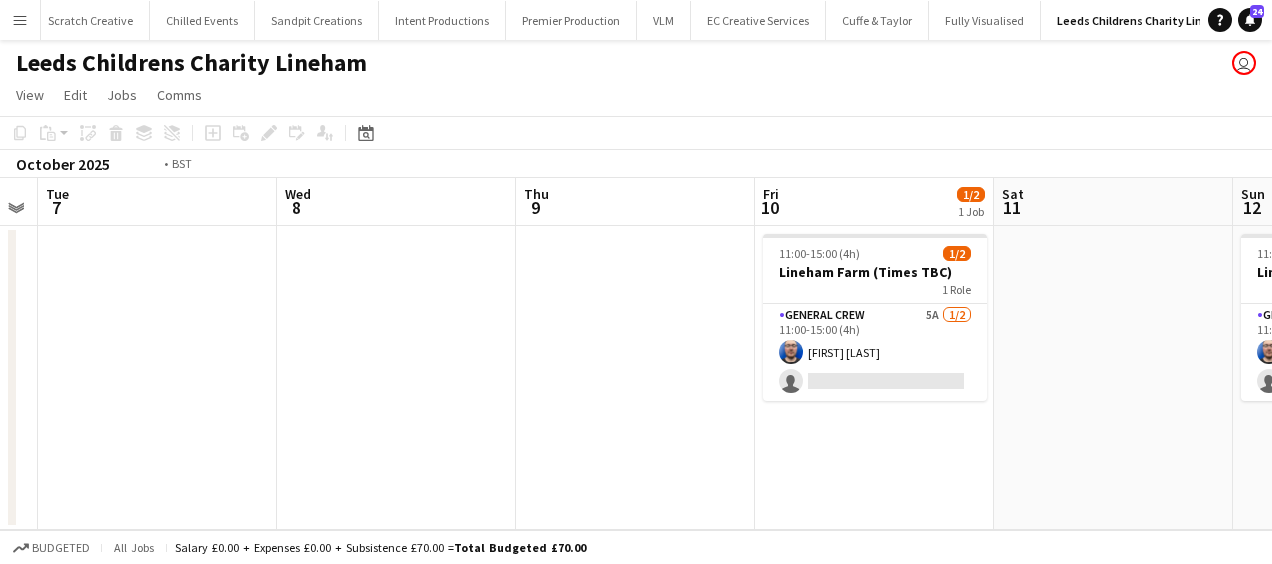 click on "Sun   5   Mon   6   Tue   7   Wed   8   Thu   9   Fri   10   1/2   1 Job   Sat   11   Sun   12   1/2   1 Job   Mon   13   Tue   14   Wed   15      11:00-15:00 (4h)    1/2   Lineham Farm (Times TBC)   1 Role   General Crew   5A   1/2   11:00-15:00 (4h)
[FIRST] [LAST]
single-neutral-actions
11:00-15:00 (4h)    1/2   Lineham Farm (Times TBC)   1 Role   General Crew   6A   1/2   11:00-15:00 (4h)
[FIRST] [LAST]
single-neutral-actions" at bounding box center (636, 354) 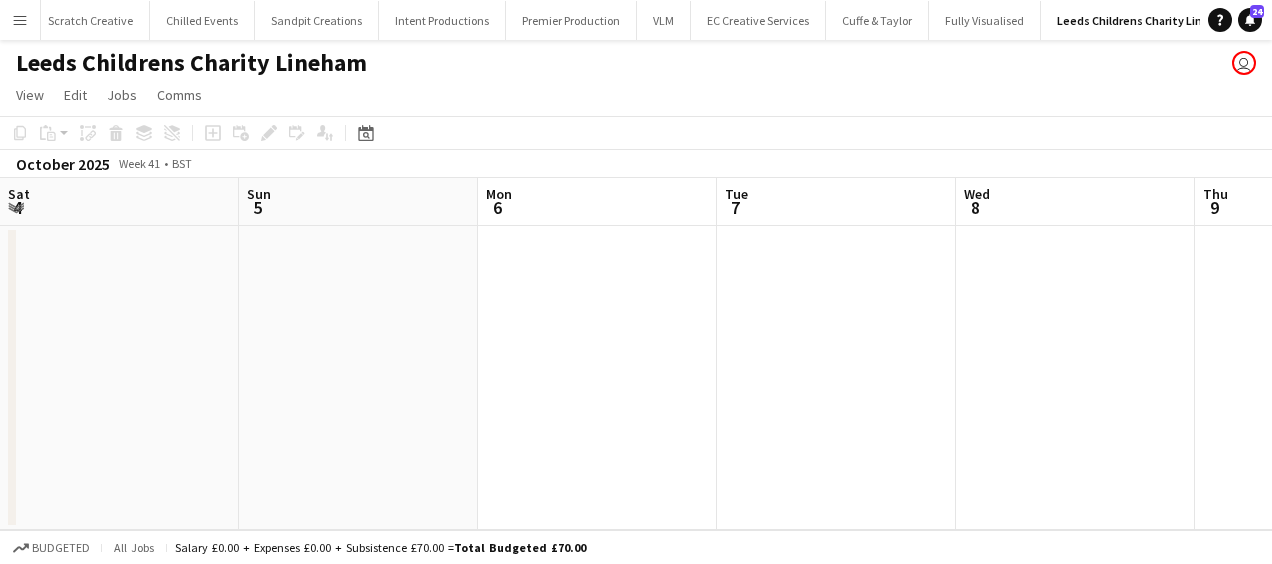 click on "Thu   2   Fri   3   Sat   4   Sun   5   Mon   6   Tue   7   Wed   8   Thu   9   Fri   10   1/2   1 Job   Sat   11   Sun   12   1/2   1 Job      11:00-15:00 (4h)    1/2   Lineham Farm (Times TBC)   1 Role   General Crew   5A   1/2   11:00-15:00 (4h)
[FIRST] [LAST]
single-neutral-actions
11:00-15:00 (4h)    1/2   Lineham Farm (Times TBC)   1 Role   General Crew   6A   1/2   11:00-15:00 (4h)
[FIRST] [LAST]
single-neutral-actions" at bounding box center (636, 354) 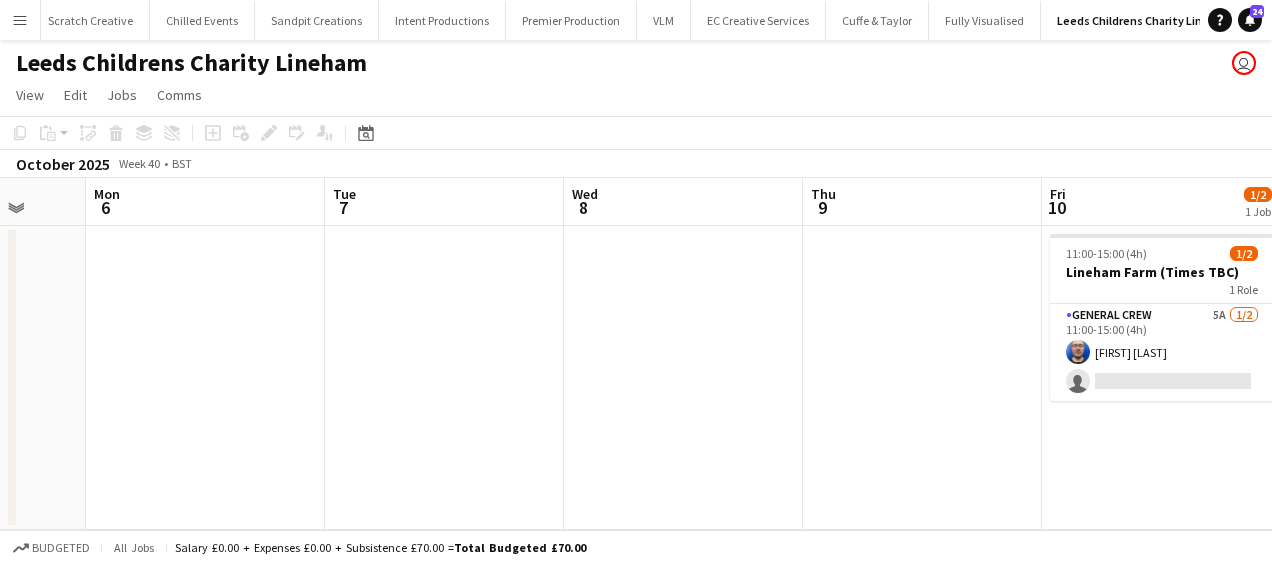 click on "Thu   2   Fri   3   Sat   4   Sun   5   Mon   6   Tue   7   Wed   8   Thu   9   Fri   10   1/2   1 Job   Sat   11   Sun   12   1/2   1 Job      11:00-15:00 (4h)    1/2   Lineham Farm (Times TBC)   1 Role   General Crew   5A   1/2   11:00-15:00 (4h)
[FIRST] [LAST]
single-neutral-actions
11:00-15:00 (4h)    1/2   Lineham Farm (Times TBC)   1 Role   General Crew   6A   1/2   11:00-15:00 (4h)
[FIRST] [LAST]
single-neutral-actions" at bounding box center (636, 354) 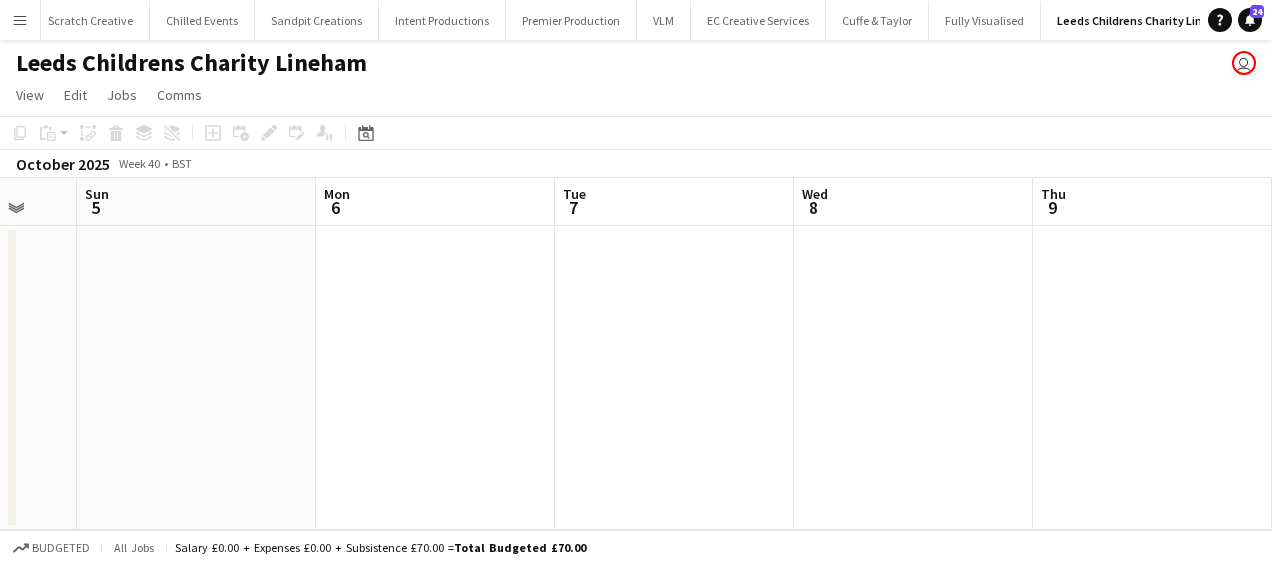 click on "Thu   2   Fri   3   Sat   4   Sun   5   Mon   6   Tue   7   Wed   8   Thu   9   Fri   10   1/2   1 Job   Sat   11   Sun   12   1/2   1 Job      11:00-15:00 (4h)    1/2   Lineham Farm (Times TBC)   1 Role   General Crew   5A   1/2   11:00-15:00 (4h)
[FIRST] [LAST]
single-neutral-actions
11:00-15:00 (4h)    1/2   Lineham Farm (Times TBC)   1 Role   General Crew   6A   1/2   11:00-15:00 (4h)
[FIRST] [LAST]
single-neutral-actions" at bounding box center (636, 354) 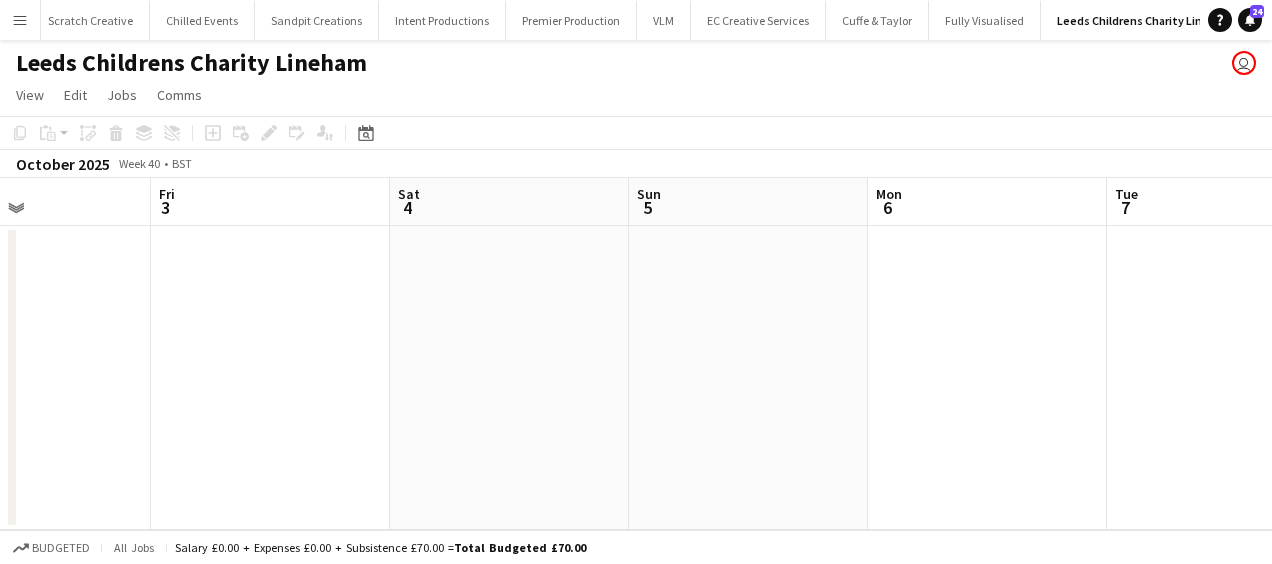 click on "Tue   30   Wed   1   Thu   2   Fri   3   Sat   4   Sun   5   Mon   6   Tue   7   Wed   8   Thu   9   Fri   10   1/2   1 Job      11:00-15:00 (4h)    1/2   Lineham Farm (Times TBC)   1 Role   General Crew   5A   1/2   11:00-15:00 (4h)
[FIRST] [LAST]
single-neutral-actions" at bounding box center [636, 354] 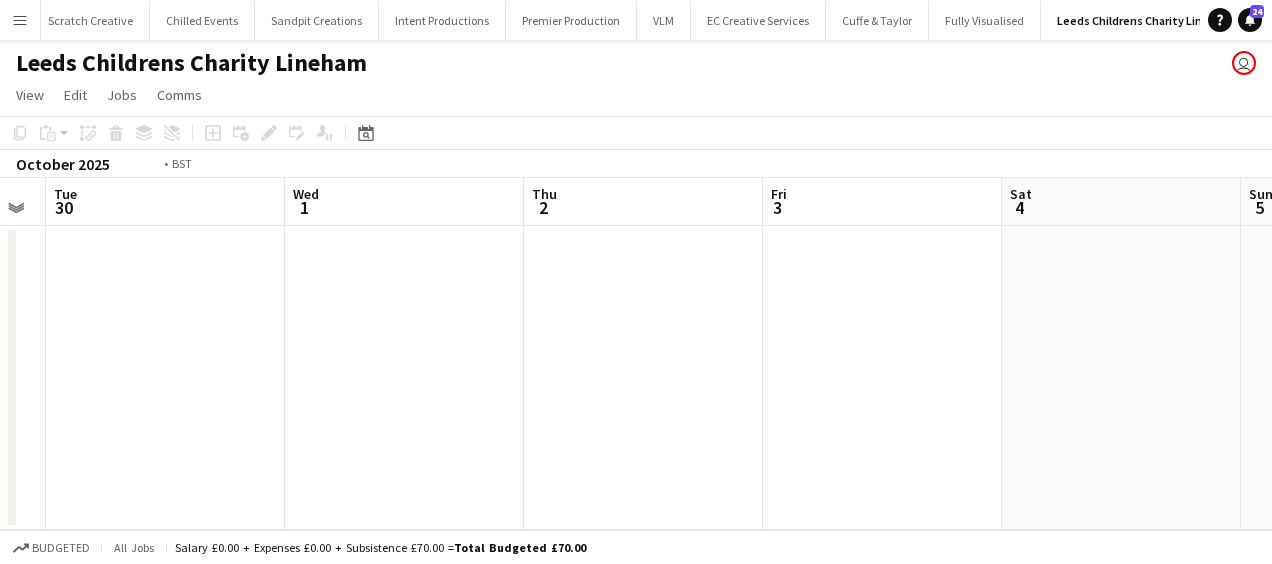 click on "Sun   28   1/2   1 Job   Mon   29   Tue   30   Wed   1   Thu   2   Fri   3   Sat   4   Sun   5   Mon   6   Tue   7   Wed   8      11:00-14:00 (3h)    1/2   Lineham Farm (Times TBC)   1 Role   General Crew   6A   1/2   11:00-14:00 (3h)
[LAST]
single-neutral-actions" at bounding box center (636, 354) 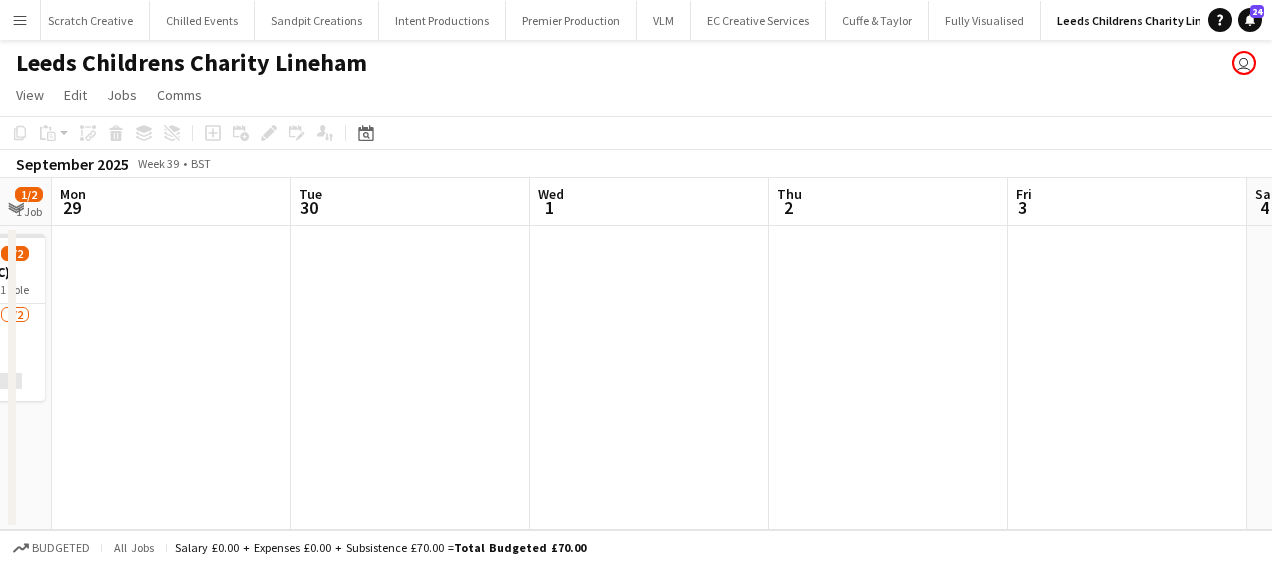 click on "Sat   27   Sun   28   1/2   1 Job   Mon   29   Tue   30   Wed   1   Thu   2   Fri   3   Sat   4   Sun   5   Mon   6   Tue   7      11:00-14:00 (3h)    1/2   Lineham Farm (Times TBC)   1 Role   General Crew   6A   1/2   11:00-14:00 (3h)
[FIRST] [LAST]
single-neutral-actions" at bounding box center (636, 354) 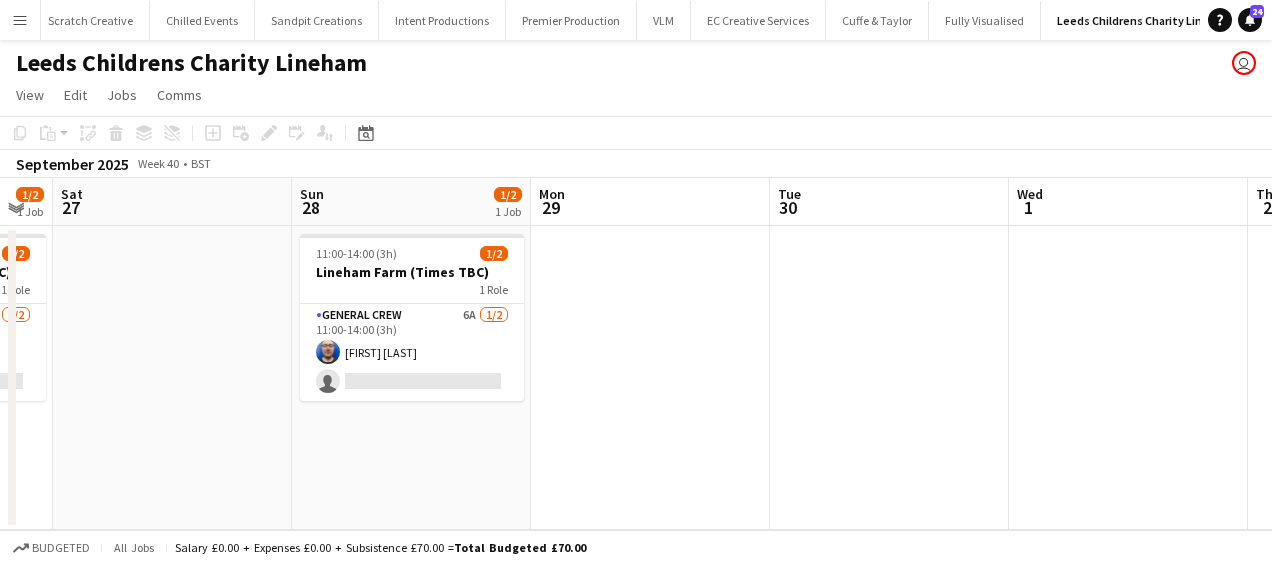 click on "Thu   25   Fri   26   1/2   1 Job   Sat   27   Sun   28   1/2   1 Job   Mon   29   Tue   30   Wed   1   Thu   2   Fri   3   Sat   4   Sun   5      11:00-14:00 (3h)    1/2   Lineham Farm (Times TBC)   1 Role   General Crew   5A   1/2   11:00-14:00 (3h)
[LAST]
single-neutral-actions
11:00-14:00 (3h)    1/2   Lineham Farm (Times TBC)   1 Role   General Crew   6A   1/2   11:00-14:00 (3h)
[LAST]
single-neutral-actions" at bounding box center (636, 354) 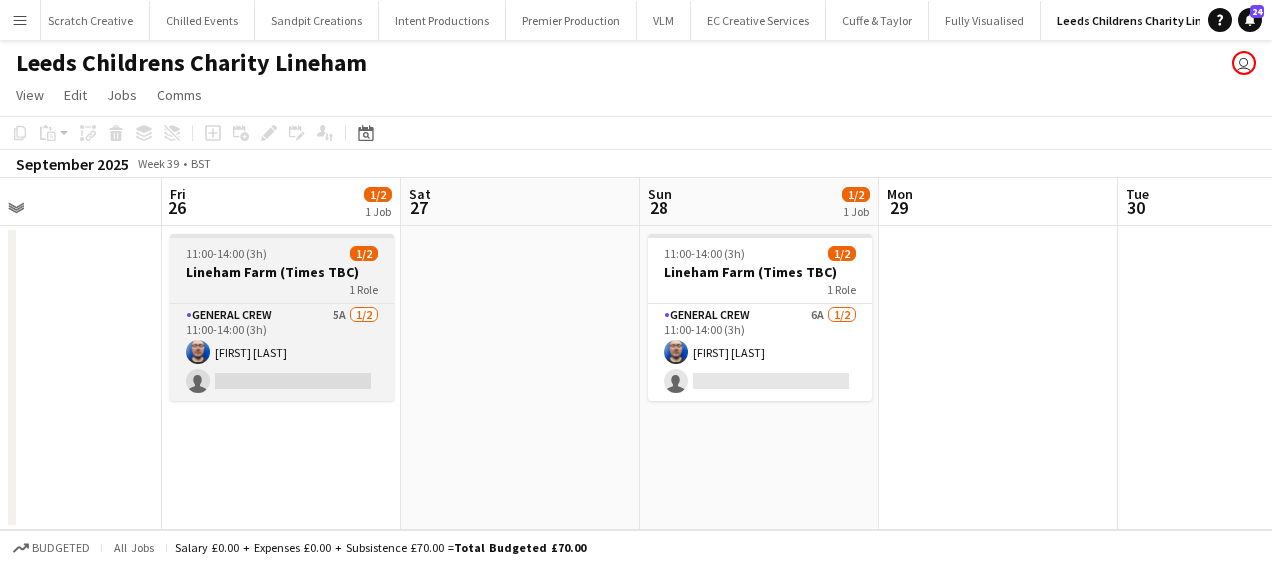 click on "Tue   23   Wed   24   Thu   25   Fri   26   1/2   1 Job   Sat   27   Sun   28   1/2   1 Job   Mon   29   Tue   30   Wed   1   Thu   2   Fri   3      11:00-14:00 (3h)    1/2   Lineham Farm (Times TBC)   1 Role   General Crew   5A   1/2   11:00-14:00 (3h)
[FIRST] [LAST]
single-neutral-actions
11:00-14:00 (3h)    1/2   Lineham Farm (Times TBC)   1 Role   General Crew   6A   1/2   11:00-14:00 (3h)
[FIRST] [LAST]
single-neutral-actions" at bounding box center (636, 354) 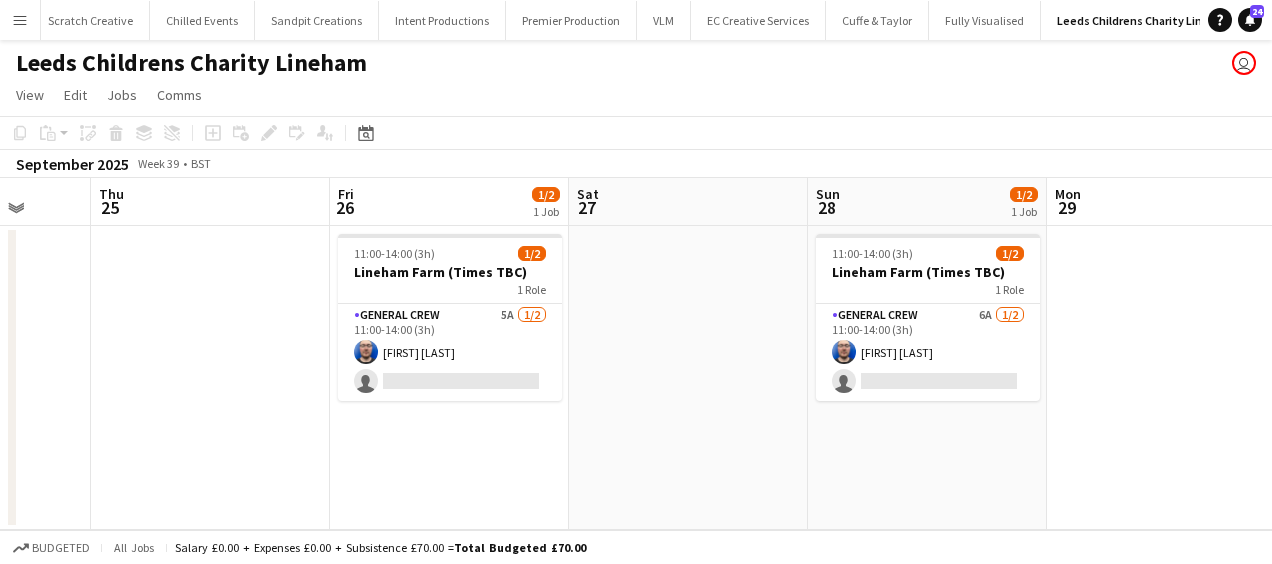 click on "Mon   22   Tue   23   Wed   24   Thu   25   Fri   26   1/2   1 Job   Sat   27   Sun   28   1/2   1 Job   Mon   29   Tue   30   Wed   1   Thu   2      11:00-14:00 (3h)    1/2   Lineham Farm (Times TBC)   1 Role   General Crew   5A   1/2   11:00-14:00 (3h)
[FIRST] [LAST]
single-neutral-actions
11:00-14:00 (3h)    1/2   Lineham Farm (Times TBC)   1 Role   General Crew   6A   1/2   11:00-14:00 (3h)
[FIRST] [LAST]
single-neutral-actions" at bounding box center (636, 354) 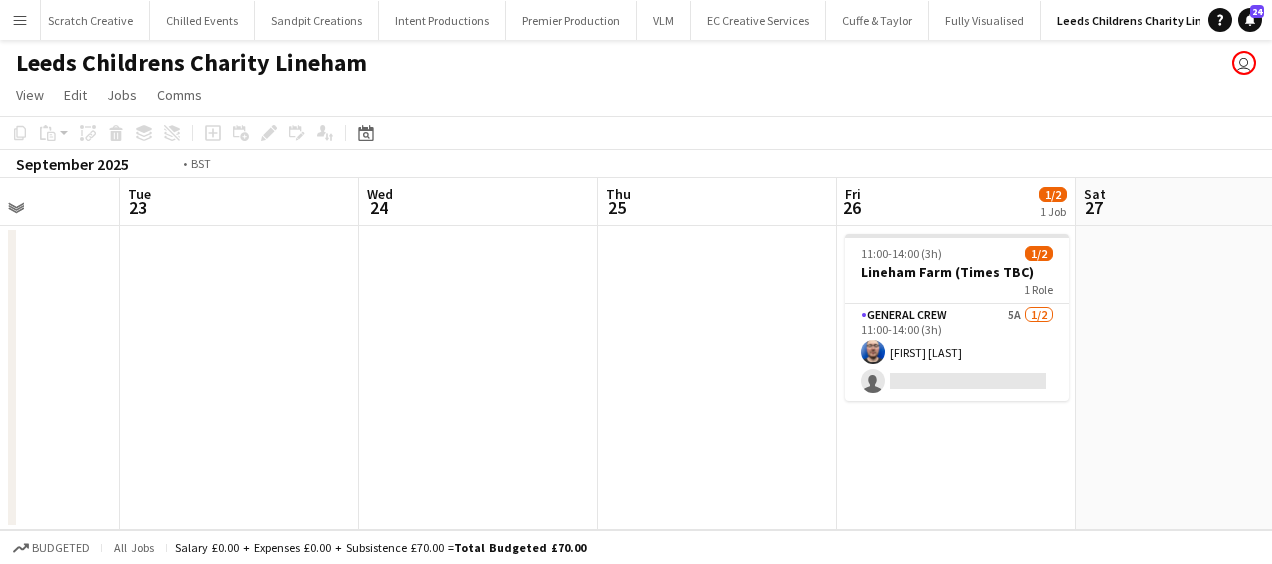 click on "Sat   20   Sun   21   1/2   1 Job   Mon   22   Tue   23   Wed   24   Thu   25   Fri   26   1/2   1 Job   Sat   27   Sun   28   1/2   1 Job   Mon   29   Tue   30      11:00-14:00 (3h)    1/2   Lineham Farm (Times TBC)   1 Role   General Crew   5A   1/2   11:00-14:00 (3h)
[FIRST] [LAST]
single-neutral-actions
11:00-14:00 (3h)    1/2   Lineham Farm (Times TBC)   1 Role   General Crew   5A   1/2   11:00-14:00 (3h)
[FIRST] [LAST]
single-neutral-actions
11:00-14:00 (3h)    1/2   Lineham Farm (Times TBC)   1 Role   General Crew   6A   1/2   11:00-14:00 (3h)
[FIRST] [LAST]
single-neutral-actions" at bounding box center [636, 354] 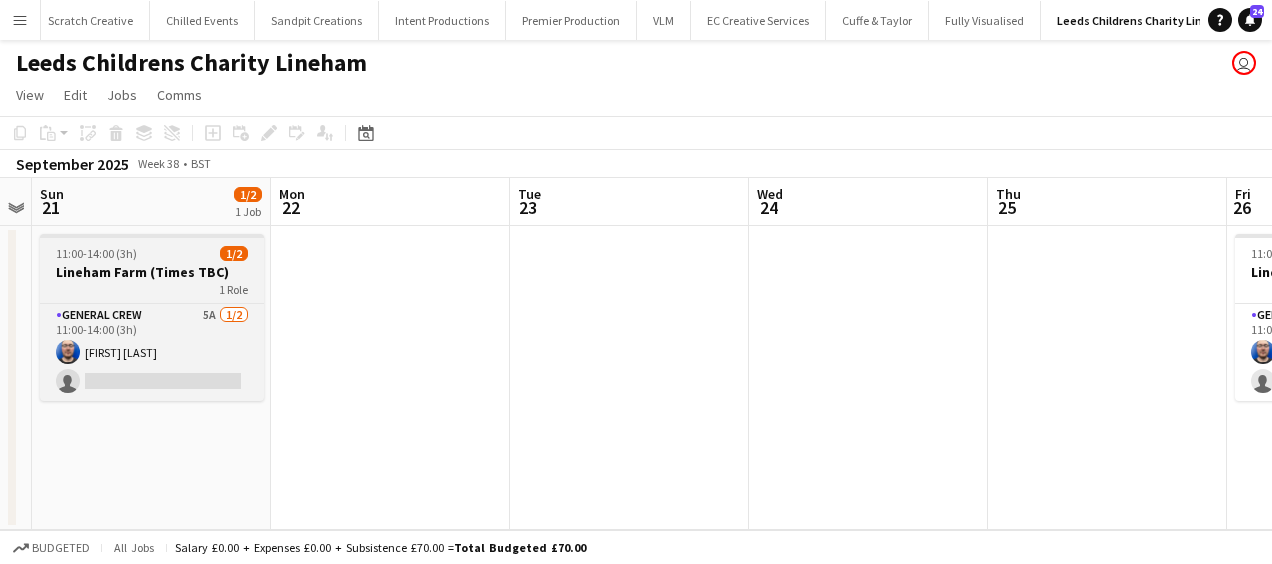 click on "Fri   19   1/2   1 Job   Sat   20   Sun   21   1/2   1 Job   Mon   22   Tue   23   Wed   24   Thu   25   Fri   26   1/2   1 Job   Sat   27   Sun   28   1/2   1 Job   Mon   29      11:00-14:00 (3h)    1/2   Lineham Farm (Times TBC)   1 Role   General Crew   5A   1/2   11:00-14:00 (3h)
[FIRST] [LAST]
single-neutral-actions
11:00-14:00 (3h)    1/2   Lineham Farm (Times TBC)   1 Role   General Crew   5A   1/2   11:00-14:00 (3h)
[FIRST] [LAST]
single-neutral-actions
11:00-14:00 (3h)    1/2   Lineham Farm (Times TBC)   1 Role   General Crew   5A   1/2   11:00-14:00 (3h)
[FIRST] [LAST]
single-neutral-actions
11:00-14:00 (3h)    1/2   Lineham Farm (Times TBC)   1 Role   General Crew   6A   1/2   11:00-14:00 (3h)
[FIRST] [LAST]
single-neutral-actions" at bounding box center (636, 354) 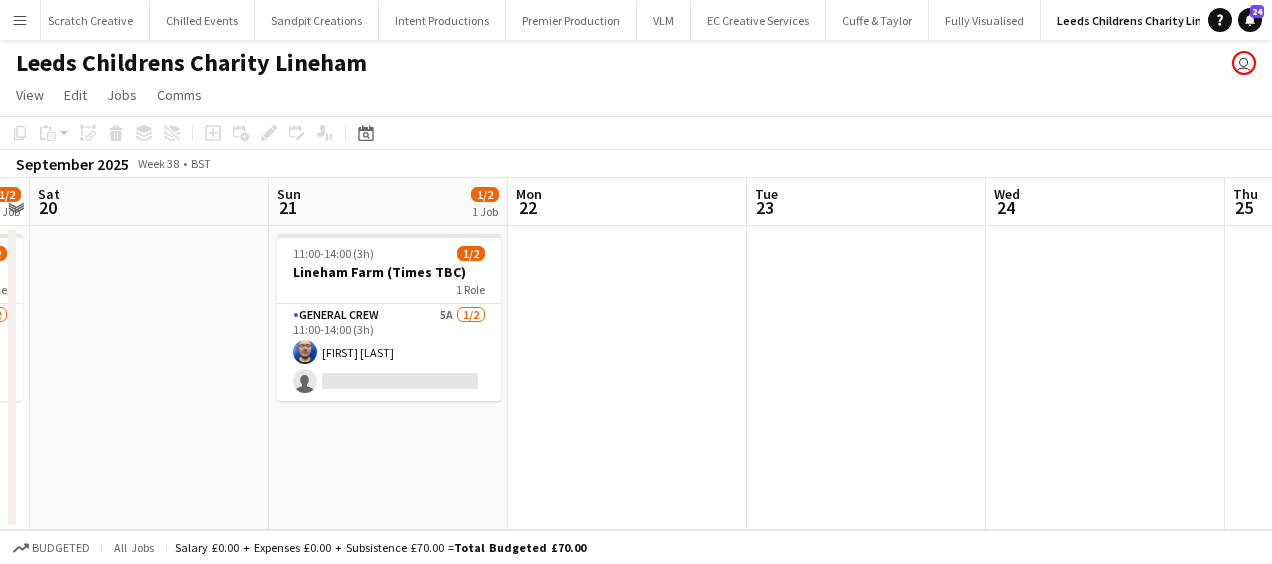 click on "Thu   18   Fri   19   1/2   1 Job   Sat   20   Sun   21   1/2   1 Job   Mon   22   Tue   23   Wed   24   Thu   25   Fri   26   1/2   1 Job   Sat   27   Sun   28   1/2   1 Job      11:00-14:00 (3h)    1/2   Lineham Farm (Times TBC)   1 Role   General Crew   5A   1/2   11:00-14:00 (3h)
[FIRST] [LAST]
single-neutral-actions
11:00-14:00 (3h)    1/2   Lineham Farm (Times TBC)   1 Role   General Crew   5A   1/2   11:00-14:00 (3h)
[FIRST] [LAST]
single-neutral-actions
11:00-14:00 (3h)    1/2   Lineham Farm (Times TBC)   1 Role   General Crew   5A   1/2   11:00-14:00 (3h)
[FIRST] [LAST]
single-neutral-actions
11:00-14:00 (3h)    1/2   Lineham Farm (Times TBC)   1 Role   General Crew   6A   1/2   11:00-14:00 (3h)
[FIRST] [LAST]
single-neutral-actions" at bounding box center (636, 354) 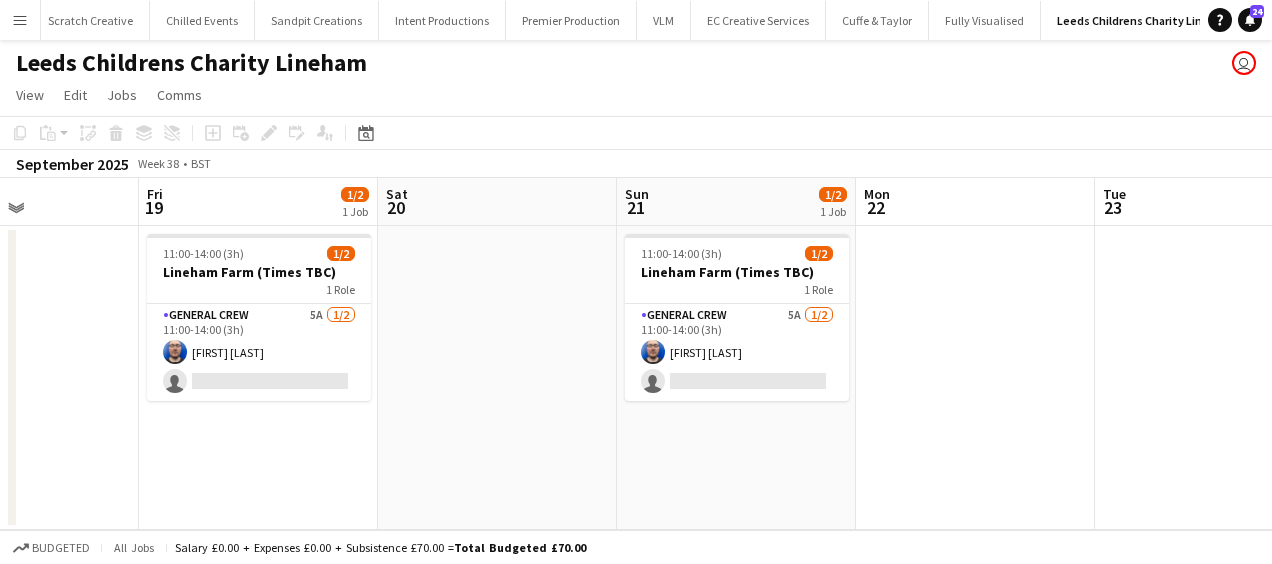 click on "Tue   16   Wed   17   Thu   18   Fri   19   1/2   1 Job   Sat   20   Sun   21   1/2   1 Job   Mon   22   Tue   23   Wed   24   Thu   25   Fri   26   1/2   1 Job      11:00-14:00 (3h)    1/2   Lineham Farm (Times TBC)   1 Role   General Crew   5A   1/2   11:00-14:00 (3h)
[LAST]
single-neutral-actions
11:00-14:00 (3h)    1/2   Lineham Farm (Times TBC)   1 Role   General Crew   5A   1/2   11:00-14:00 (3h)
[LAST]
single-neutral-actions
11:00-14:00 (3h)    1/2   Lineham Farm (Times TBC)   1 Role   General Crew   5A   1/2   11:00-14:00 (3h)
[LAST]
single-neutral-actions" at bounding box center [636, 354] 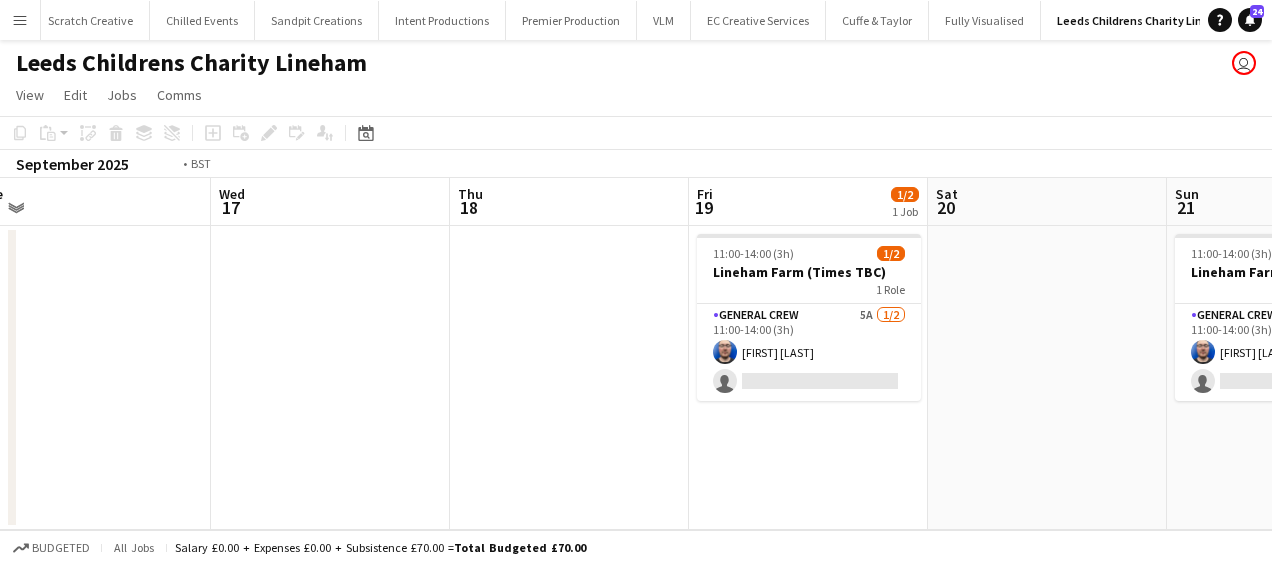 click on "Sun   14   1/2   1 Job   Mon   15   Tue   16   Wed   17   Thu   18   Fri   19   1/2   1 Job   Sat   20   Sun   21   1/2   1 Job   Mon   22   Tue   23   Wed   24      11:00-14:00 (3h)    1/2   Lineham Farm (Times TBC)   1 Role   General Crew   7A   1/2   11:00-14:00 (3h)
[FIRST] [LAST]
single-neutral-actions
11:00-14:00 (3h)    1/2   Lineham Farm (Times TBC)   1 Role   General Crew   5A   1/2   11:00-14:00 (3h)
[FIRST] [LAST]
single-neutral-actions
11:00-14:00 (3h)    1/2   Lineham Farm (Times TBC)   1 Role   General Crew   5A   1/2   11:00-14:00 (3h)
[FIRST] [LAST]
single-neutral-actions" at bounding box center [636, 354] 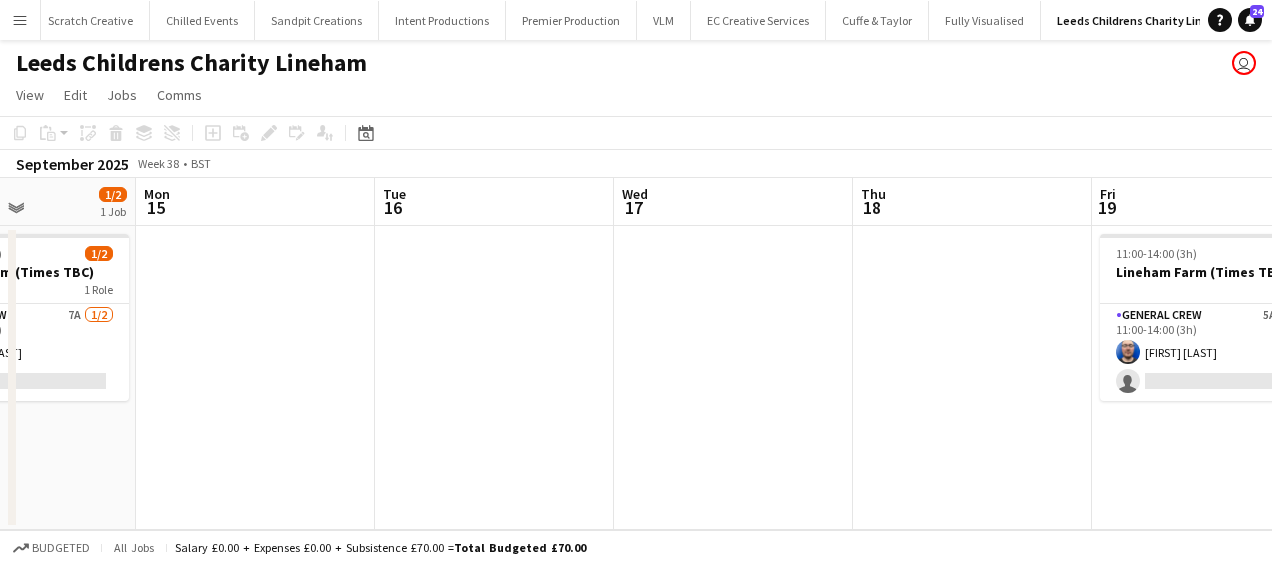 click on "Fri   12   1/2   1 Job   Sat   13   Sun   14   1/2   1 Job   Mon   15   Tue   16   Wed   17   Thu   18   Fri   19   1/2   1 Job   Sat   20   Sun   21   1/2   1 Job   Mon   22      11:00-14:00 (3h)    1/2   Lineham Farm (Times TBC)   1 Role   General Crew   8A   1/2   11:00-14:00 (3h)
[FIRST] [LAST]
single-neutral-actions
11:00-14:00 (3h)    1/2   Lineham Farm (Times TBC)   1 Role   General Crew   7A   1/2   11:00-14:00 (3h)
[FIRST] [LAST]
single-neutral-actions
11:00-14:00 (3h)    1/2   Lineham Farm (Times TBC)   1 Role   General Crew   5A   1/2   11:00-14:00 (3h)
[FIRST] [LAST]
single-neutral-actions
11:00-14:00 (3h)    1/2   Lineham Farm (Times TBC)   1 Role   General Crew   5A   1/2   11:00-14:00 (3h)
[FIRST] [LAST]
single-neutral-actions" at bounding box center [636, 354] 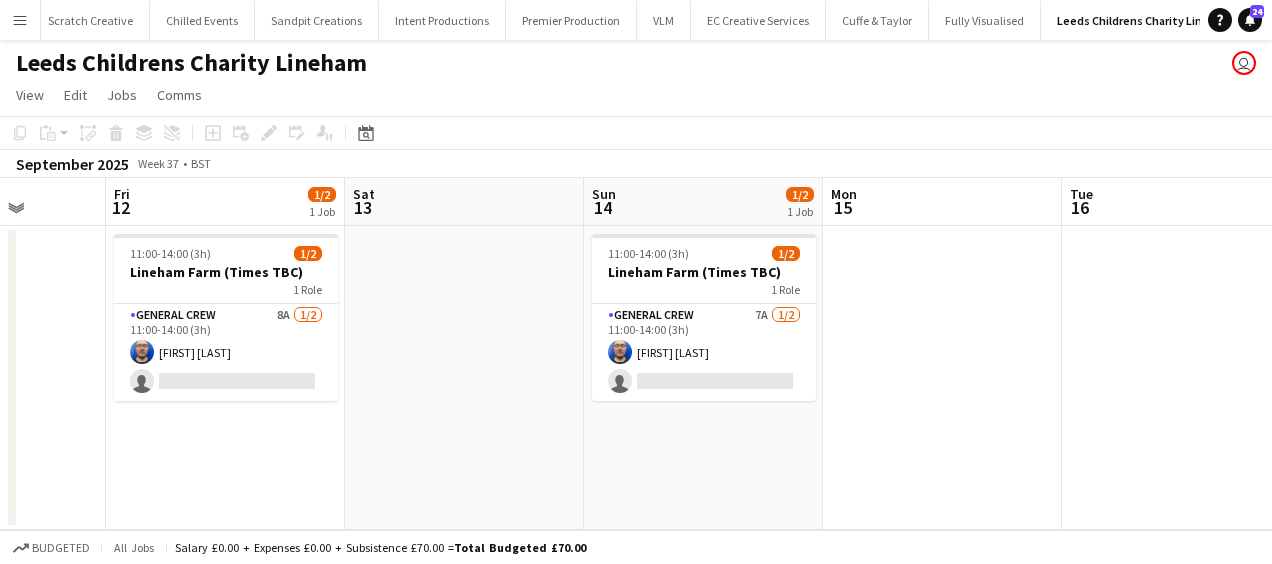 click on "Tue   9   Wed   10   Thu   11   Fri   12   1/2   1 Job   Sat   13   Sun   14   1/2   1 Job   Mon   15   Tue   16   Wed   17   Thu   18   Fri   19   1/2   1 Job      11:00-14:00 (3h)    1/2   Lineham Farm (Times TBC)   1 Role   General Crew   8A   1/2   11:00-14:00 (3h)
[FIRST] [LAST]
single-neutral-actions
11:00-14:00 (3h)    1/2   Lineham Farm (Times TBC)   1 Role   General Crew   7A   1/2   11:00-14:00 (3h)
[FIRST] [LAST]
single-neutral-actions
11:00-14:00 (3h)    1/2   Lineham Farm (Times TBC)   1 Role   General Crew   5A   1/2   11:00-14:00 (3h)
[FIRST] [LAST]
single-neutral-actions" at bounding box center [636, 354] 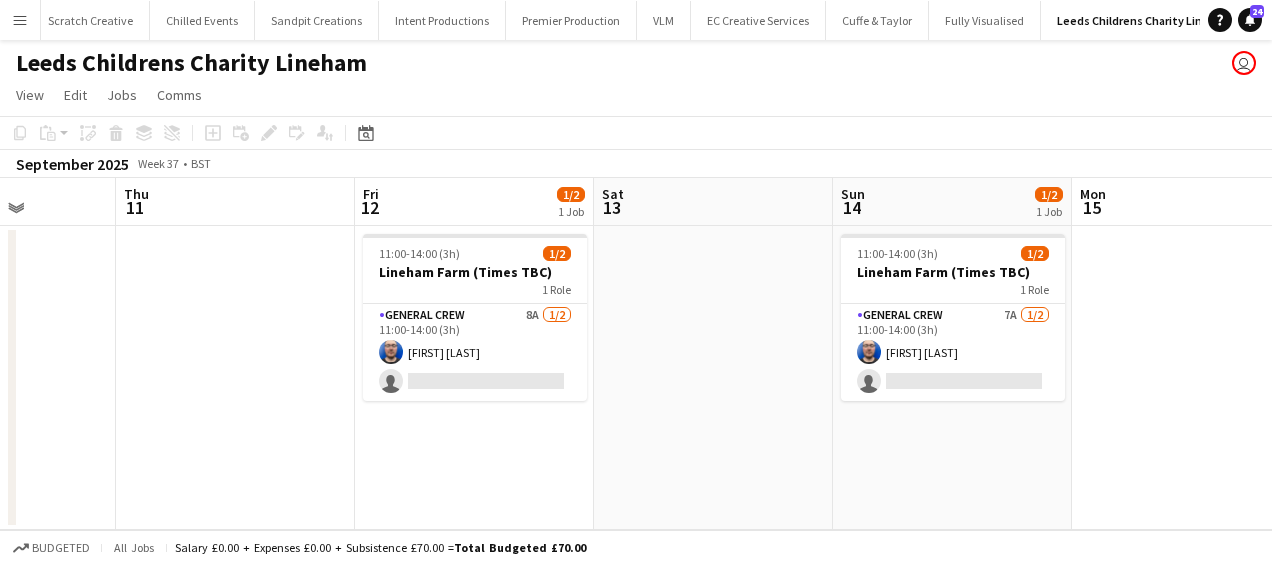 click on "Mon   8   Tue   9   Wed   10   Thu   11   Fri   12   1/2   1 Job   Sat   13   Sun   14   1/2   1 Job   Mon   15   Tue   16   Wed   17   Thu   18      11:00-14:00 (3h)    1/2   Lineham Farm (Times TBC)   1 Role   General Crew   8A   1/2   11:00-14:00 (3h)
[FIRST] [LAST]
single-neutral-actions
11:00-14:00 (3h)    1/2   Lineham Farm (Times TBC)   1 Role   General Crew   7A   1/2   11:00-14:00 (3h)
[FIRST] [LAST]
single-neutral-actions" at bounding box center [636, 354] 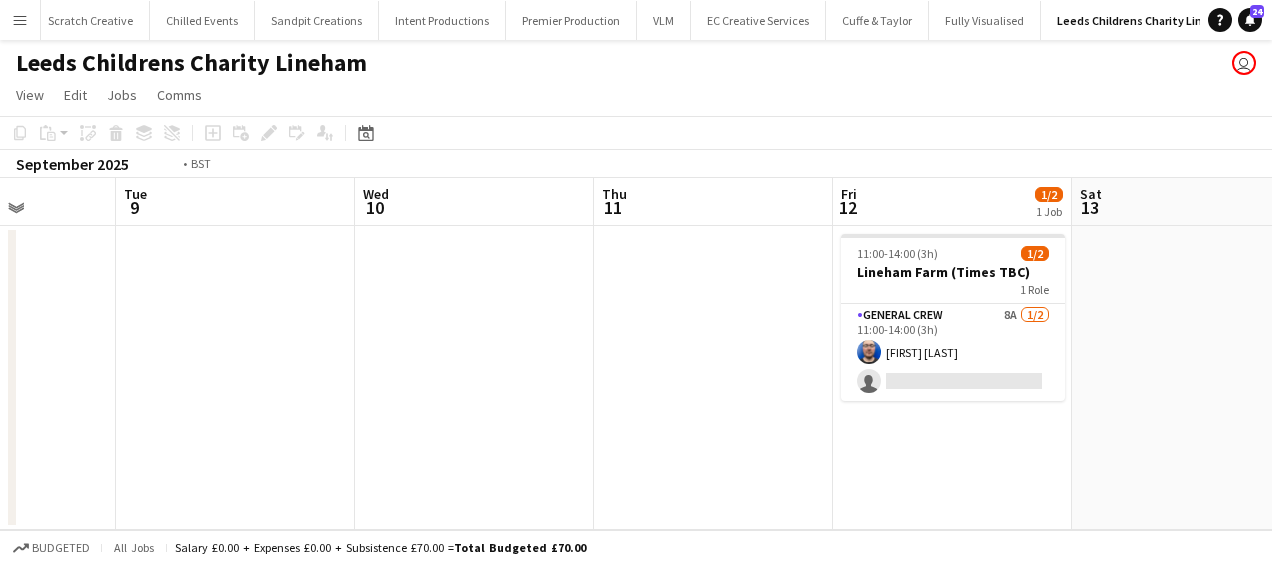 click on "Sun   7   2/2   1 Job   Mon   8   Tue   9   Wed   10   Thu   11   Fri   12   1/2   1 Job   Sat   13   Sun   14   1/2   1 Job   Mon   15   Tue   16   Wed   17      11:00-14:00 (3h)    2/2   Lineham Farm (Times TBC)   1 Role   General Crew   2/2   11:00-14:00 (3h)
[FIRST] [LAST] [FIRST] [LAST]     11:00-14:00 (3h)    1/2   Lineham Farm (Times TBC)   1 Role   General Crew   8A   1/2   11:00-14:00 (3h)
[FIRST] [LAST]
single-neutral-actions
11:00-14:00 (3h)    1/2   Lineham Farm (Times TBC)   1 Role   General Crew   7A   1/2   11:00-14:00 (3h)
[FIRST] [LAST]
single-neutral-actions" at bounding box center (636, 354) 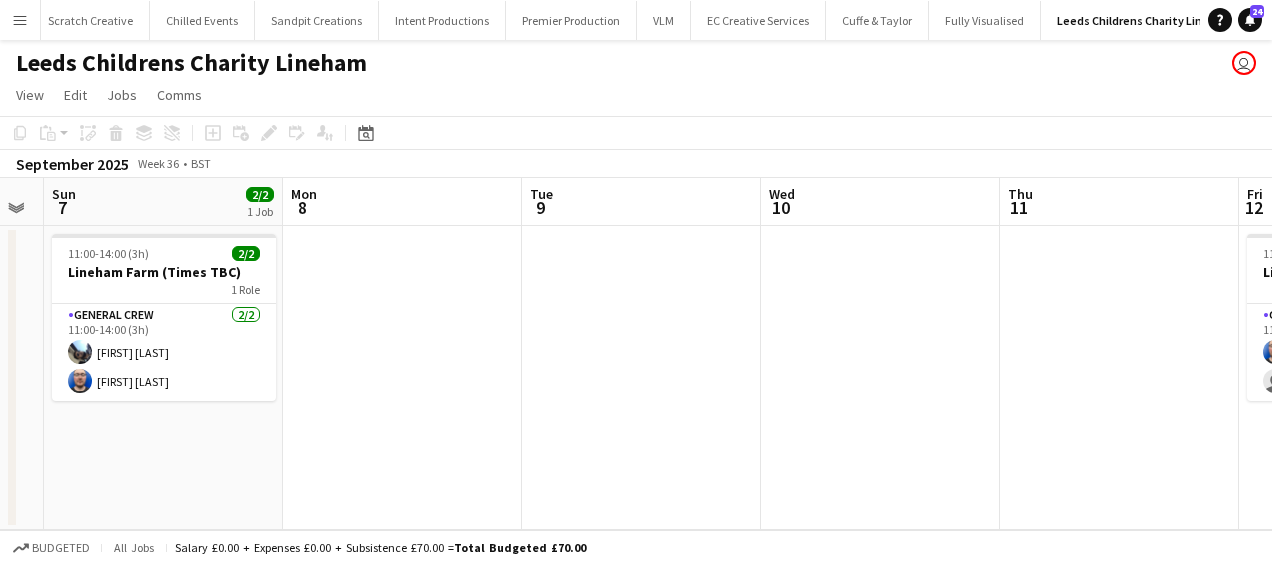 click on "Fri   5   2/2   1 Job   Sat   6   Sun   7   2/2   1 Job   Mon   8   Tue   9   Wed   10   Thu   11   Fri   12   1/2   1 Job   Sat   13   Sun   14   1/2   1 Job   Mon   15      11:00-14:00 (3h)    2/2   Lineham Farm (Times TBC)   1 Role   General Crew   2/2   11:00-14:00 (3h)
[FIRST] [LAST] [FIRST] [LAST]     11:00-14:00 (3h)    2/2   Lineham Farm (Times TBC)   1 Role   General Crew   2/2   11:00-14:00 (3h)
[FIRST] [LAST] [FIRST] [LAST]     11:00-14:00 (3h)    1/2   Lineham Farm (Times TBC)   1 Role   General Crew   8A   1/2   11:00-14:00 (3h)
[FIRST] [LAST]
single-neutral-actions
11:00-14:00 (3h)    1/2   Lineham Farm (Times TBC)   1 Role   General Crew   7A   1/2   11:00-14:00 (3h)
[FIRST] [LAST]
single-neutral-actions" at bounding box center [636, 354] 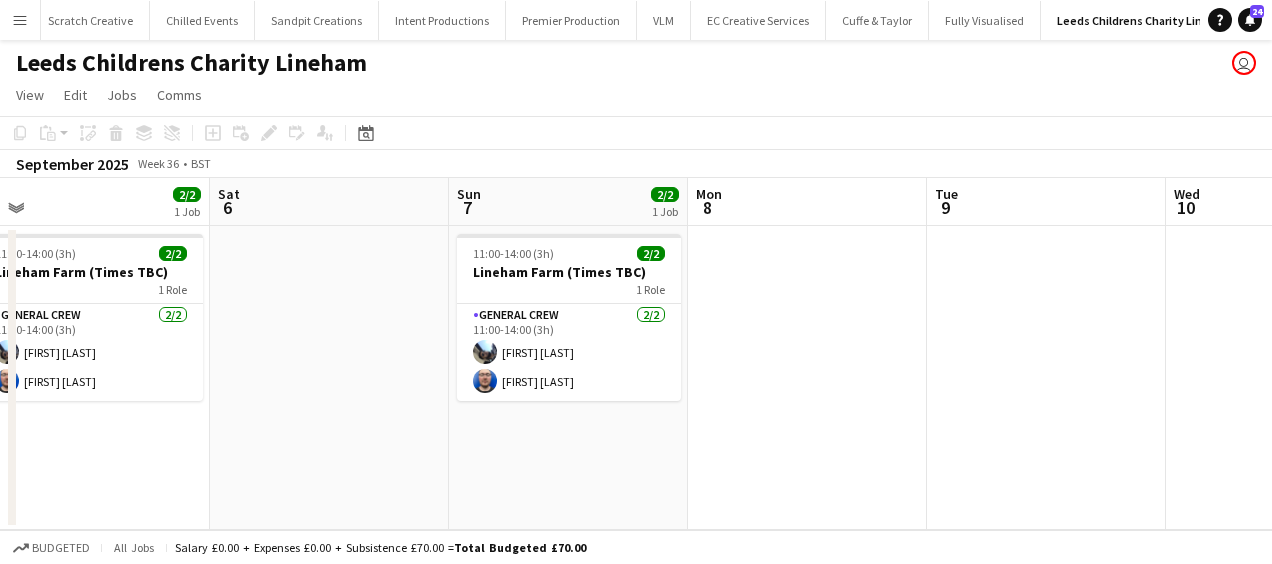 click on "Wed   3   Thu   4   Fri   5   2/2   1 Job   Sat   6   Sun   7   2/2   1 Job   Mon   8   Tue   9   Wed   10   Thu   11   Fri   12   1/2   1 Job   Sat   13      11:00-14:00 (3h)    2/2   Lineham Farm (Times TBC)   1 Role   General Crew   2/2   11:00-14:00 (3h)
[FIRST] [LAST] [FIRST] [LAST]     11:00-14:00 (3h)    2/2   Lineham Farm (Times TBC)   1 Role   General Crew   2/2   11:00-14:00 (3h)
[FIRST] [LAST] [FIRST] [LAST]     11:00-14:00 (3h)    1/2   Lineham Farm (Times TBC)   1 Role   General Crew   8A   1/2   11:00-14:00 (3h)
[LAST]
single-neutral-actions" at bounding box center (636, 354) 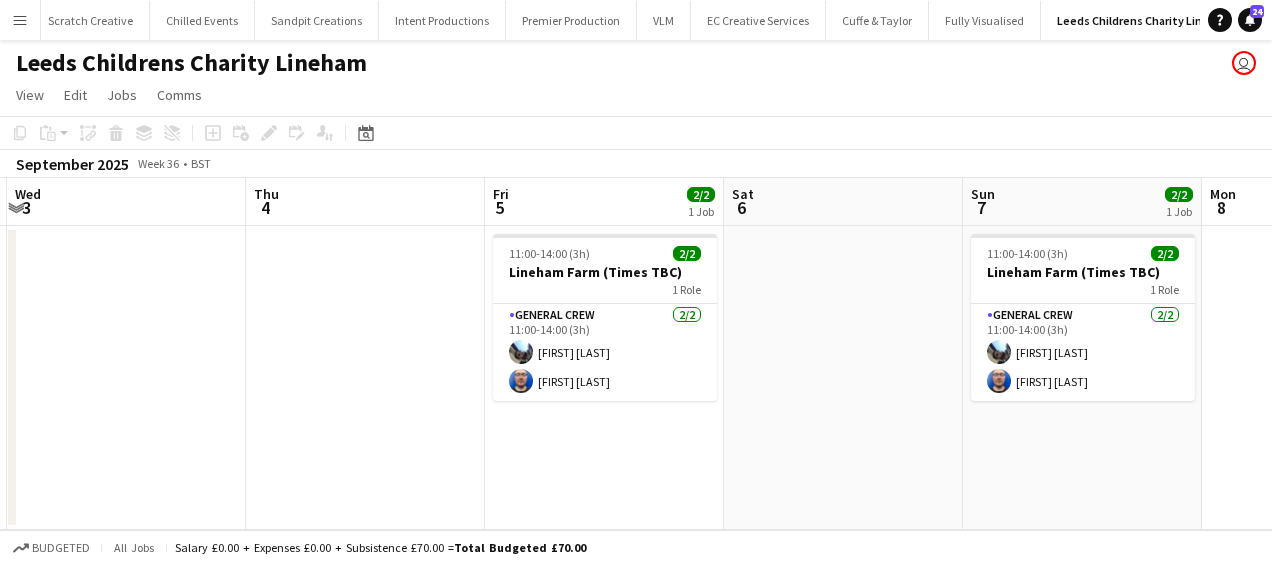 click on "Mon   1   Tue   2   Wed   3   Thu   4   Fri   5   2/2   1 Job   Sat   6   Sun   7   2/2   1 Job   Mon   8   Tue   9   Wed   10   Thu   11      11:00-14:00 (3h)    2/2   Lineham Farm (Times TBC)   1 Role   General Crew   2/2   11:00-14:00 (3h)
[FIRST] [LAST] [FIRST] [LAST]     11:00-14:00 (3h)    2/2   Lineham Farm (Times TBC)   1 Role   General Crew   2/2   11:00-14:00 (3h)
[FIRST] [LAST] [FIRST] [LAST]" at bounding box center [636, 354] 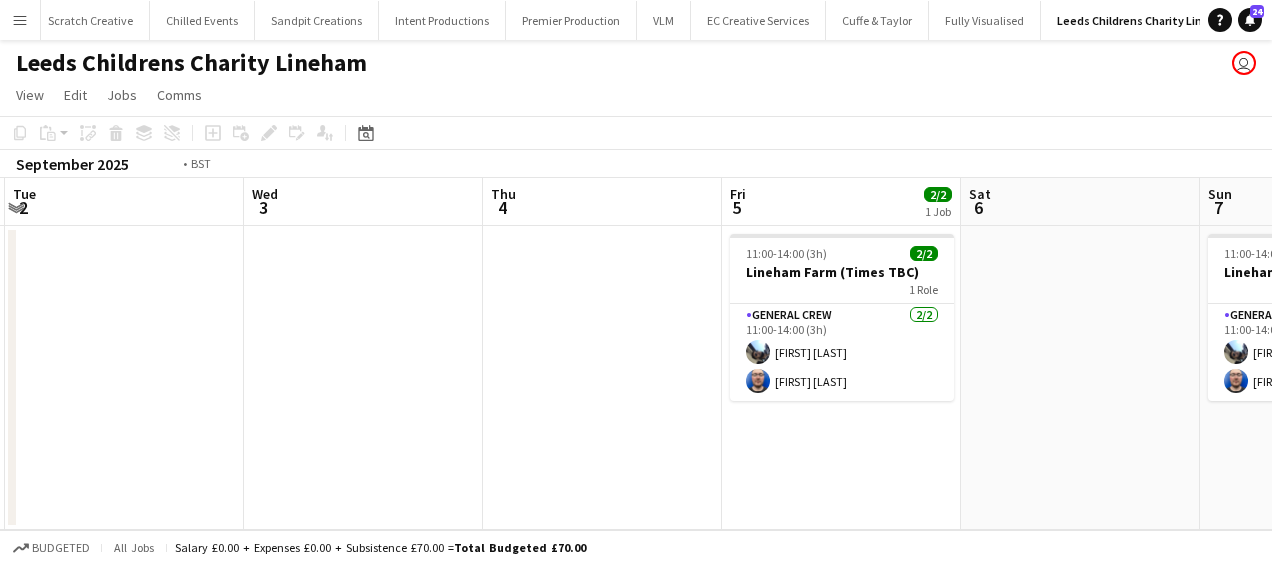 click on "Sun   31   2/2   1 Job   Mon   1   Tue   2   Wed   3   Thu   4   Fri   5   2/2   1 Job   Sat   6   Sun   7   2/2   1 Job   Mon   8   Tue   9   Wed   10      11:00-14:00 (3h)    2/2   Lineham Farm (Times TBC)   1 Role   General Crew   2/2   11:00-14:00 (3h)
[FIRST] [LAST] [FIRST] [LAST]     11:00-14:00 (3h)    2/2   Lineham Farm (Times TBC)   1 Role   General Crew   2/2   11:00-14:00 (3h)
[FIRST] [LAST] [FIRST] [LAST]     11:00-14:00 (3h)    2/2   Lineham Farm (Times TBC)   1 Role   General Crew   2/2   11:00-14:00 (3h)
[FIRST] [LAST] [FIRST] [LAST]" at bounding box center (636, 354) 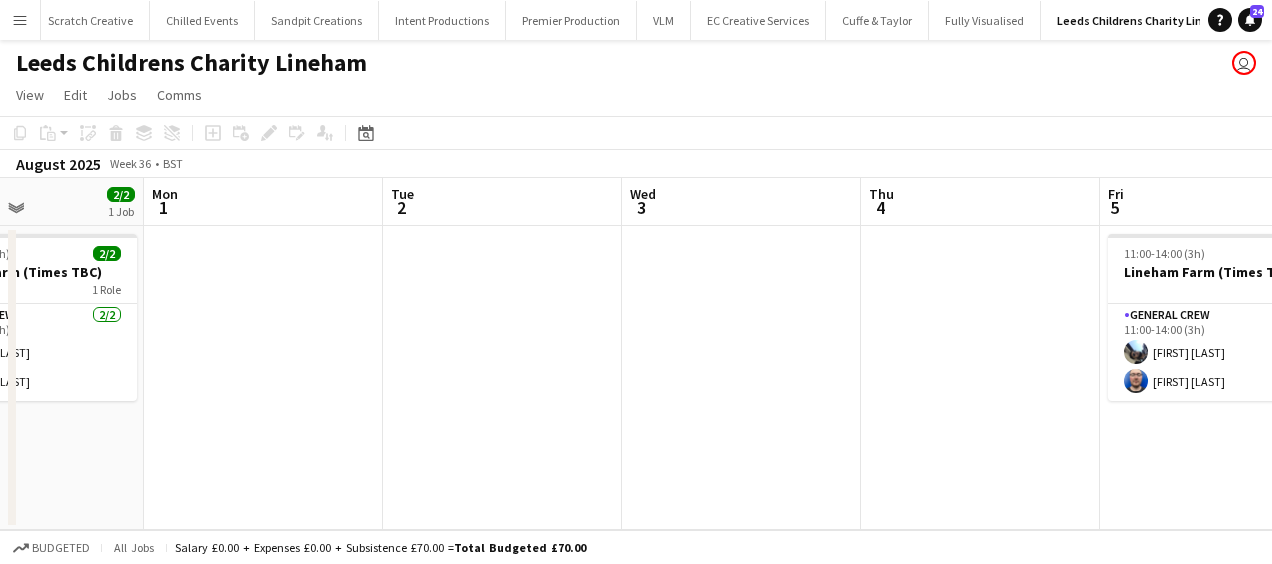 click on "Copy
Paste
Paste   Ctrl+V Paste with crew  Ctrl+Shift+V
Paste linked Job
Delete
Group
Ungroup
Add job
Add linked Job
Edit
Edit linked Job
Applicants
Date picker
AUG 2025 AUG 2025 Monday M Tuesday T Wednesday W Thursday T Friday F Saturday S Sunday S  AUG   1   2   3   4   5   6   7   8   9   10   11   12   13   14   15   16   17   18   19   20   21   22   23   24   25   26   27   28   29   30   31
Comparison range
Comparison range
Today   August 2025   Week 36
•   BST" 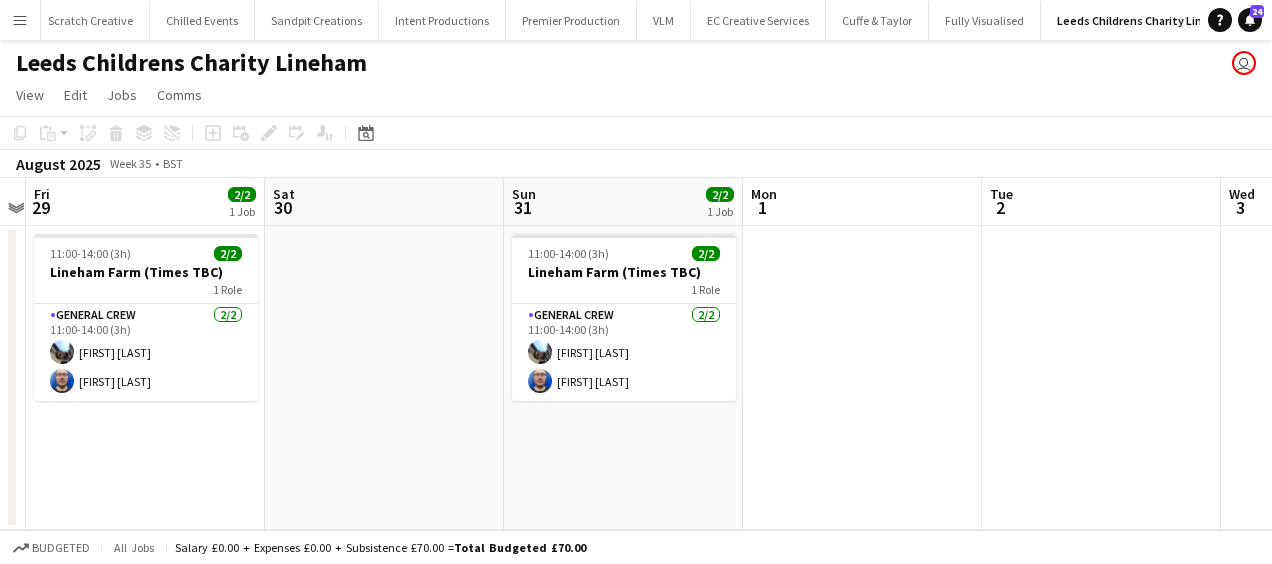 click on "Wed   27   Thu   28   Fri   29   2/2   1 Job   Sat   30   Sun   31   2/2   1 Job   Mon   1   Tue   2   Wed   3   Thu   4   Fri   5   2/2   1 Job   Sat   6      11:00-14:00 (3h)    2/2   Lineham Farm (Times TBC)   1 Role   General Crew   2/2   11:00-14:00 (3h)
[FIRST] [LAST] [FIRST] [LAST]     11:00-14:00 (3h)    2/2   Lineham Farm (Times TBC)   1 Role   General Crew   2/2   11:00-14:00 (3h)
[FIRST] [LAST] [FIRST] [LAST]     11:00-14:00 (3h)    2/2   Lineham Farm (Times TBC)   1 Role   General Crew   2/2   11:00-14:00 (3h)
[FIRST] [LAST] [FIRST] [LAST]" at bounding box center (636, 354) 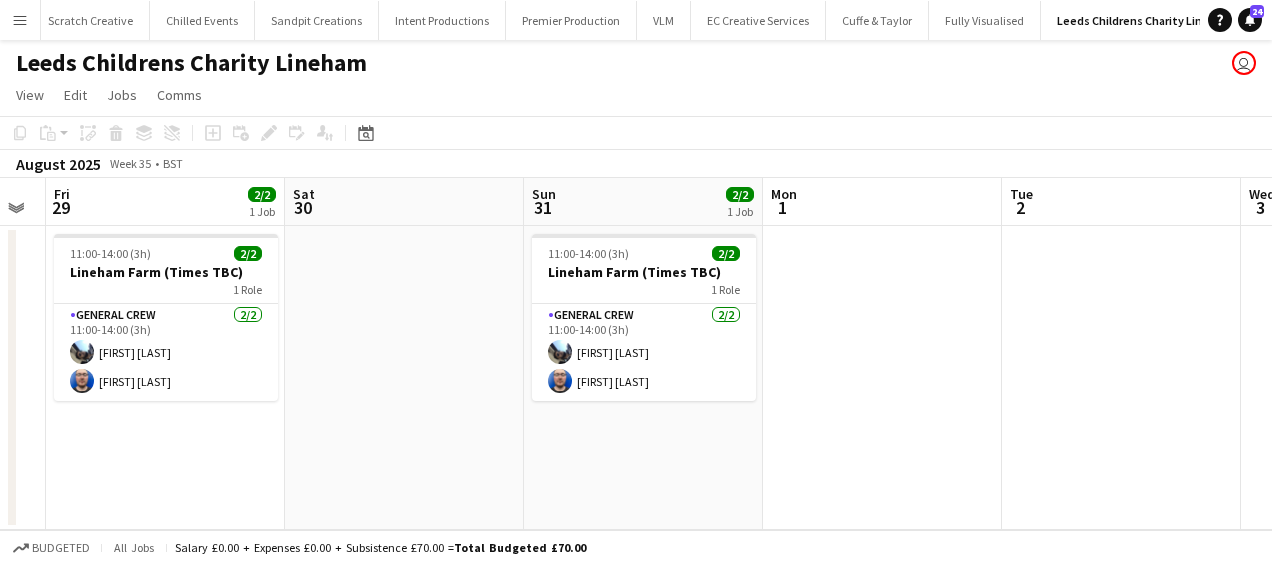 click on "Wed   27   Thu   28   Fri   29   2/2   1 Job   Sat   30   Sun   31   2/2   1 Job   Mon   1   Tue   2   Wed   3   Thu   4   Fri   5   2/2   1 Job   Sat   6      11:00-14:00 (3h)    2/2   Lineham Farm (Times TBC)   1 Role   General Crew   2/2   11:00-14:00 (3h)
[FIRST] [LAST] [FIRST] [LAST]     11:00-14:00 (3h)    2/2   Lineham Farm (Times TBC)   1 Role   General Crew   2/2   11:00-14:00 (3h)
[FIRST] [LAST] [FIRST] [LAST]     11:00-14:00 (3h)    2/2   Lineham Farm (Times TBC)   1 Role   General Crew   2/2   11:00-14:00 (3h)
[FIRST] [LAST] [FIRST] [LAST]" at bounding box center (636, 354) 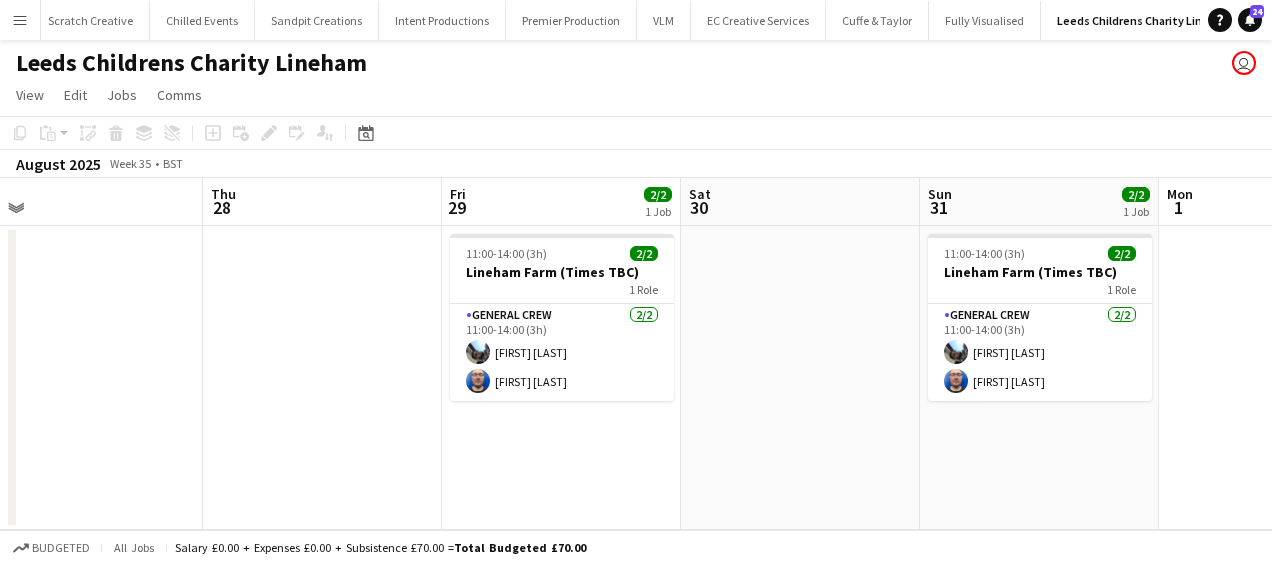 click on "Mon   25   Tue   26   Wed   27   Thu   28   Fri   29   2/2   1 Job   Sat   30   Sun   31   2/2   1 Job   Mon   1   Tue   2   Wed   3   Thu   4      11:00-14:00 (3h)    2/2   Lineham Farm (Times TBC)   1 Role   General Crew   2/2   11:00-14:00 (3h)
[FIRST] [LAST] [FIRST] [LAST]     11:00-14:00 (3h)    2/2   Lineham Farm (Times TBC)   1 Role   General Crew   2/2   11:00-14:00 (3h)
[FIRST] [LAST] [FIRST] [LAST]" at bounding box center [636, 354] 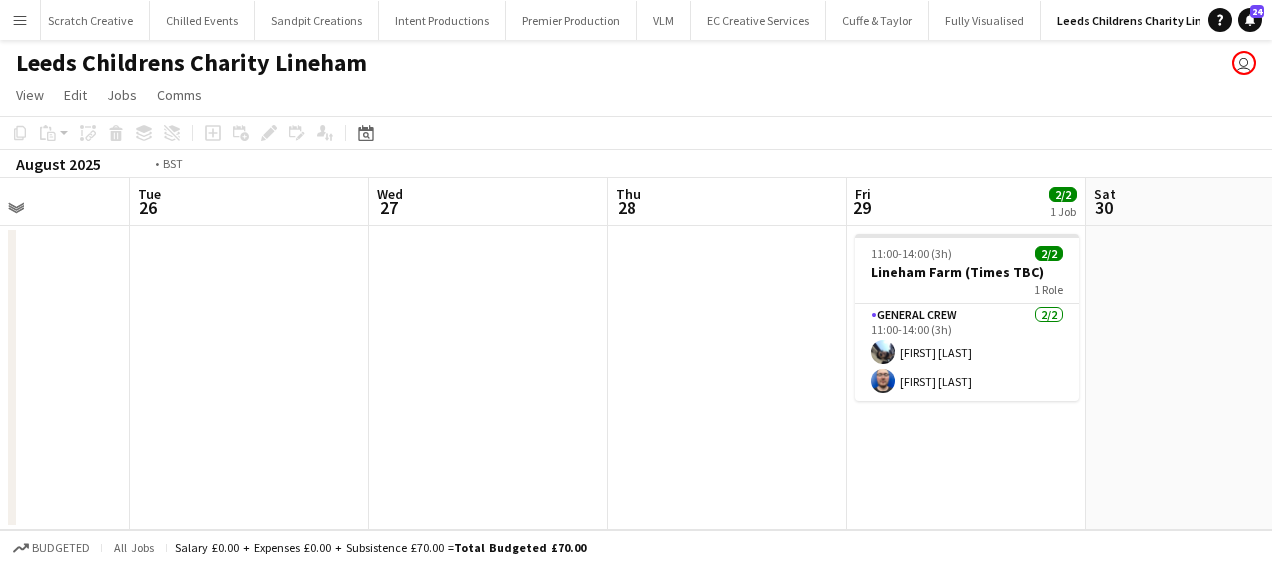 click on "Sat   23   Sun   24   2/2   1 Job   Mon   25   Tue   26   Wed   27   Thu   28   Fri   29   2/2   1 Job   Sat   30   Sun   31   2/2   1 Job   Mon   1   Tue   2      11:00-14:00 (3h)    2/2   Lineham Farm (Times TBC)   1 Role   General Crew   2/2   11:00-14:00 (3h)
[FIRST] [LAST] [FIRST] [LAST]     11:00-14:00 (3h)    2/2   Lineham Farm (Times TBC)   1 Role   General Crew   2/2   11:00-14:00 (3h)
[FIRST] [LAST] [FIRST] [LAST]     11:00-14:00 (3h)    2/2   Lineham Farm (Times TBC)   1 Role   General Crew   2/2   11:00-14:00 (3h)
[FIRST] [LAST] [FIRST] [LAST]" at bounding box center (636, 354) 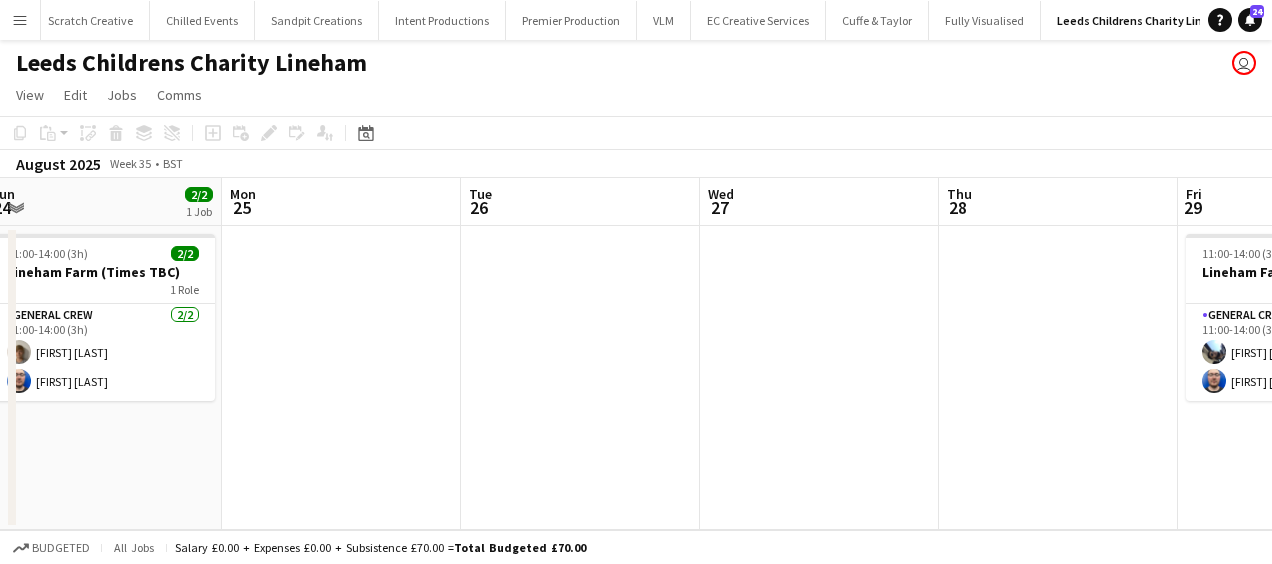 click on "Fri   22   2/2   1 Job   Sat   23   Sun   24   2/2   1 Job   Mon   25   Tue   26   Wed   27   Thu   28   Fri   29   2/2   1 Job   Sat   30   Sun   31   2/2   1 Job   Mon   1      11:00-14:00 (3h)    2/2   Lineham Farm (Times TBC)   1 Role   General Crew   2/2   11:00-14:00 (3h)
[FIRST] [LAST] [FIRST] [LAST]     11:00-14:00 (3h)    2/2   Lineham Farm (Times TBC)   1 Role   General Crew   2/2   11:00-14:00 (3h)
[FIRST] [LAST] [FIRST] [LAST]     11:00-14:00 (3h)    2/2   Lineham Farm (Times TBC)   1 Role   General Crew   2/2   11:00-14:00 (3h)
[FIRST] [LAST] [FIRST] [LAST]     11:00-14:00 (3h)    2/2   Lineham Farm (Times TBC)   1 Role   General Crew   2/2   11:00-14:00 (3h)
[FIRST] [LAST] [FIRST] [LAST]" at bounding box center (636, 354) 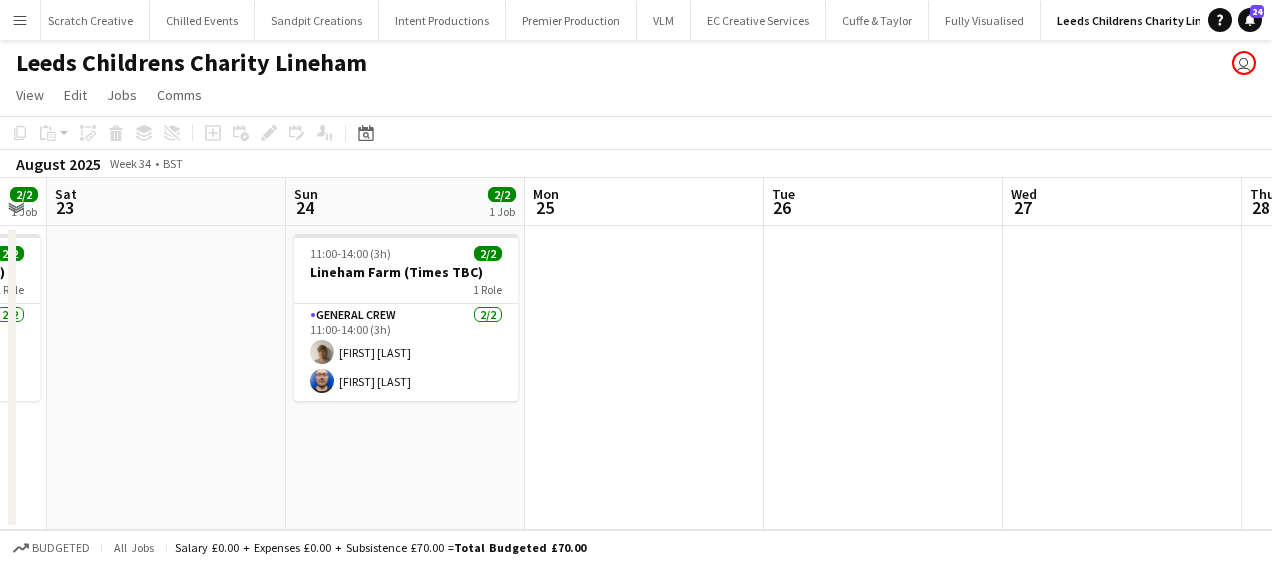 click on "Thu   21   Fri   22   2/2   1 Job   Sat   23   Sun   24   2/2   1 Job   Mon   25   Tue   26   Wed   27   Thu   28   Fri   29   2/2   1 Job   Sat   30   Sun   31   2/2   1 Job      11:00-14:00 (3h)    2/2   Lineham Farm (Times TBC)   1 Role   General Crew   2/2   11:00-14:00 (3h)
[FIRST] [LAST] [FIRST] [LAST]     11:00-14:00 (3h)    2/2   Lineham Farm (Times TBC)   1 Role   General Crew   2/2   11:00-14:00 (3h)
[FIRST] [LAST] [FIRST] [LAST]     11:00-14:00 (3h)    2/2   Lineham Farm (Times TBC)   1 Role   General Crew   2/2   11:00-14:00 (3h)
[FIRST] [LAST] [FIRST] [LAST]     11:00-14:00 (3h)    2/2   Lineham Farm (Times TBC)   1 Role   General Crew   2/2   11:00-14:00 (3h)
[FIRST] [LAST] [FIRST] [LAST]" at bounding box center [636, 354] 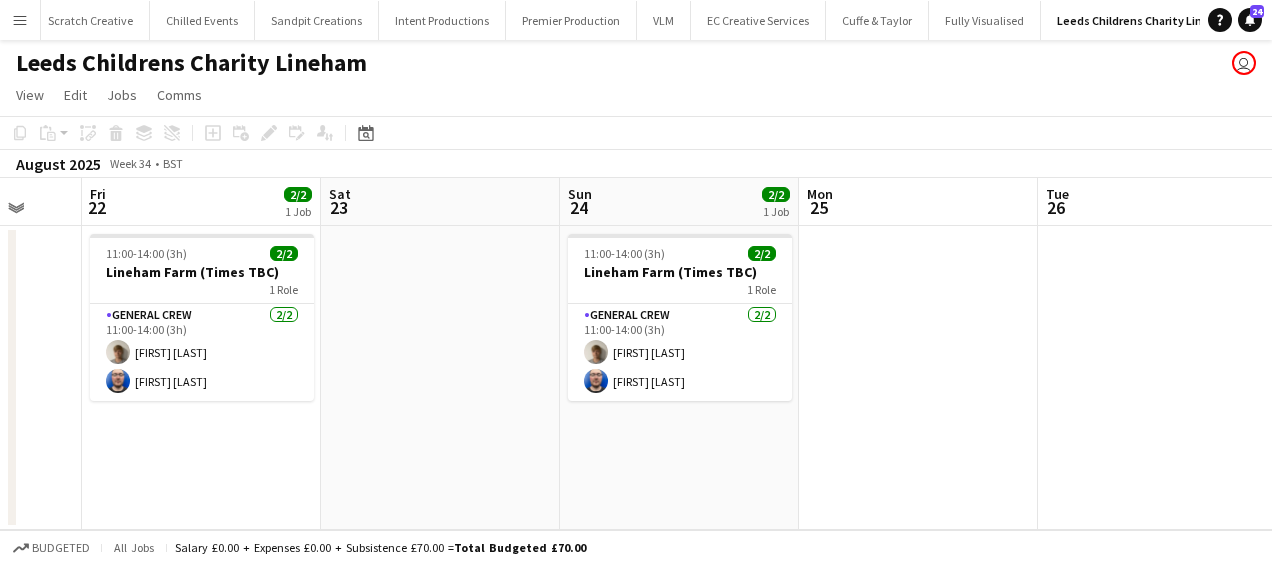 click on "Tue   19   Wed   20   Thu   21   Fri   22   2/2   1 Job   Sat   23   Sun   24   2/2   1 Job   Mon   25   Tue   26   Wed   27   Thu   28   Fri   29   2/2   1 Job      11:00-14:00 (3h)    2/2   Lineham Farm (Times TBC)   1 Role   General Crew   2/2   11:00-14:00 (3h)
[FIRST] [LAST] [FIRST] [LAST]     11:00-14:00 (3h)    2/2   Lineham Farm (Times TBC)   1 Role   General Crew   2/2   11:00-14:00 (3h)
[FIRST] [LAST] [FIRST] [LAST]     11:00-14:00 (3h)    2/2   Lineham Farm (Times TBC)   1 Role   General Crew   2/2   11:00-14:00 (3h)
[FIRST] [LAST] [FIRST] [LAST]" at bounding box center [636, 354] 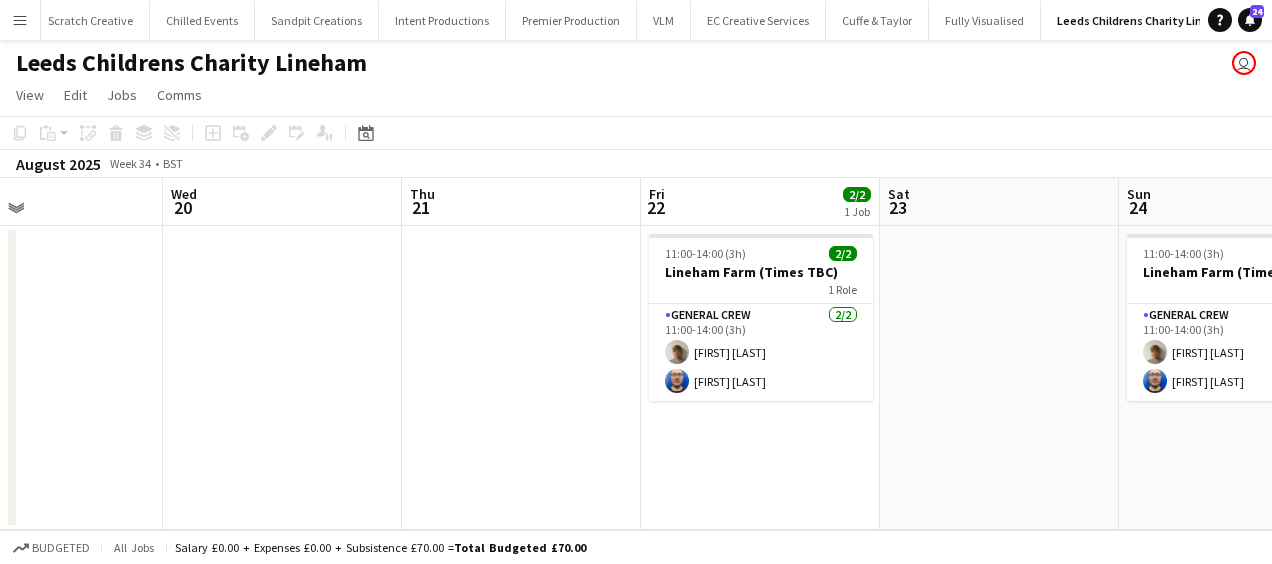 click on "Sun   17   2/2   1 Job   Mon   18   Tue   19   Wed   20   Thu   21   Fri   22   2/2   1 Job   Sat   23   Sun   24   2/2   1 Job   Mon   25   Tue   26   Wed   27      11:00-14:00 (3h)    2/2   Lineham Farm (Times TBC)   1 Role   General Crew   2/2   11:00-14:00 (3h)
[FIRST] [LAST] [FIRST] [LAST]     11:00-14:00 (3h)    2/2   Lineham Farm (Times TBC)   1 Role   General Crew   2/2   11:00-14:00 (3h)
[FIRST] [LAST] [FIRST] [LAST]     11:00-14:00 (3h)    2/2   Lineham Farm (Times TBC)   1 Role   General Crew   2/2   11:00-14:00 (3h)
[FIRST] [LAST] [FIRST] [LAST]" at bounding box center [636, 354] 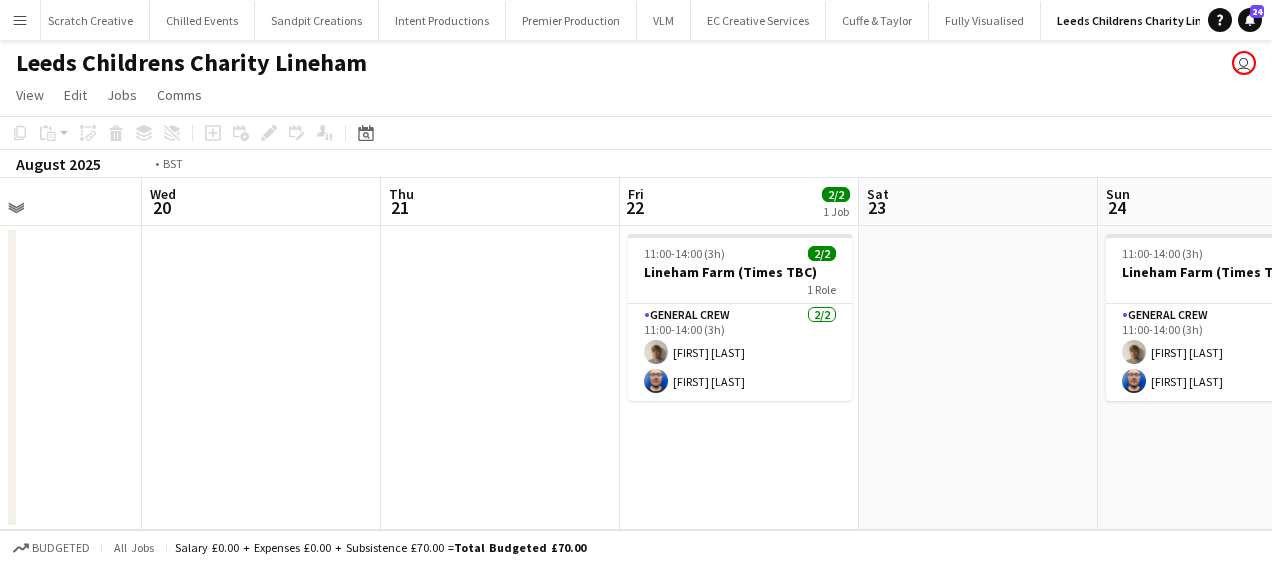 click on "Sun   17   2/2   1 Job   Mon   18   Tue   19   Wed   20   Thu   21   Fri   22   2/2   1 Job   Sat   23   Sun   24   2/2   1 Job   Mon   25   Tue   26   Wed   27      11:00-14:00 (3h)    2/2   Lineham Farm (Times TBC)   1 Role   General Crew   2/2   11:00-14:00 (3h)
[FIRST] [LAST] [FIRST] [LAST]     11:00-14:00 (3h)    2/2   Lineham Farm (Times TBC)   1 Role   General Crew   2/2   11:00-14:00 (3h)
[FIRST] [LAST] [FIRST] [LAST]     11:00-14:00 (3h)    2/2   Lineham Farm (Times TBC)   1 Role   General Crew   2/2   11:00-14:00 (3h)
[FIRST] [LAST] [FIRST] [LAST]" at bounding box center (636, 354) 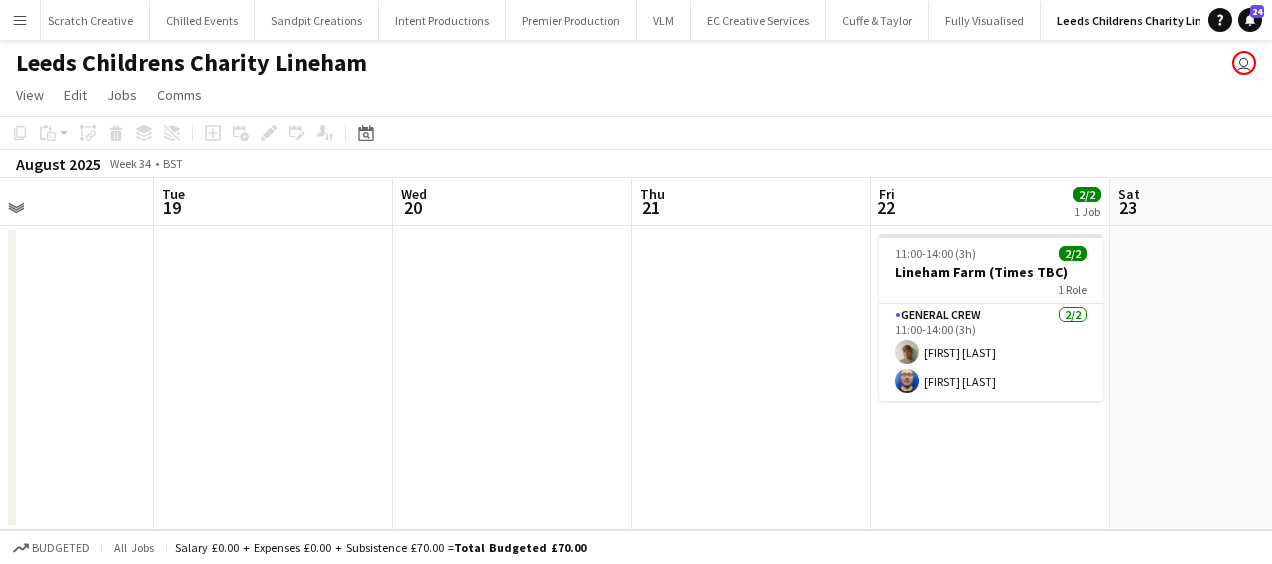 click on "Sat   16   Sun   17   2/2   1 Job   Mon   18   Tue   19   Wed   20   Thu   21   Fri   22   2/2   1 Job   Sat   23   Sun   24   2/2   1 Job   Mon   25   Tue   26      11:00-14:00 (3h)    2/2   Lineham Farm (Times TBC)   1 Role   General Crew   2/2   11:00-14:00 (3h)
[FIRST] [LAST] [FIRST] [LAST]     11:00-14:00 (3h)    2/2   Lineham Farm (Times TBC)   1 Role   General Crew   2/2   11:00-14:00 (3h)
[FIRST] [LAST] [FIRST] [LAST]     11:00-14:00 (3h)    2/2   Lineham Farm (Times TBC)   1 Role   General Crew   2/2   11:00-14:00 (3h)
[FIRST] [LAST] [FIRST] [LAST]" at bounding box center [636, 354] 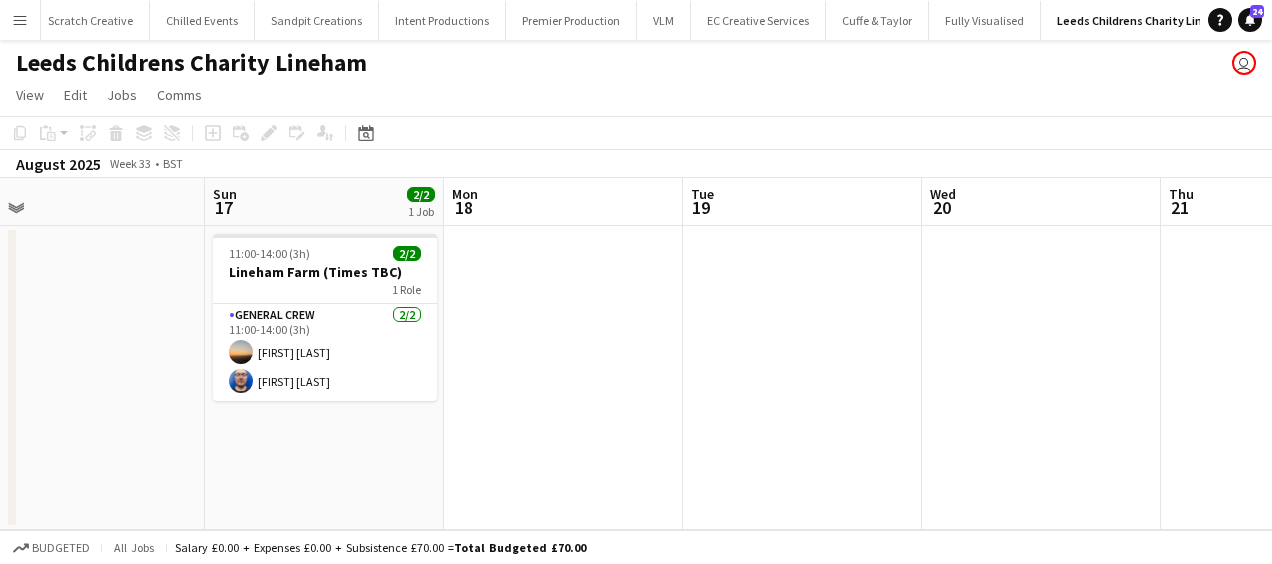 click on "Thu   14   Fri   15   2/2   1 Job   Sat   16   Sun   17   2/2   1 Job   Mon   18   Tue   19   Wed   20   Thu   21   Fri   22   2/2   1 Job   Sat   23   Sun   24   2/2   1 Job      11:00-14:00 (3h)    2/2   Lineham Farm (Times TBC)   1 Role   General Crew   2/2   11:00-14:00 (3h)
[FIRST] [LAST] [FIRST] [LAST]     11:00-14:00 (3h)    2/2   Lineham Farm (Times TBC)   1 Role   General Crew   2/2   11:00-14:00 (3h)
[FIRST] [LAST] [FIRST] [LAST]     11:00-14:00 (3h)    2/2   Lineham Farm (Times TBC)   1 Role   General Crew   2/2   11:00-14:00 (3h)
[FIRST] [LAST] [FIRST] [LAST]     11:00-14:00 (3h)    2/2   Lineham Farm (Times TBC)   1 Role   General Crew   2/2   11:00-14:00 (3h)
[FIRST] [LAST] [FIRST] [LAST]" at bounding box center [636, 354] 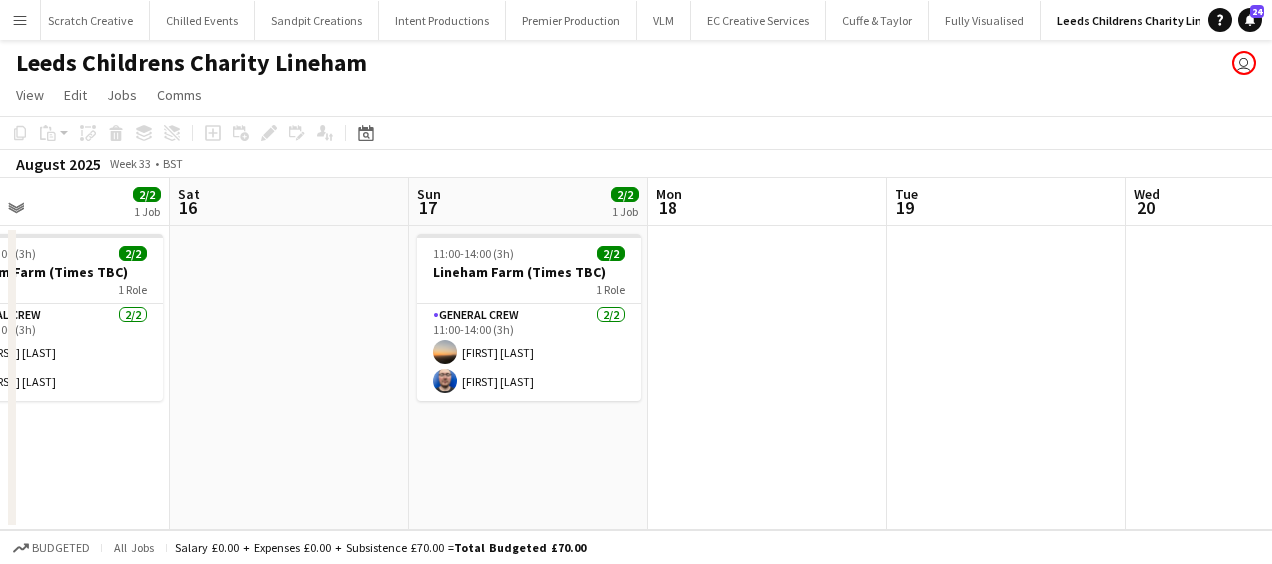 click on "Wed   13   Thu   14   Fri   15   2/2   1 Job   Sat   16   Sun   17   2/2   1 Job   Mon   18   Tue   19   Wed   20   Thu   21   Fri   22   2/2   1 Job   Sat   23      11:00-14:00 (3h)    2/2   Lineham Farm (Times TBC)   1 Role   General Crew   2/2   11:00-14:00 (3h)
[FIRST] [LAST] [FIRST] [LAST]     11:00-14:00 (3h)    2/2   Lineham Farm (Times TBC)   1 Role   General Crew   2/2   11:00-14:00 (3h)
[FIRST] [LAST] [FIRST] [LAST]     11:00-14:00 (3h)    2/2   Lineham Farm (Times TBC)   1 Role   General Crew   2/2   11:00-14:00 (3h)
[FIRST] [LAST] [FIRST] [LAST]" at bounding box center [636, 354] 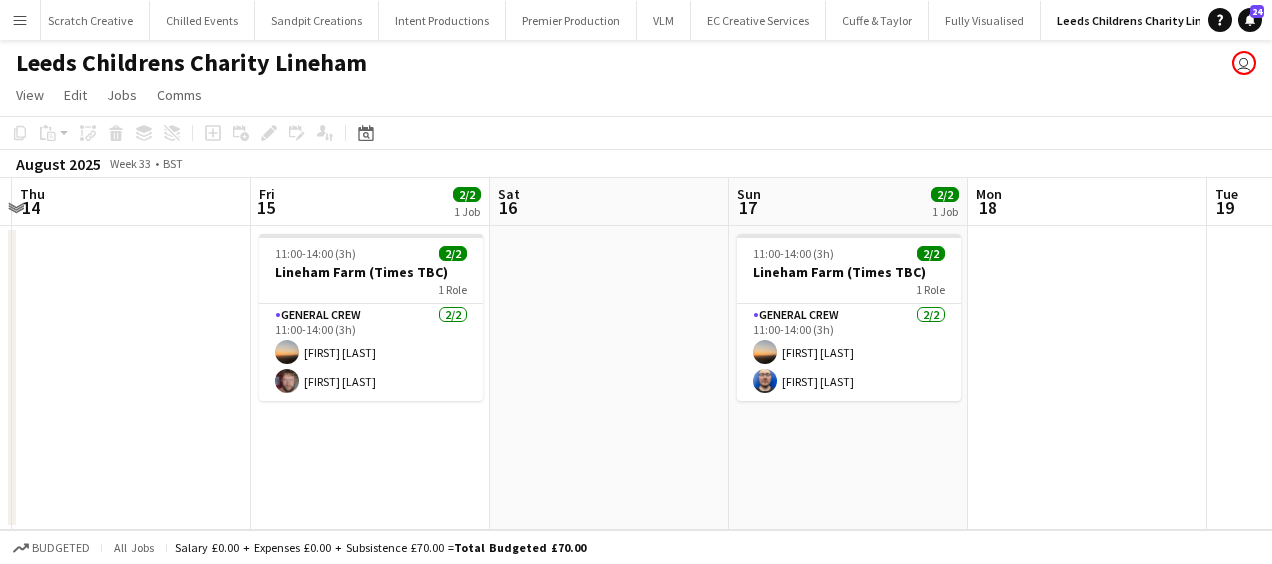 click on "Tue   12   Wed   13   Thu   14   Fri   15   2/2   1 Job   Sat   16   Sun   17   2/2   1 Job   Mon   18   Tue   19   Wed   20   Thu   21   Fri   22   2/2   1 Job      11:00-14:00 (3h)    2/2   Lineham Farm (Times TBC)   1 Role   General Crew   2/2   11:00-14:00 (3h)
[FIRST] [LAST] [FIRST] [LAST]     11:00-14:00 (3h)    2/2   Lineham Farm (Times TBC)   1 Role   General Crew   2/2   11:00-14:00 (3h)
[FIRST] [LAST] [FIRST] [LAST]     11:00-14:00 (3h)    2/2   Lineham Farm (Times TBC)   1 Role   General Crew   2/2   11:00-14:00 (3h)
[FIRST] [LAST] [FIRST] [LAST]" at bounding box center (636, 354) 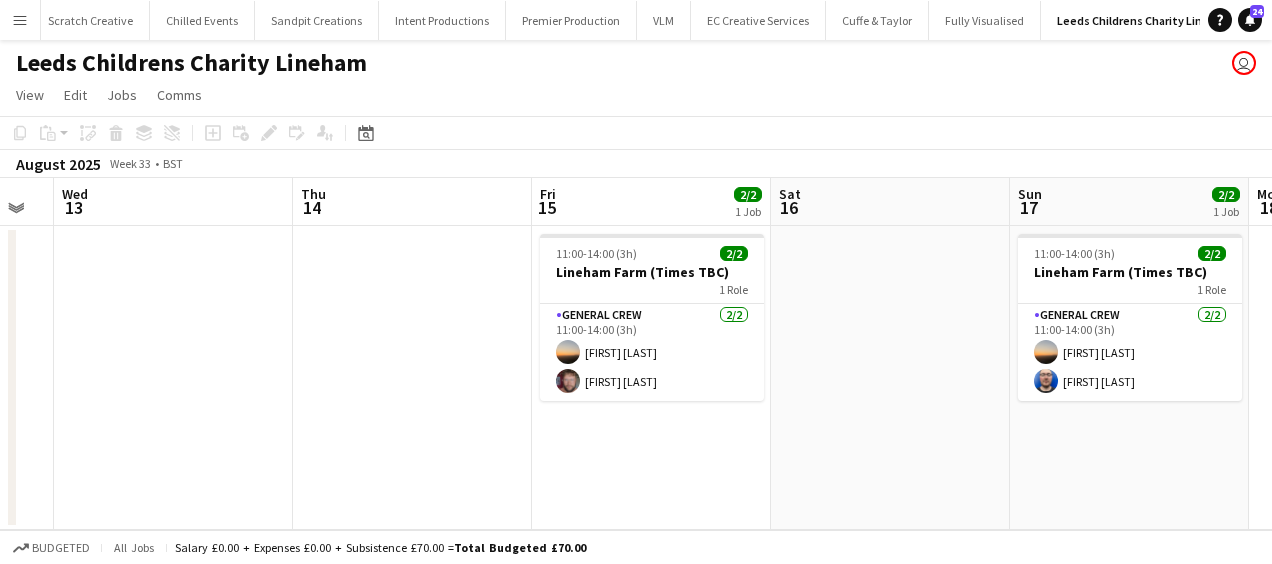click on "Mon   11   Tue   12   Wed   13   Thu   14   Fri   15   2/2   1 Job   Sat   16   Sun   17   2/2   1 Job   Mon   18   Tue   19   Wed   20   Thu   21      11:00-14:00 (3h)    2/2   Lineham Farm (Times TBC)   1 Role   General Crew   2/2   11:00-14:00 (3h)
[FIRST] [LAST] [FIRST] [LAST]     11:00-14:00 (3h)    2/2   Lineham Farm (Times TBC)   1 Role   General Crew   2/2   11:00-14:00 (3h)
[FIRST] [LAST] [FIRST] [LAST]" at bounding box center (636, 354) 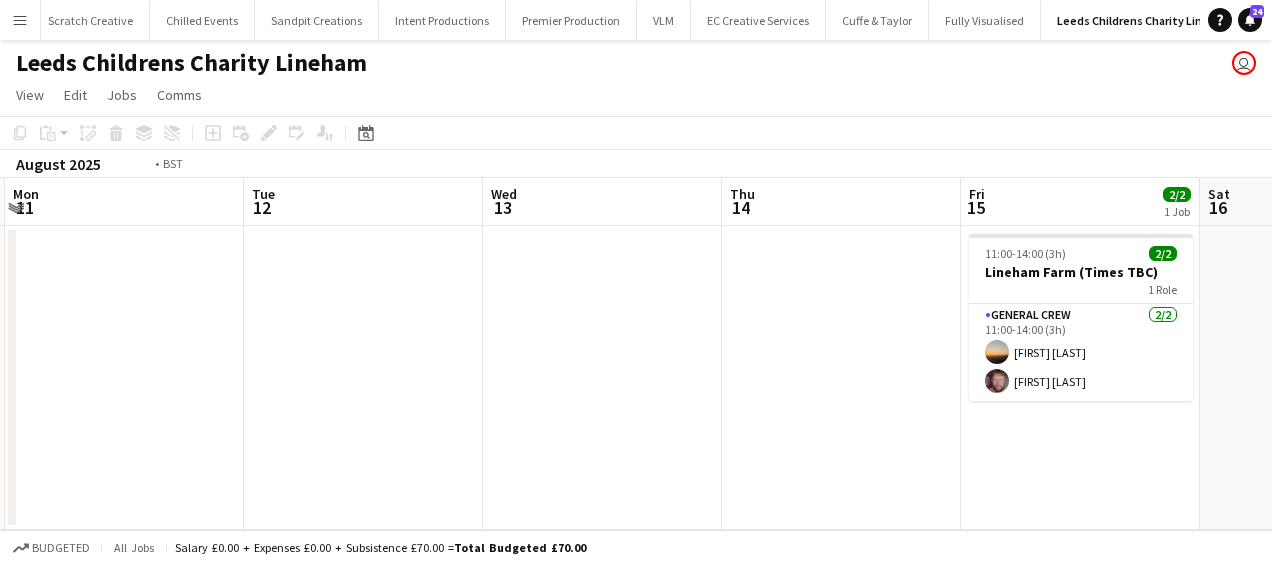 click on "Sat   9   Sun   10   Mon   11   Tue   12   Wed   13   Thu   14   Fri   15   2/2   1 Job   Sat   16   Sun   17   2/2   1 Job   Mon   18   Tue   19      11:00-14:00 (3h)    2/2   Lineham Farm (Times TBC)   1 Role   General Crew   2/2   11:00-14:00 (3h)
[FIRST] [LAST] [FIRST] [LAST]     11:00-14:00 (3h)    2/2   Lineham Farm (Times TBC)   1 Role   General Crew   2/2   11:00-14:00 (3h)
[FIRST] [LAST] [FIRST] [LAST]" at bounding box center [636, 354] 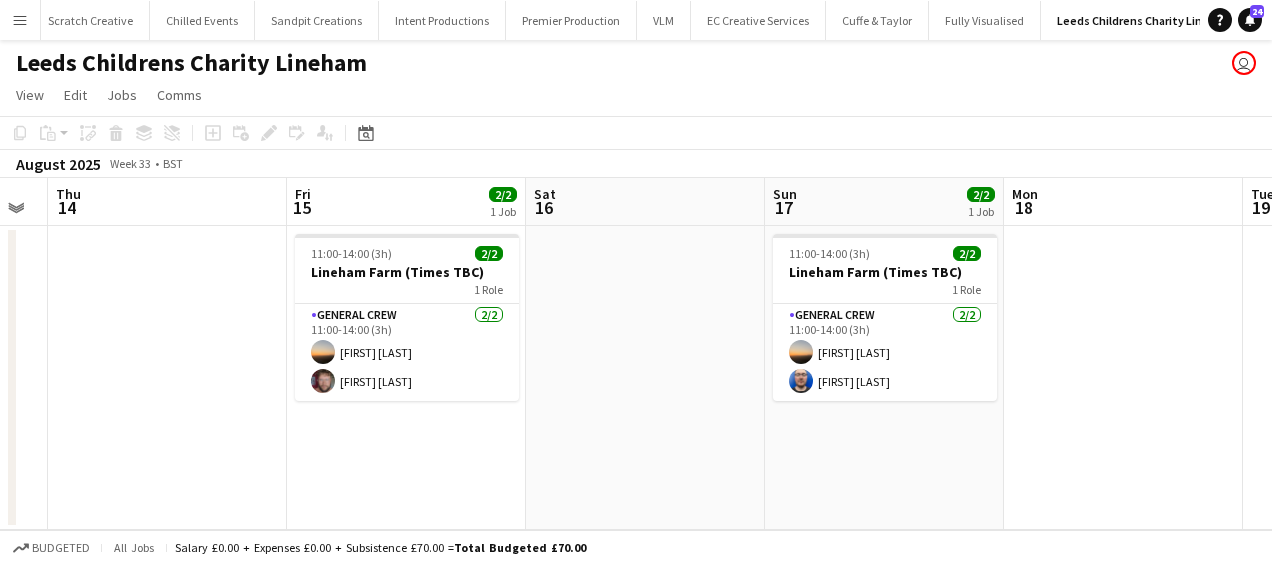 click on "Sun   10   Mon   11   Tue   12   Wed   13   Thu   14   Fri   15   2/2   1 Job   Sat   16   Sun   17   2/2   1 Job   Mon   18   Tue   19   Wed   20      11:00-14:00 (3h)    2/2   Lineham Farm (Times TBC)   1 Role   General Crew   2/2   11:00-14:00 (3h)
[FIRST] [LAST] [FIRST] [LAST]     11:00-14:00 (3h)    2/2   Lineham Farm (Times TBC)   1 Role   General Crew   2/2   11:00-14:00 (3h)
[FIRST] [LAST] [FIRST] [LAST]" at bounding box center [636, 354] 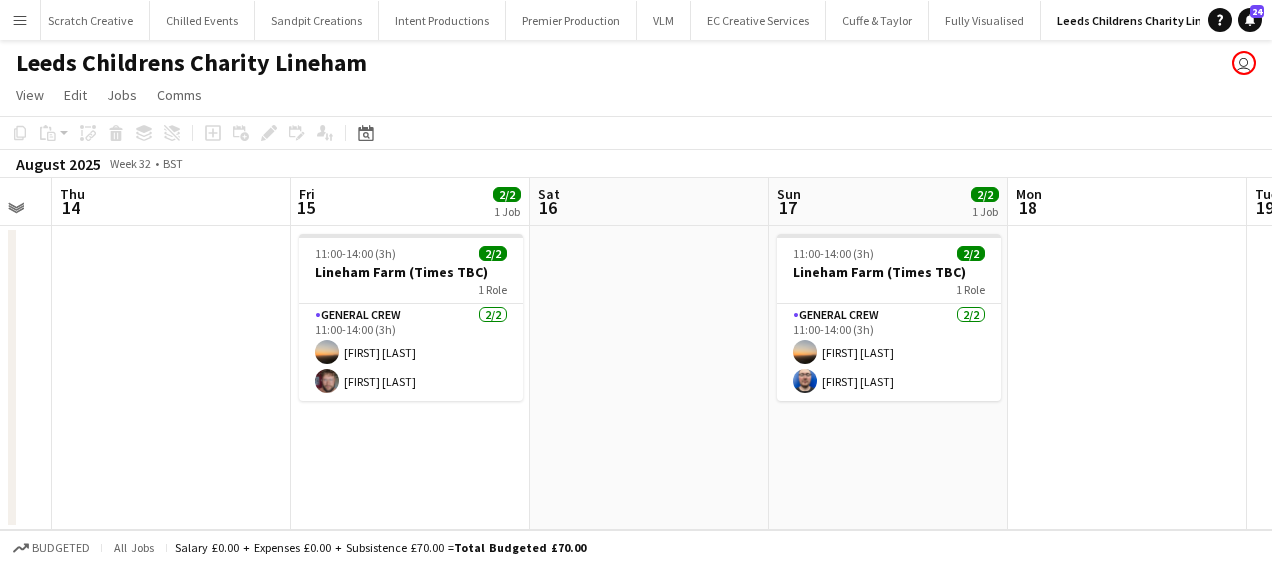 click on "Sun   10   Mon   11   Tue   12   Wed   13   Thu   14   Fri   15   2/2   1 Job   Sat   16   Sun   17   2/2   1 Job   Mon   18   Tue   19   Wed   20      11:00-14:00 (3h)    2/2   Lineham Farm (Times TBC)   1 Role   General Crew   2/2   11:00-14:00 (3h)
[FIRST] [LAST] [FIRST] [LAST]     11:00-14:00 (3h)    2/2   Lineham Farm (Times TBC)   1 Role   General Crew   2/2   11:00-14:00 (3h)
[FIRST] [LAST] [FIRST] [LAST]" at bounding box center (636, 354) 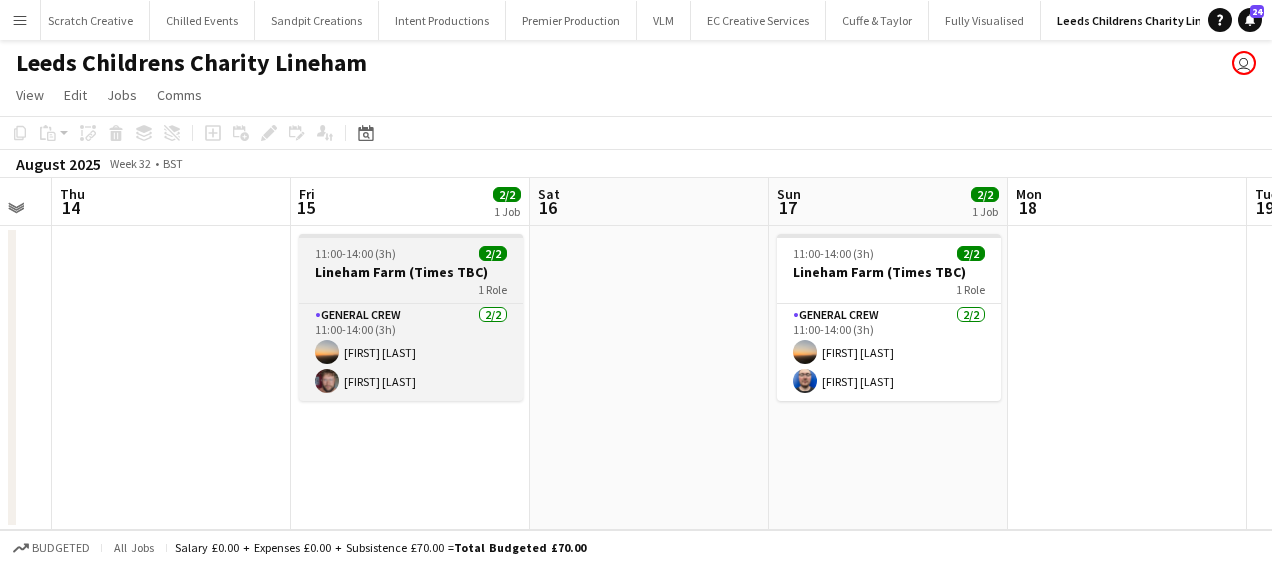 scroll, scrollTop: 0, scrollLeft: 912, axis: horizontal 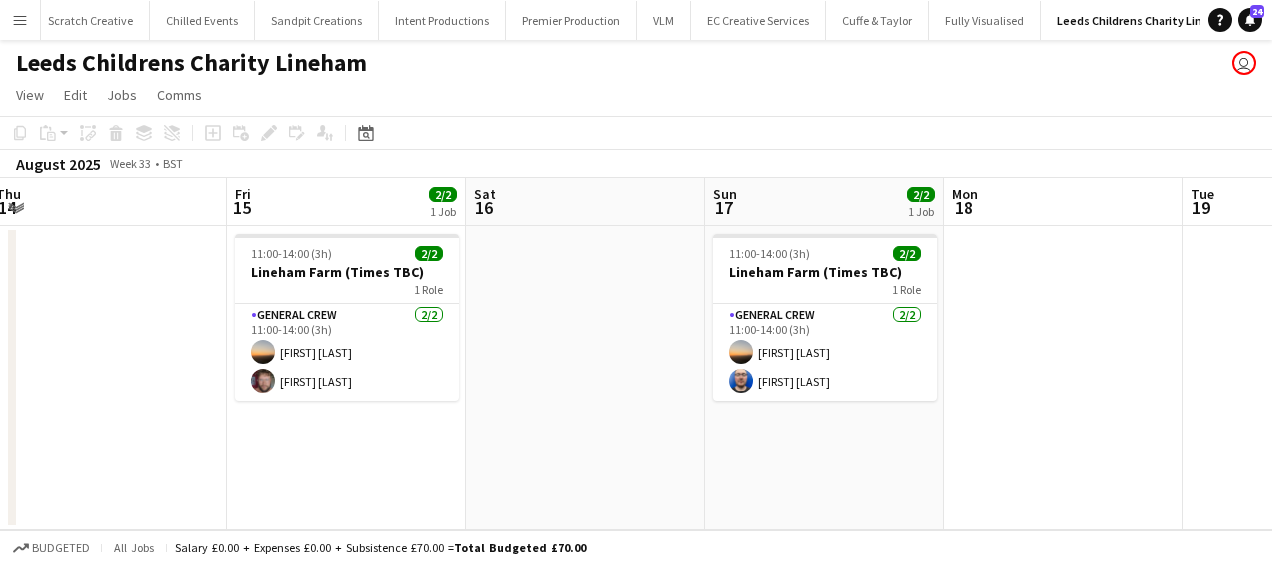 drag, startPoint x: 618, startPoint y: 426, endPoint x: 520, endPoint y: 426, distance: 98 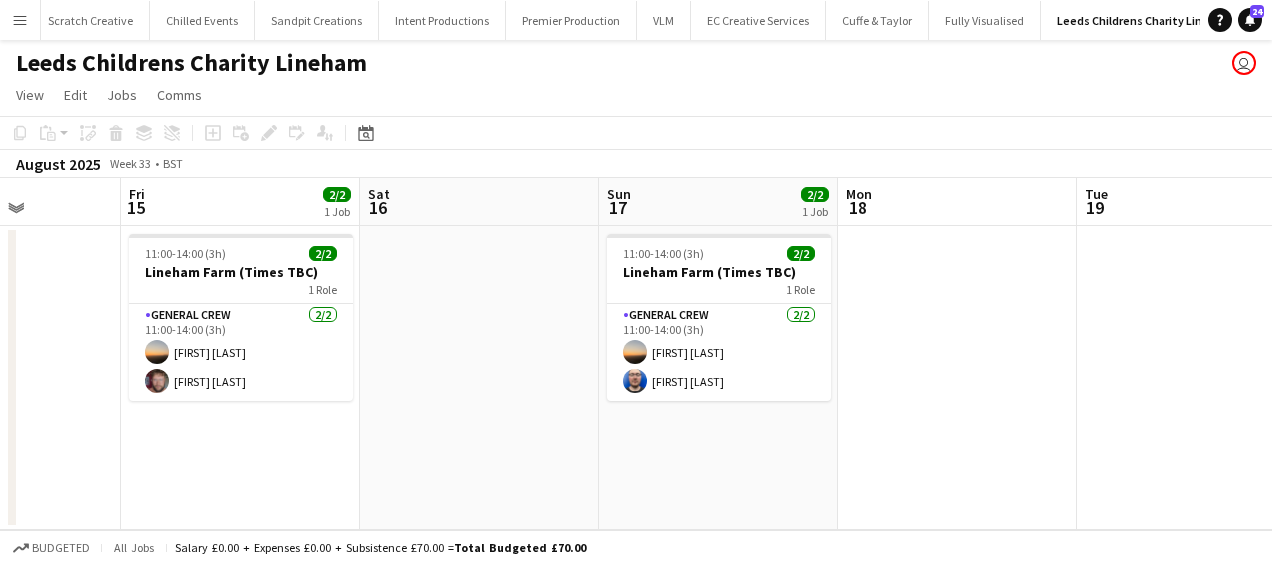 scroll, scrollTop: 0, scrollLeft: 602, axis: horizontal 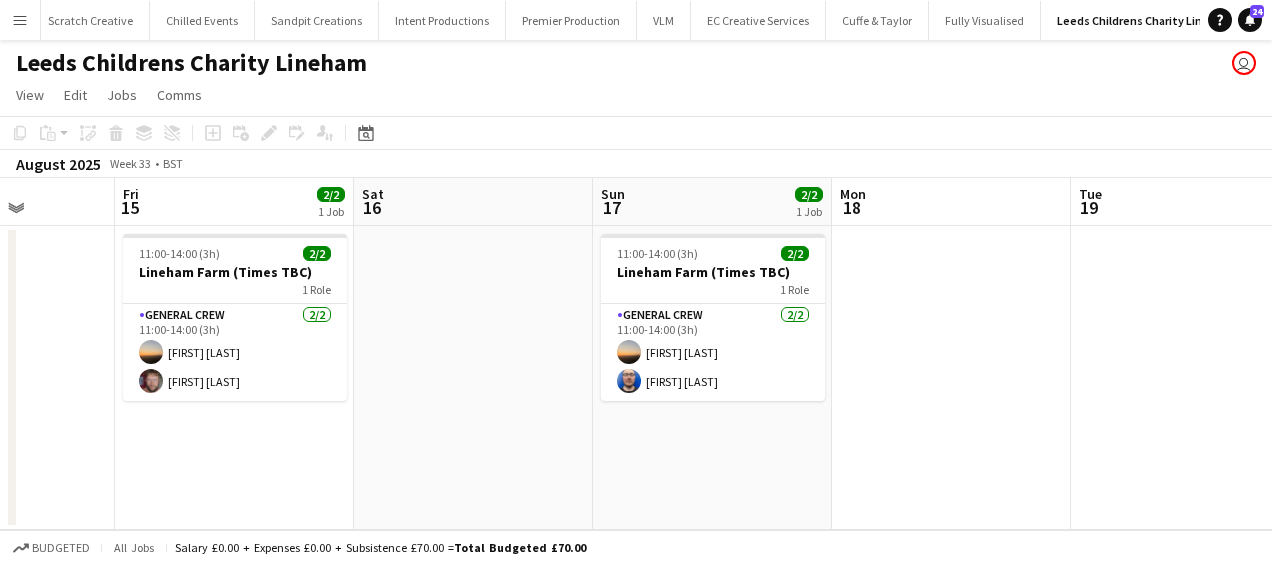 drag, startPoint x: 499, startPoint y: 434, endPoint x: 488, endPoint y: 432, distance: 11.18034 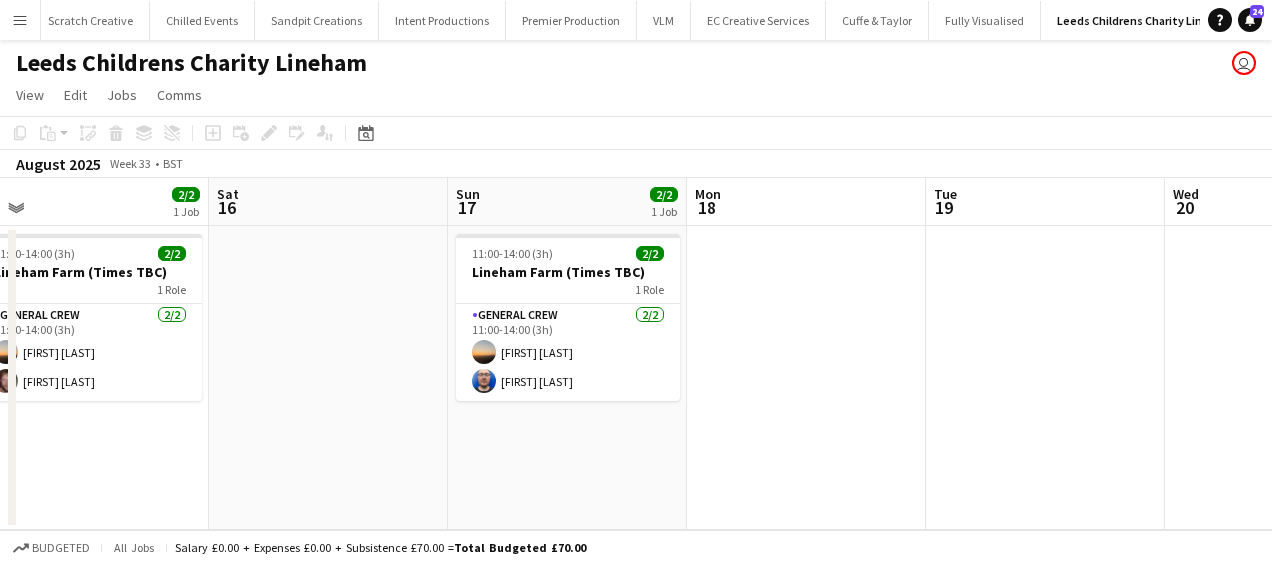 drag, startPoint x: 764, startPoint y: 434, endPoint x: 619, endPoint y: 440, distance: 145.12408 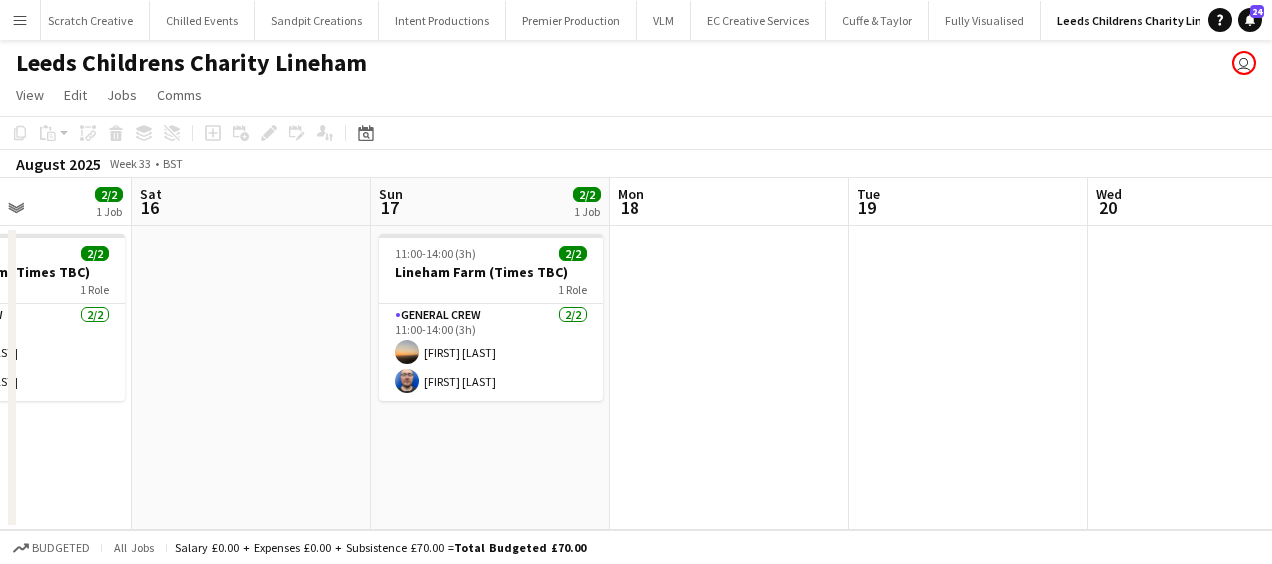 drag, startPoint x: 673, startPoint y: 440, endPoint x: 570, endPoint y: 440, distance: 103 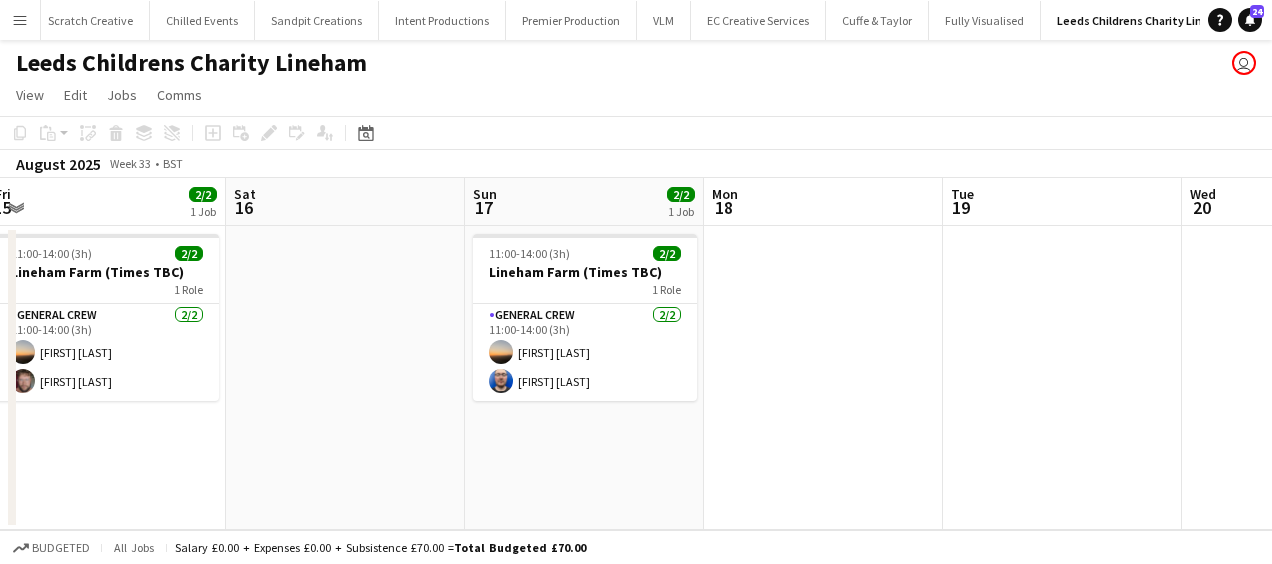 drag, startPoint x: 843, startPoint y: 466, endPoint x: 488, endPoint y: 441, distance: 355.87918 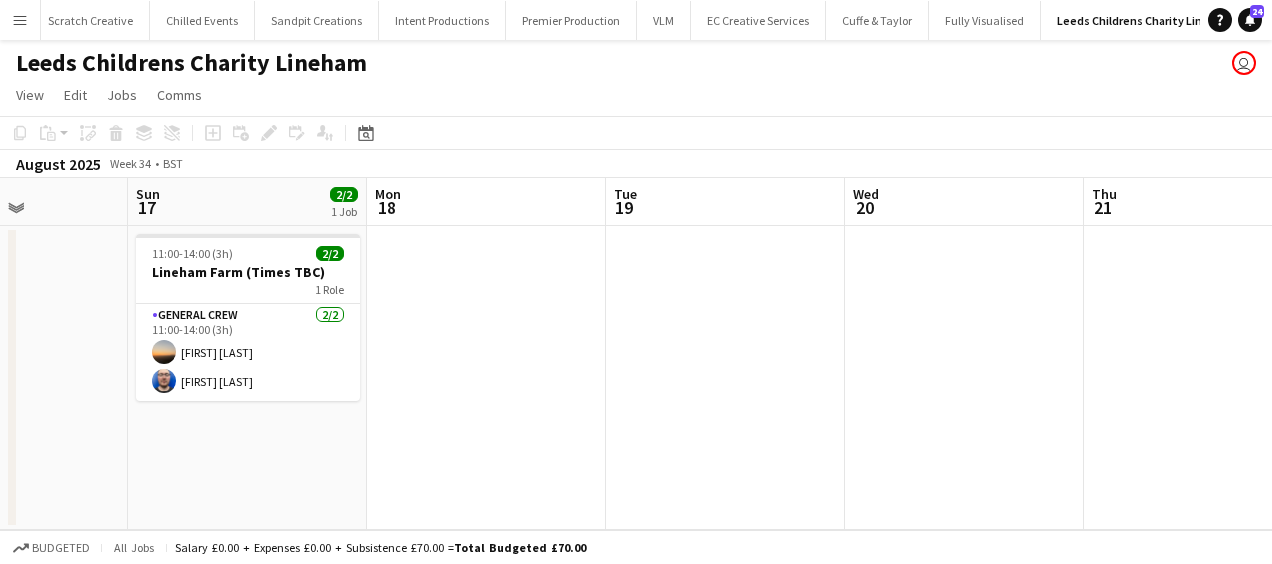 drag, startPoint x: 596, startPoint y: 454, endPoint x: 678, endPoint y: 458, distance: 82.0975 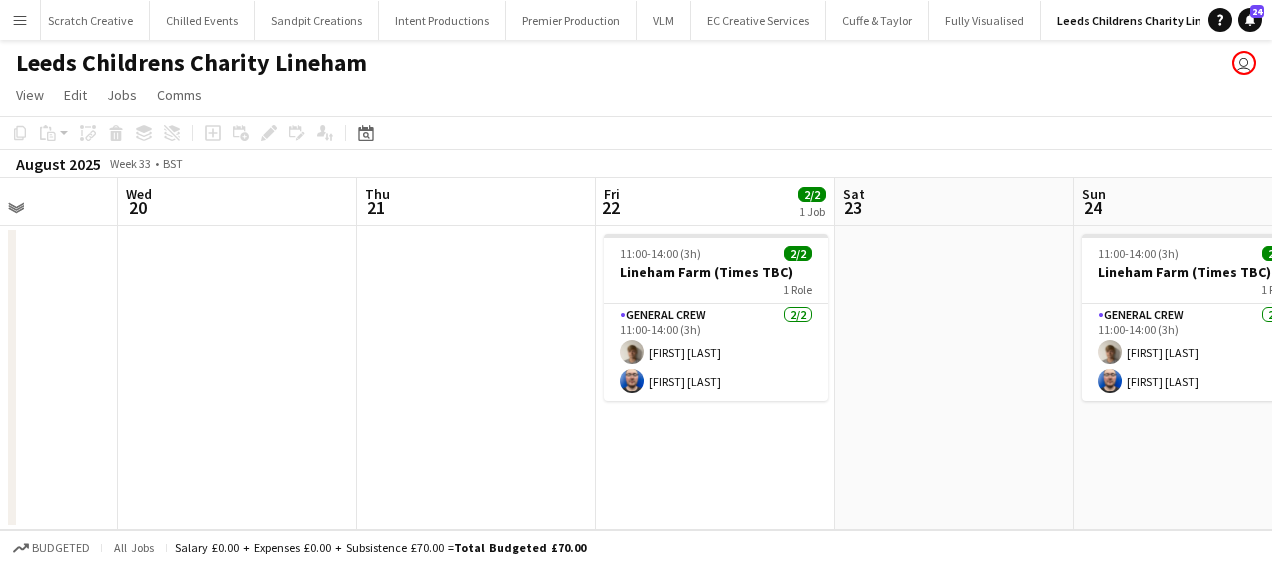 drag, startPoint x: 754, startPoint y: 478, endPoint x: 570, endPoint y: 443, distance: 187.29922 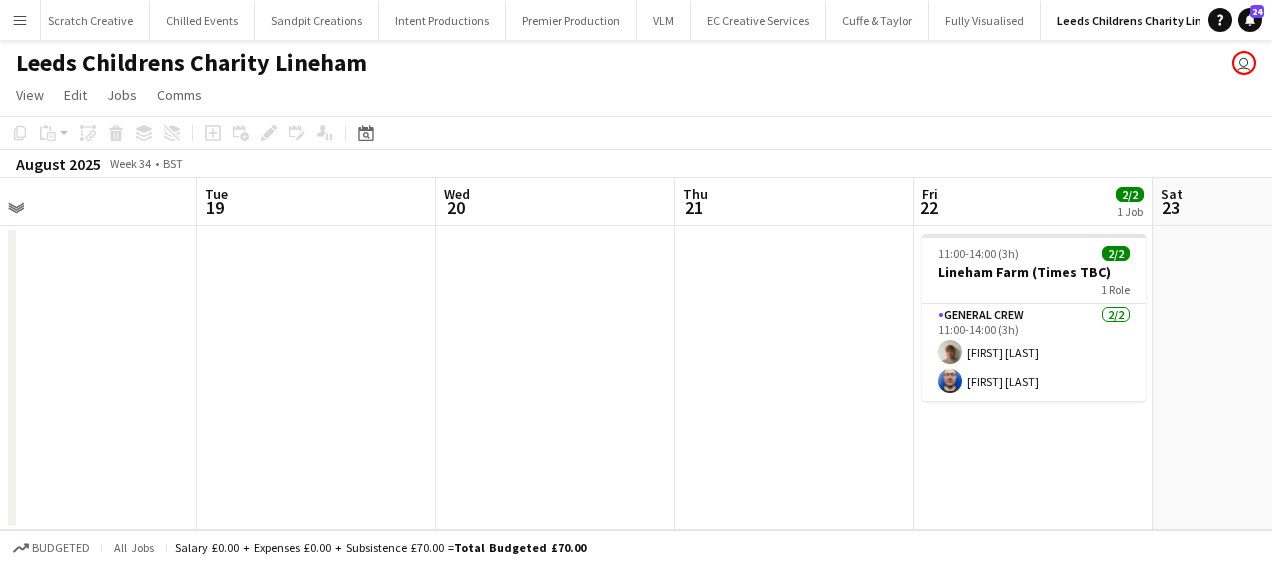 drag, startPoint x: 654, startPoint y: 453, endPoint x: 508, endPoint y: 448, distance: 146.08559 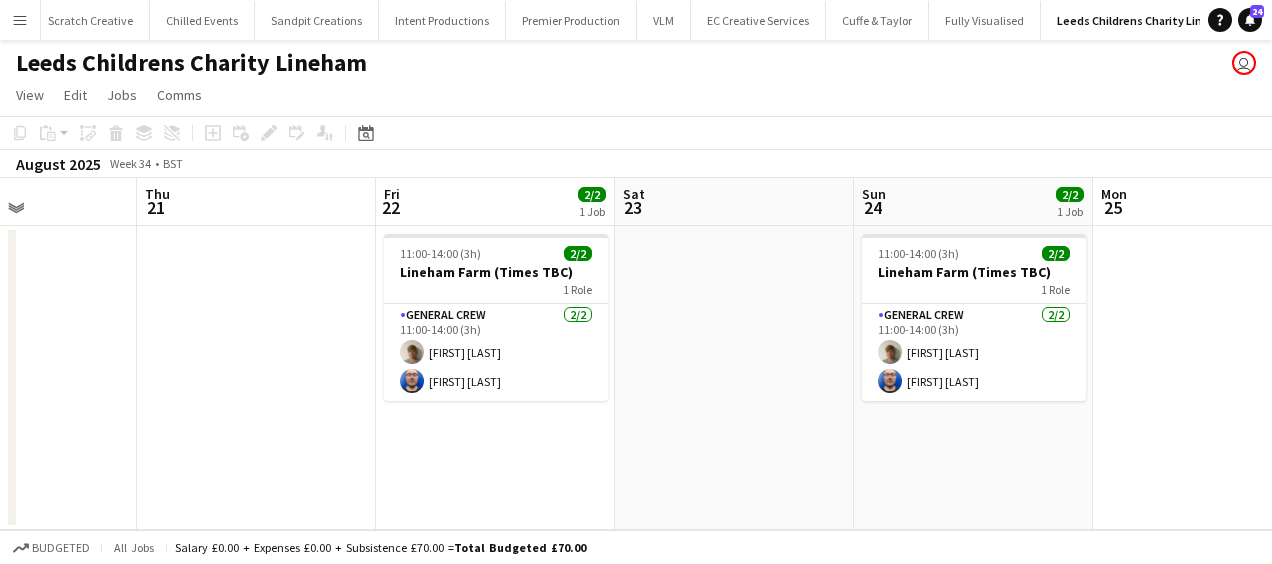 scroll, scrollTop: 0, scrollLeft: 588, axis: horizontal 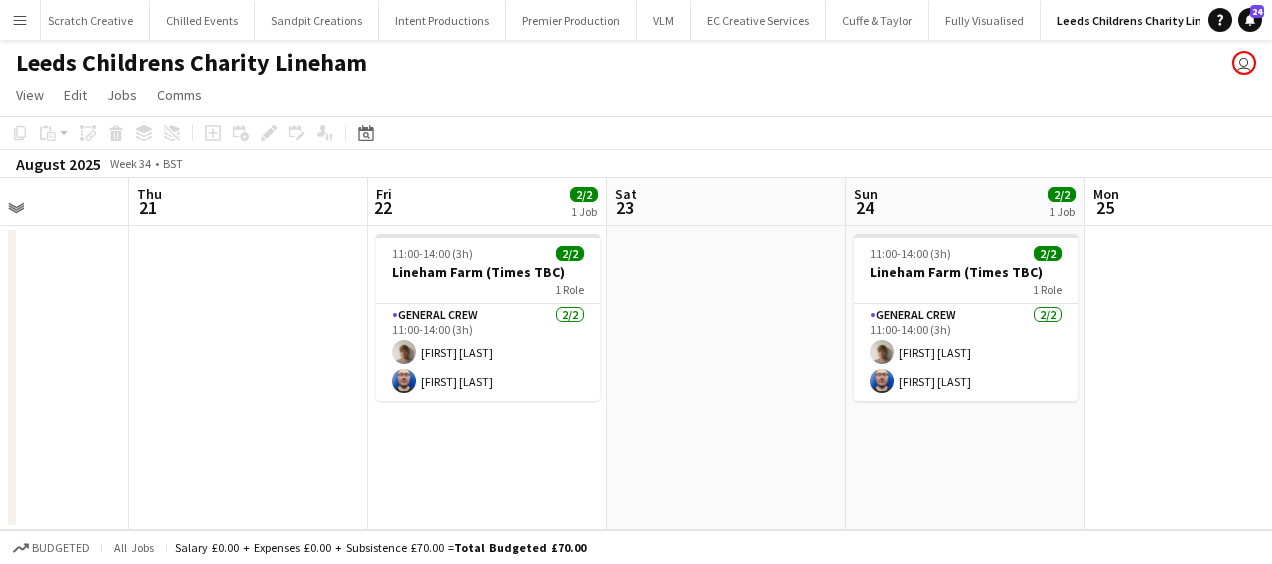 drag, startPoint x: 583, startPoint y: 448, endPoint x: 515, endPoint y: 448, distance: 68 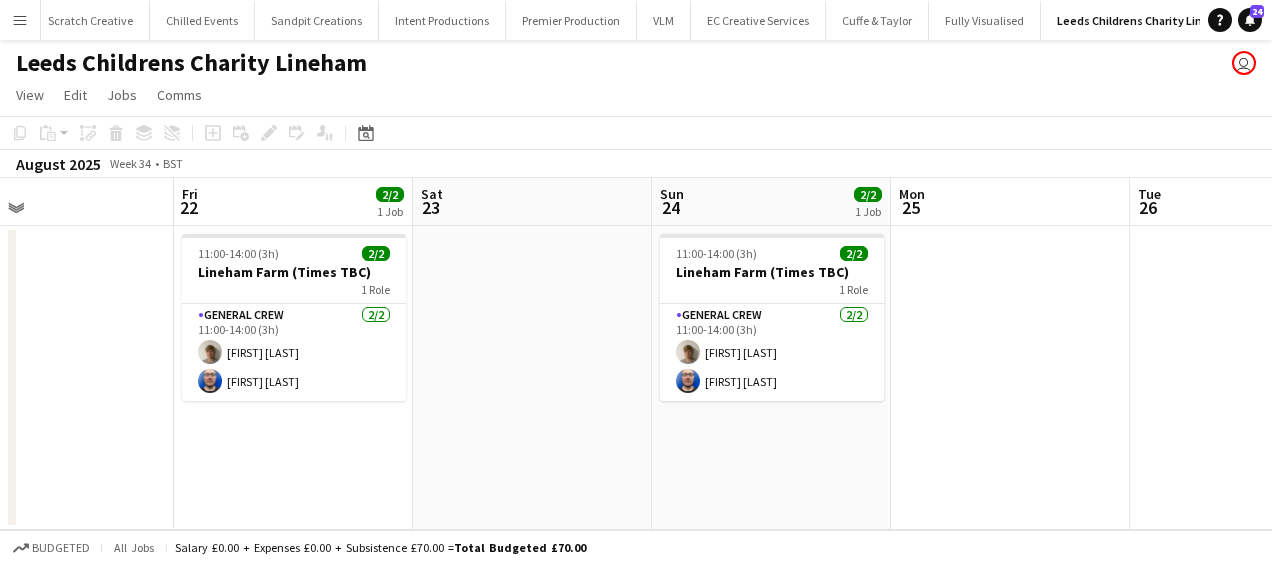 drag, startPoint x: 573, startPoint y: 434, endPoint x: 450, endPoint y: 429, distance: 123.101585 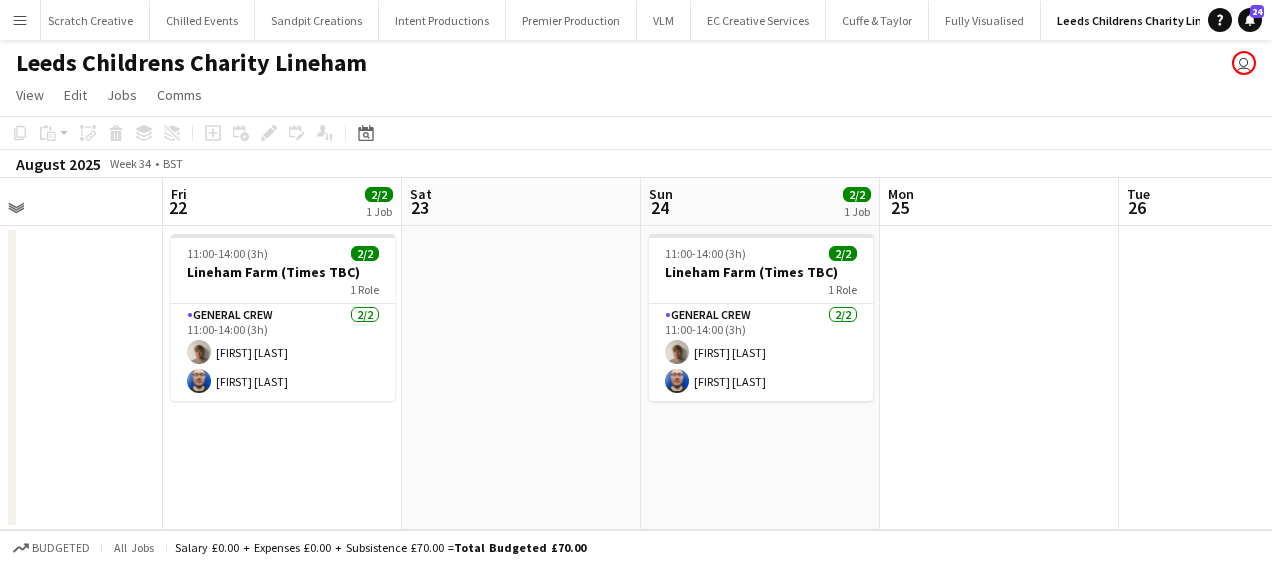 click on "Menu" at bounding box center [20, 20] 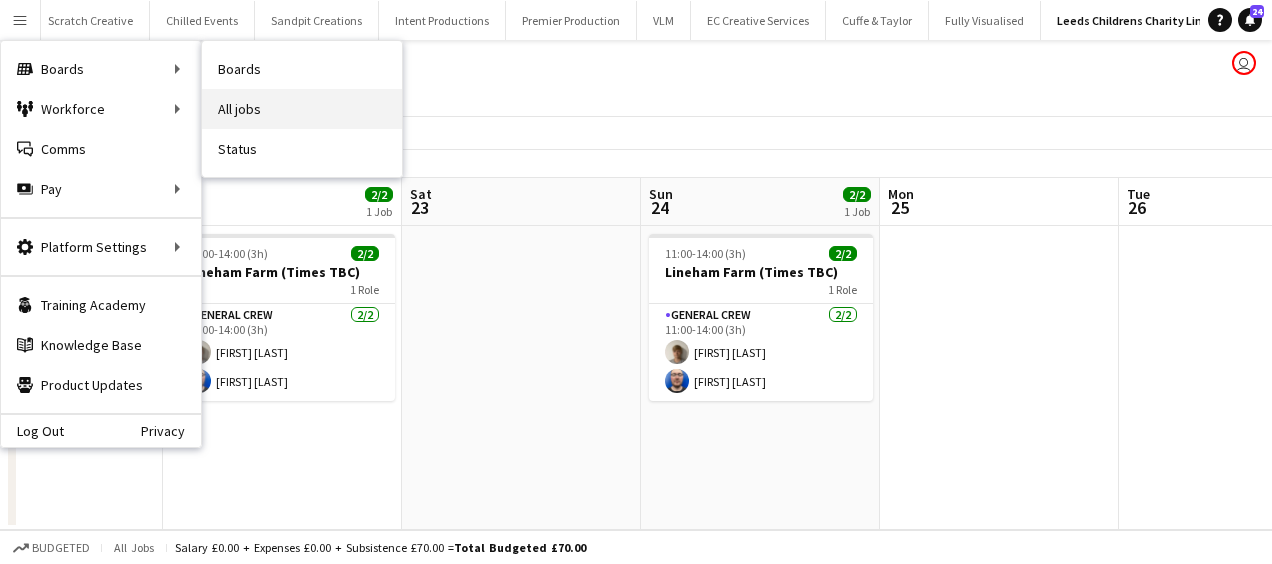 click on "All jobs" at bounding box center (302, 109) 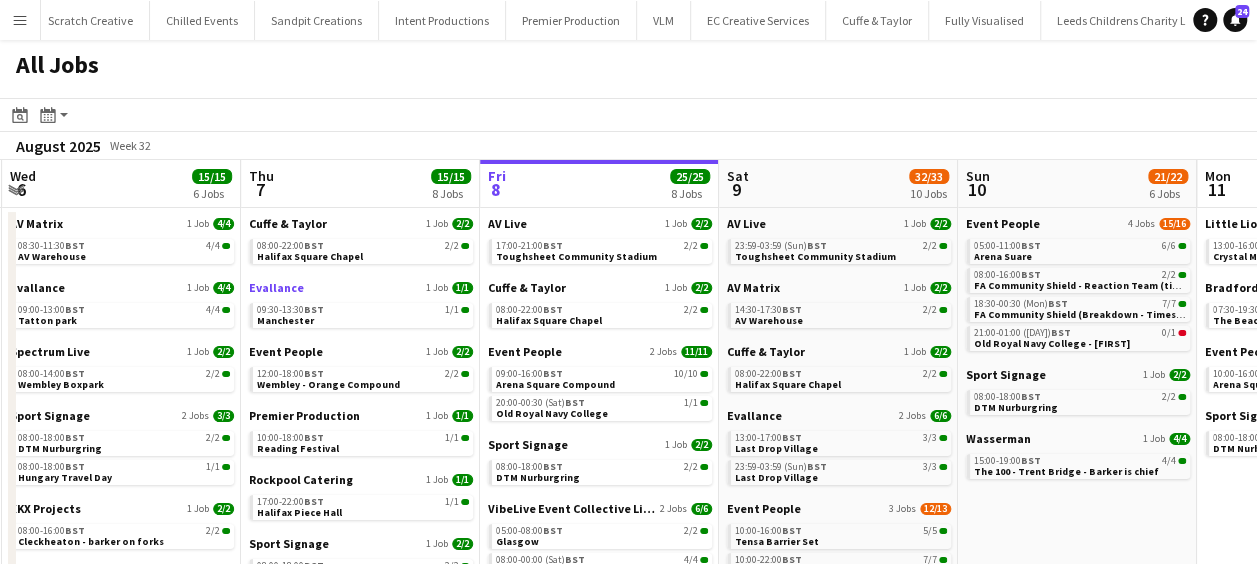 drag, startPoint x: 347, startPoint y: 274, endPoint x: 733, endPoint y: 280, distance: 386.04663 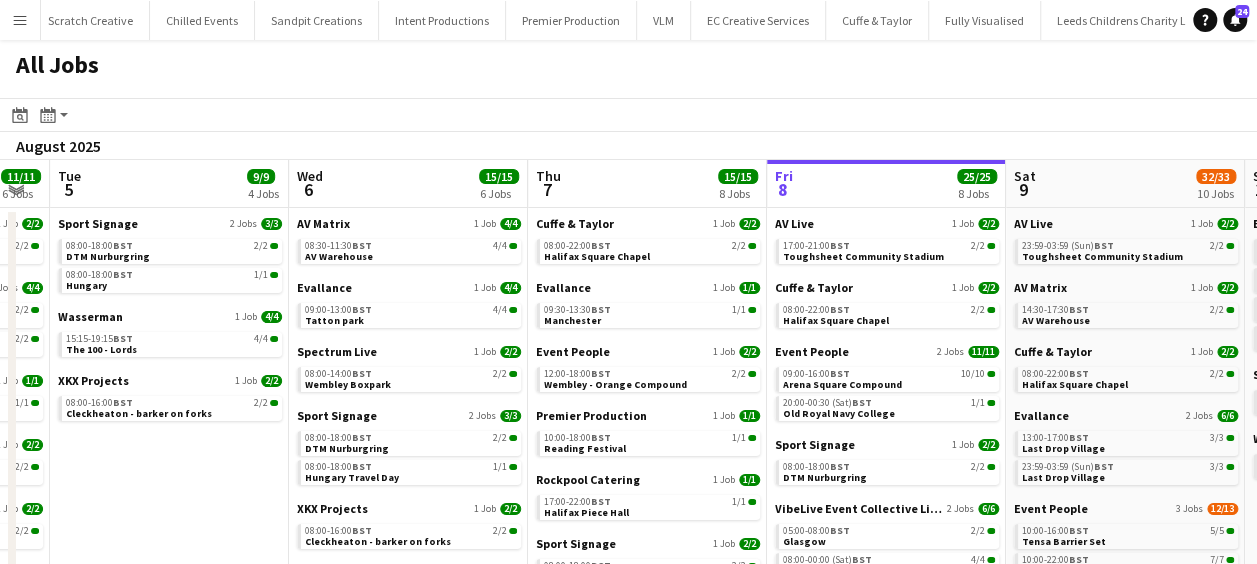 click on "All Jobs
Date picker
AUG 2025 AUG 2025 Monday M Tuesday T Wednesday W Thursday T Friday F Saturday S Sunday S  AUG   1   2   3   4   5   6   7   8   9   10   11   12   13   14   15   16   17   18   19   20   21   22   23   24   25   26   27   28   29   30   31
Comparison range
Comparison range
Today
Month view / Day view
Day view by Board Day view by Job Month view  August 2025   Week 32
Expand/collapse
Sun   3   20/20   6 Jobs   Mon   4   11/11   6 Jobs   Tue   5   9/9   4 Jobs   Wed   6   15/15   6 Jobs   Thu   7   15/15   8 Jobs   Fri   8   25/25   8 Jobs   Sat   9   32/33   10 Jobs   Sun   10   21/22   6 Jobs   Mon   11   20/22   4 Jobs   Tue   12   6/9   3 Jobs   Wed   13   12/12   3 Jobs   Arena   1 Job   3/3   12:00-16:00    BST   3/3   York   Bradford 2025   1 Job   6/6   08:30-00:30 ([DAY])   BST   6/6   Event People   3 Jobs" 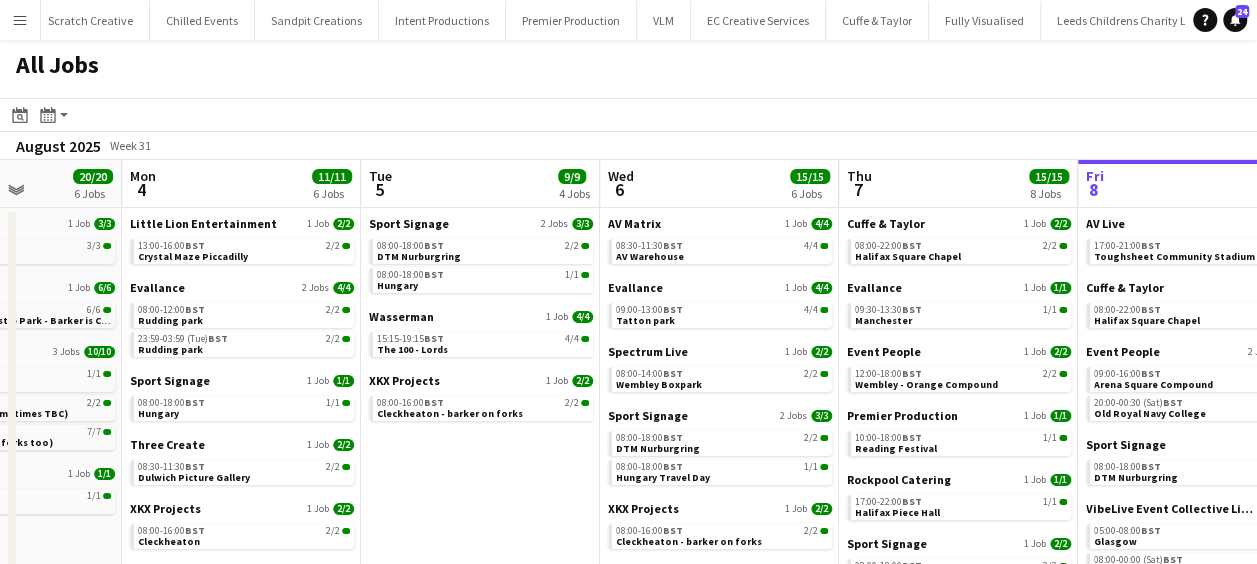 click on "Fri   1   27/27   6 Jobs   Sat   2   22/22   7 Jobs   Sun   3   20/20   6 Jobs   Mon   4   11/11   6 Jobs   Tue   5   9/9   4 Jobs   Wed   6   15/15   6 Jobs   Thu   7   15/15   8 Jobs   Fri   8   25/25   8 Jobs   Sat   9   32/33   10 Jobs   Sun   10   21/22   6 Jobs   Mon   11   20/22   4 Jobs   Bradford 2025   1 Job   2/2   13:00-17:00    BST   2/2   The Beacon Cliffe Castle Park   Cuffe & Taylor   1 Job   2/2   08:00-22:00    BST   2/2   Halifax Square Chapel   Event People   1 Job   8/8   08:00-16:00    BST   8/8   Concert Barrier Set   Sport Signage   1 Job   1/1   08:00-18:00    BST   1/1   Hungary   Vive   1 Job   10/10   23:00-03:00 ([SAT])   BST   10/10   Leeds Arena    XKX Projects   1 Job   4/4   08:00-16:00    BST   4/4   Cleckheaton - Sully Driver   Bradford 2025   1 Job   6/6   09:00-21:00    BST   6/6   The Beacon Cliffe Castle Park - Barker is Chief   Cuffe & Taylor   1 Job   2/2   10:00-22:00    BST   2/2   Halifax Square Chapel   Event People   3 Jobs   11/11   11:00-17:00    BST   2/2   BST" at bounding box center (628, 503) 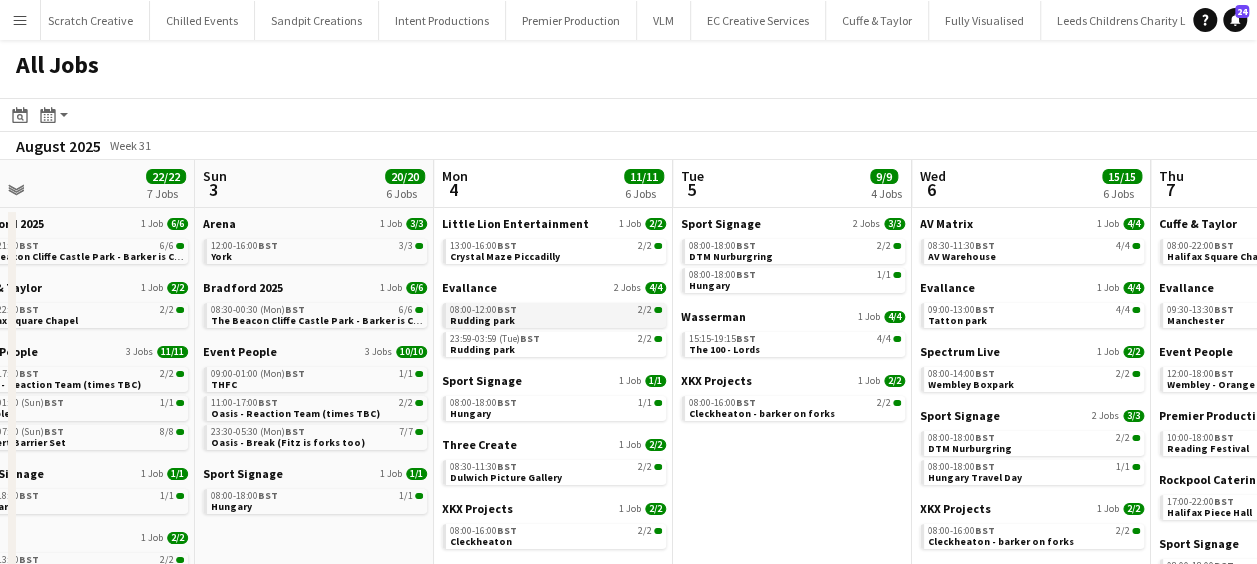 drag, startPoint x: 753, startPoint y: 319, endPoint x: 728, endPoint y: 315, distance: 25.317978 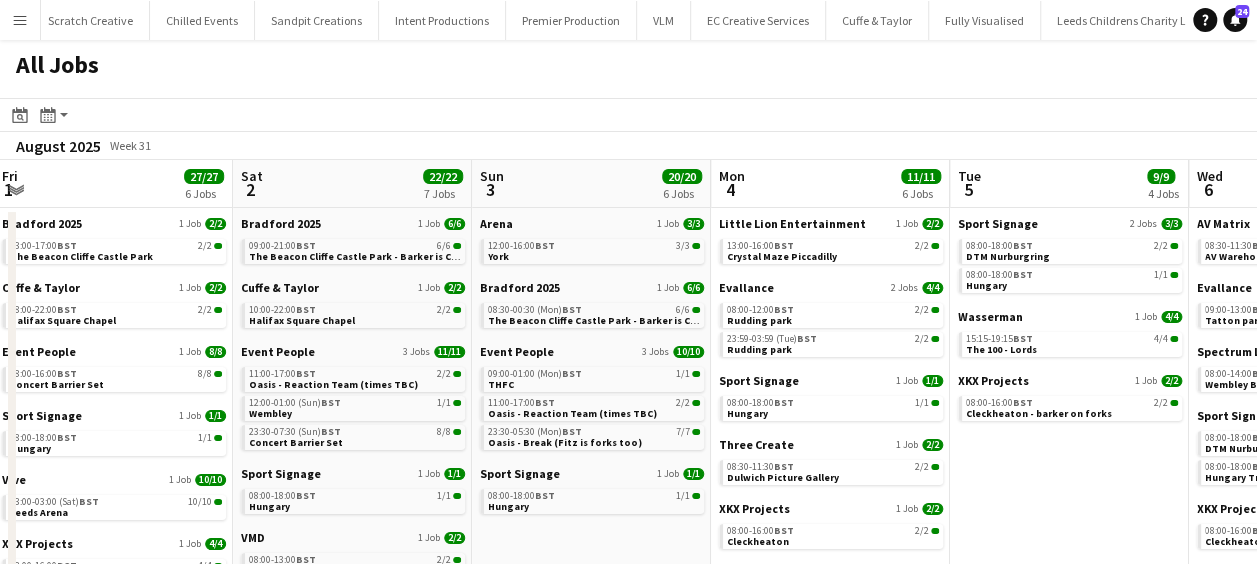 drag, startPoint x: 745, startPoint y: 320, endPoint x: 1003, endPoint y: 324, distance: 258.031 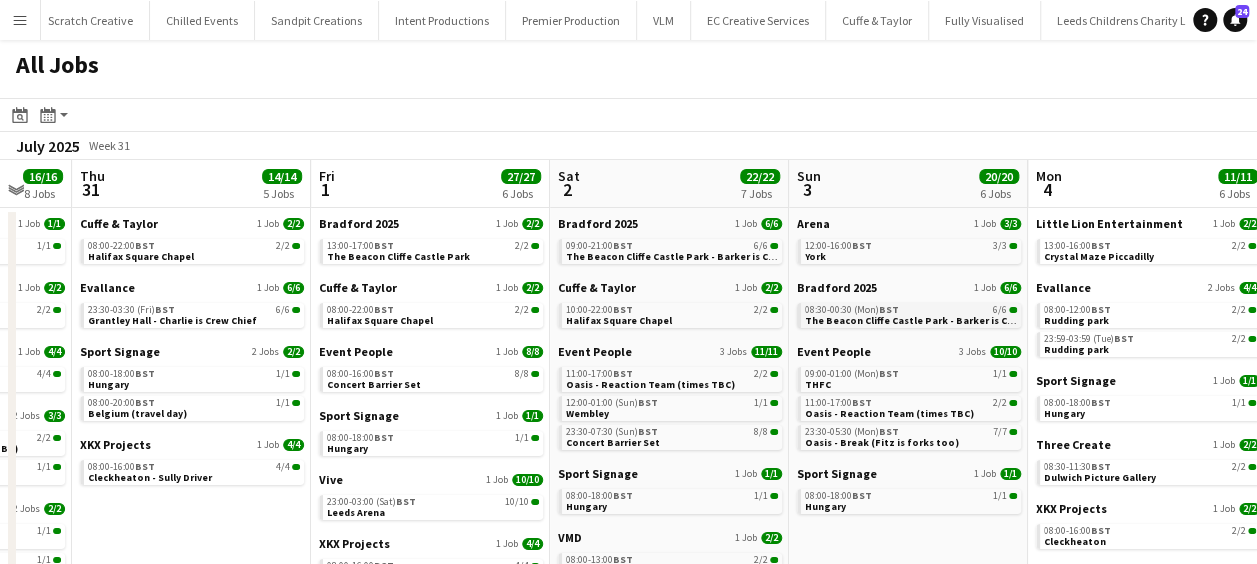 click on "All Jobs
Date picker
AUG 2025 AUG 2025 Monday M Tuesday T Wednesday W Thursday T Friday F Saturday S Sunday S  AUG   1   2   3   4   5   6   7   8   9   10   11   12   13   14   15   16   17   18   19   20   21   22   23   24   25   26   27   28   29   30   31
Comparison range
Comparison range
Today
Month view / Day view
Day view by Board Day view by Job Month view  July 2025   Week 31
Expand/collapse
Tue   29   28/28   11 Jobs   Wed   30   16/16   8 Jobs   Thu   31   14/14   5 Jobs   Fri   1   27/27   6 Jobs   Sat   2   22/22   7 Jobs   Sun   3   20/20   6 Jobs   Mon   4   11/11   6 Jobs   Tue   5   9/9   4 Jobs   Wed   6   15/15   6 Jobs   Thu   7   15/15   8 Jobs   Fri   8   25/25   8 Jobs    Little Lion Entertainment   1 Job   2/2   08:00-11:00    BST   2/2   Crystal Maze Piccadilly   Arena   1 Job   4/4   08:30-13:30    BST   4/4" 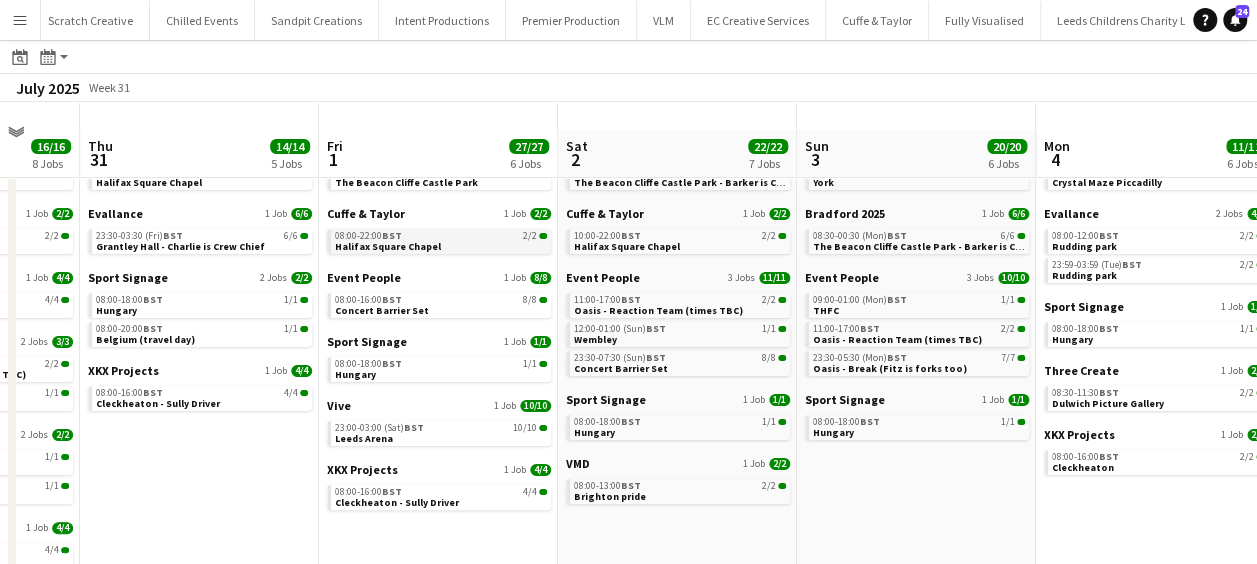 scroll, scrollTop: 100, scrollLeft: 0, axis: vertical 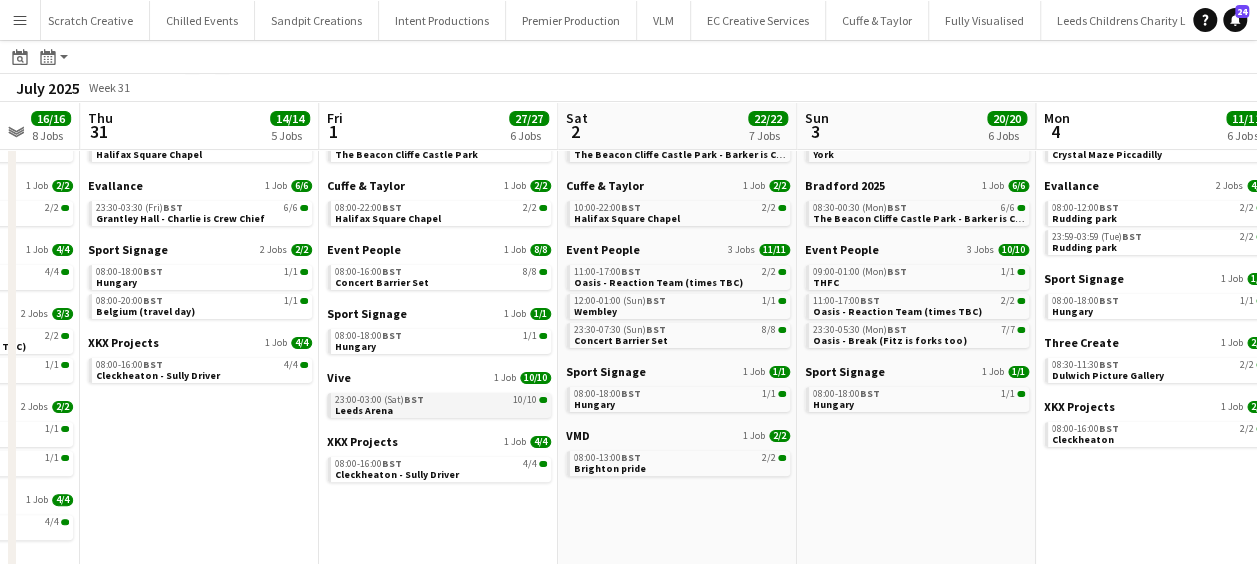 click on "Leeds Arena" at bounding box center (364, 410) 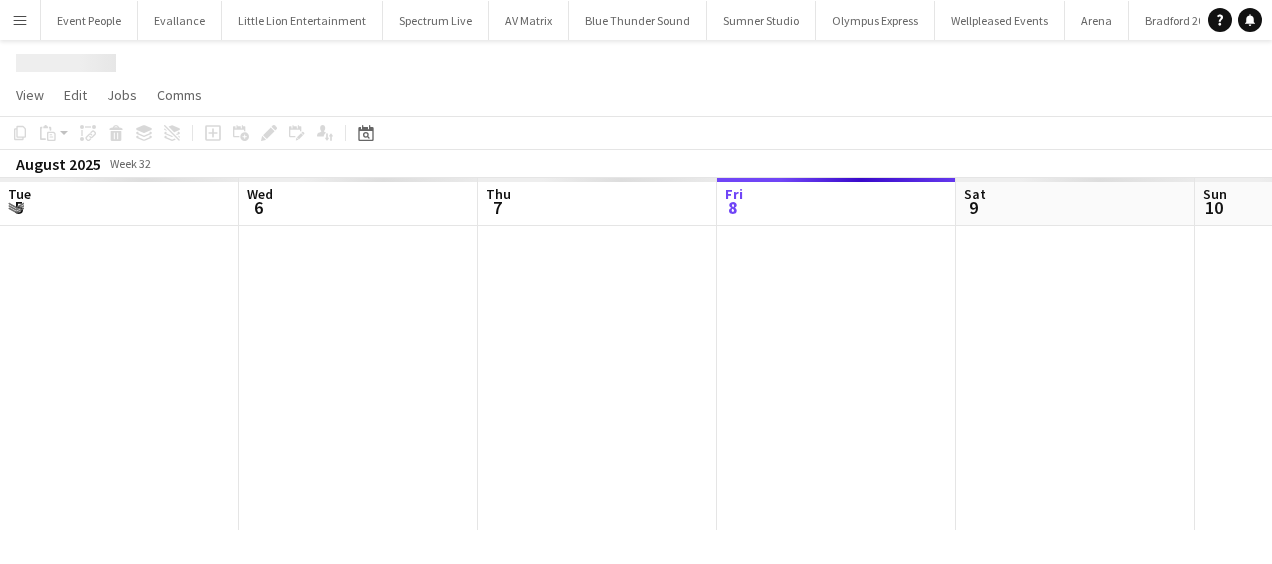 scroll, scrollTop: 0, scrollLeft: 0, axis: both 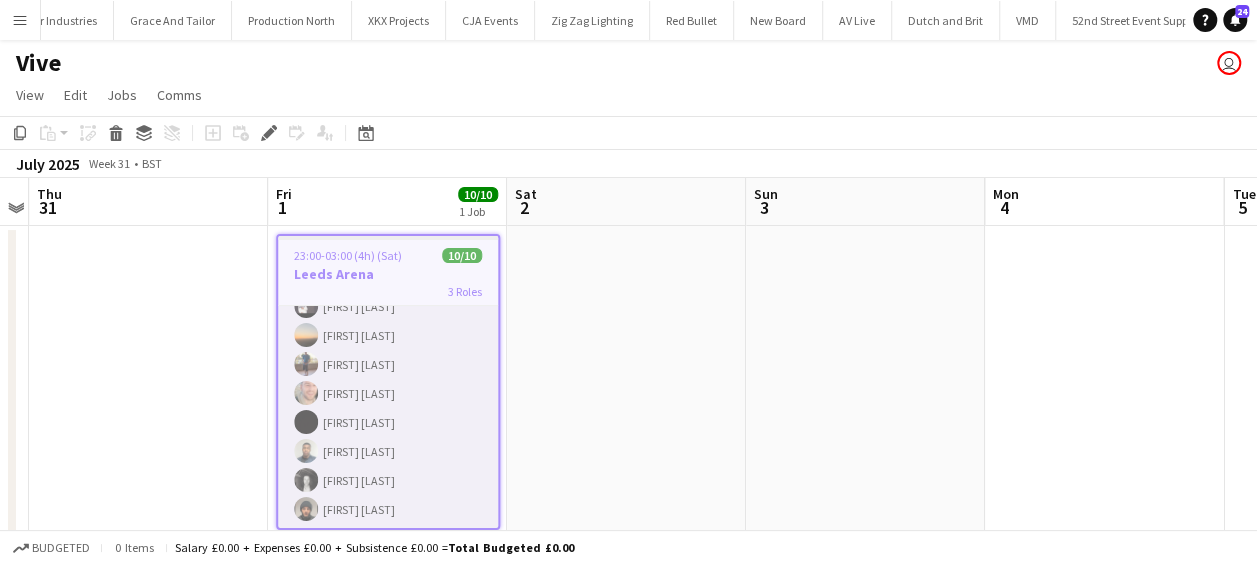 click on "General Crew   8/8   23:00-03:00 (4h)
[FIRST] [LAST] [FIRST] [LAST] [FIRST] [LAST] [FIRST] [LAST] [FIRST] [LAST] [FIRST] [LAST] [FIRST] [LAST] [FIRST] [LAST]" at bounding box center [388, 393] 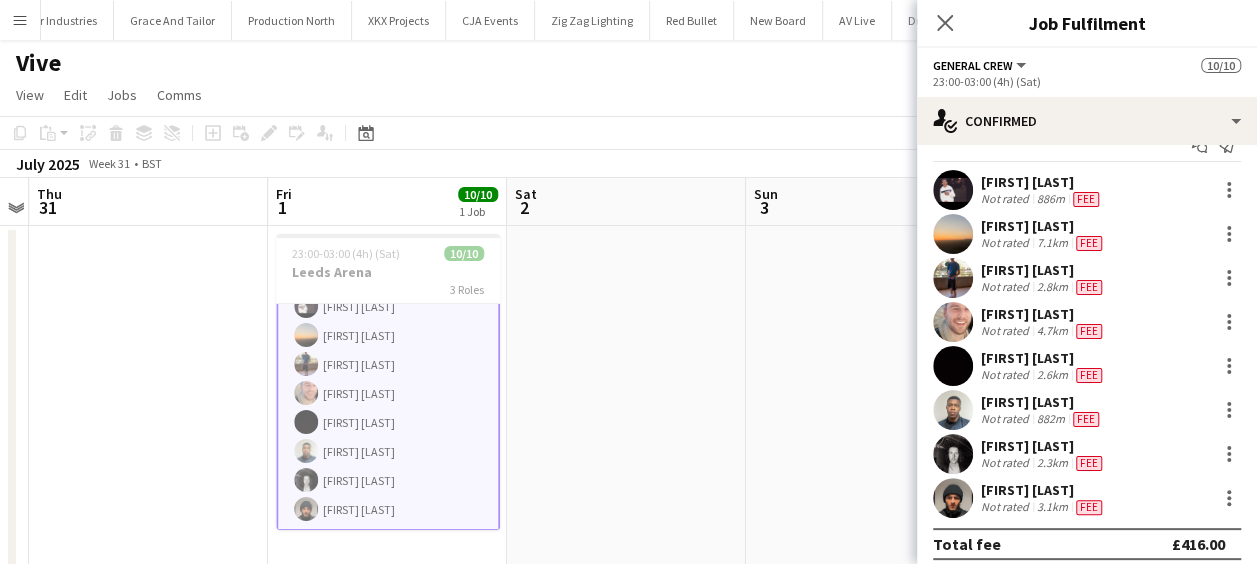 scroll, scrollTop: 44, scrollLeft: 0, axis: vertical 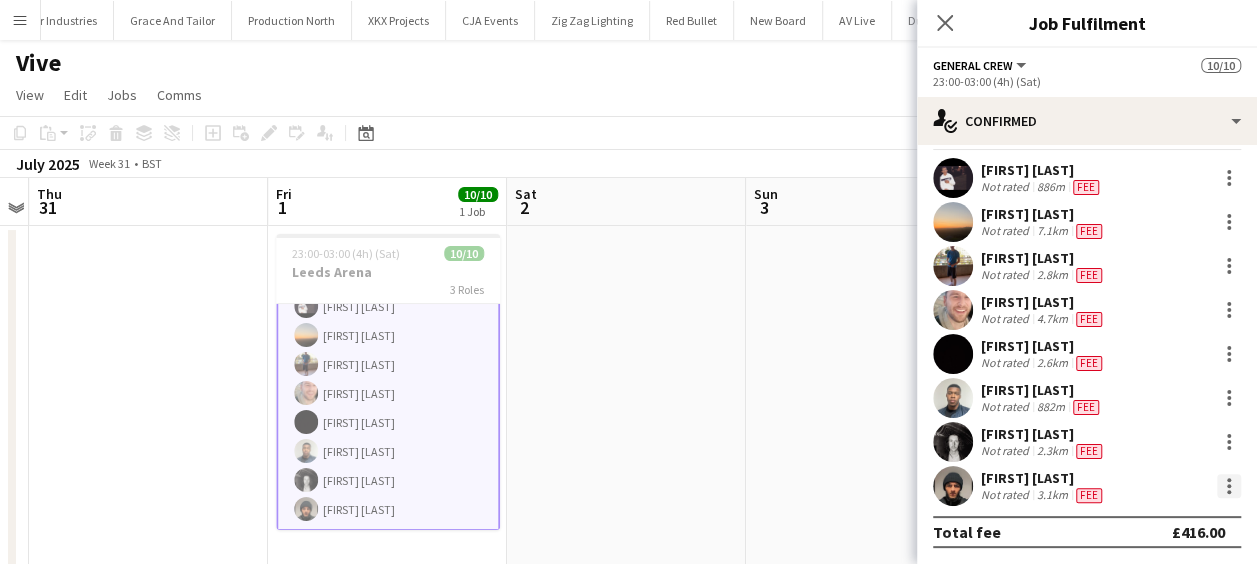 click at bounding box center (1229, 486) 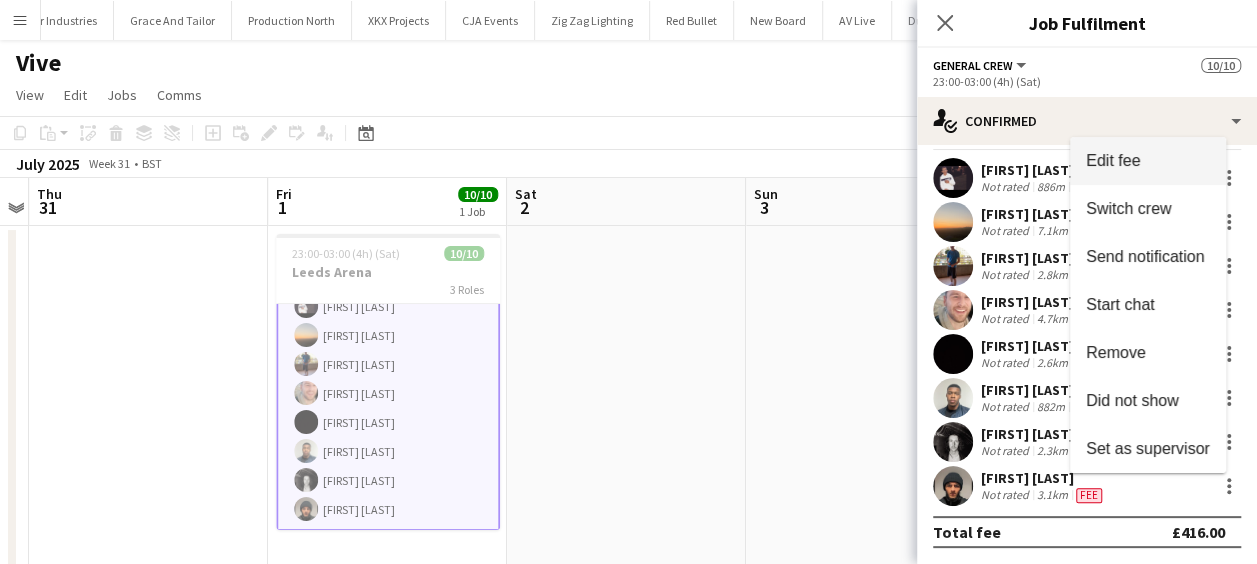 click on "Edit fee" at bounding box center [1113, 160] 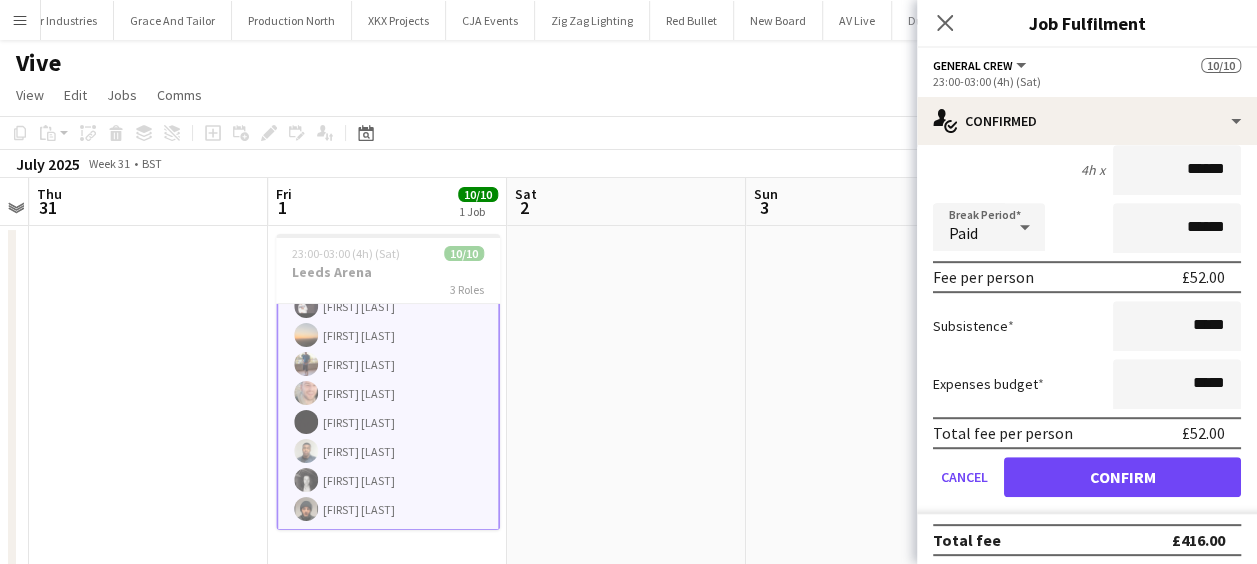 scroll, scrollTop: 497, scrollLeft: 0, axis: vertical 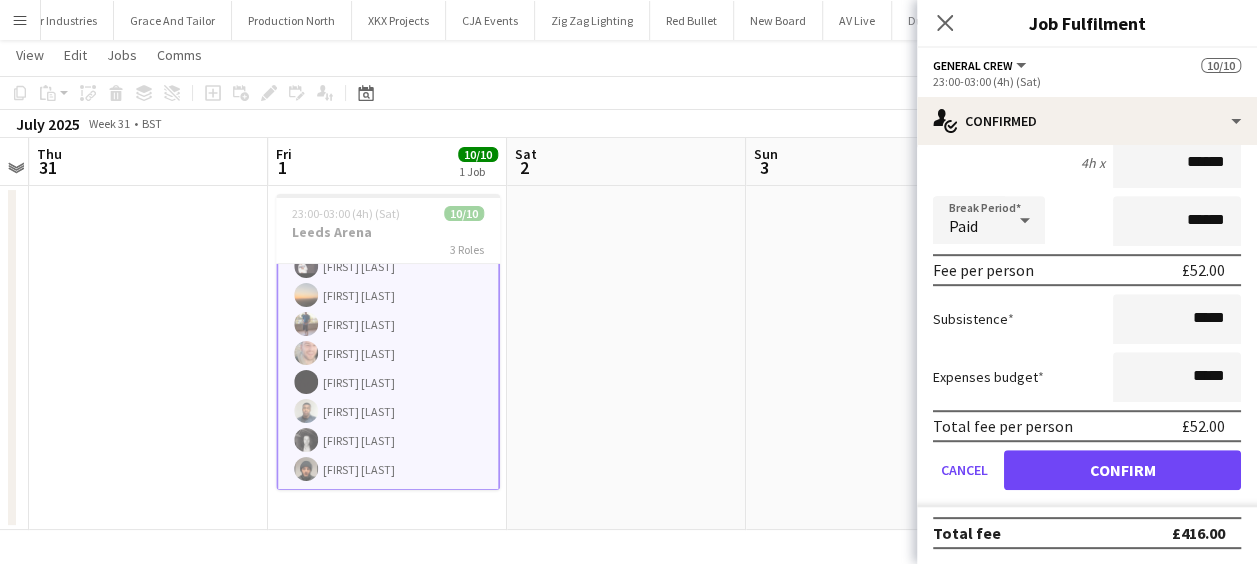 click at bounding box center [865, 358] 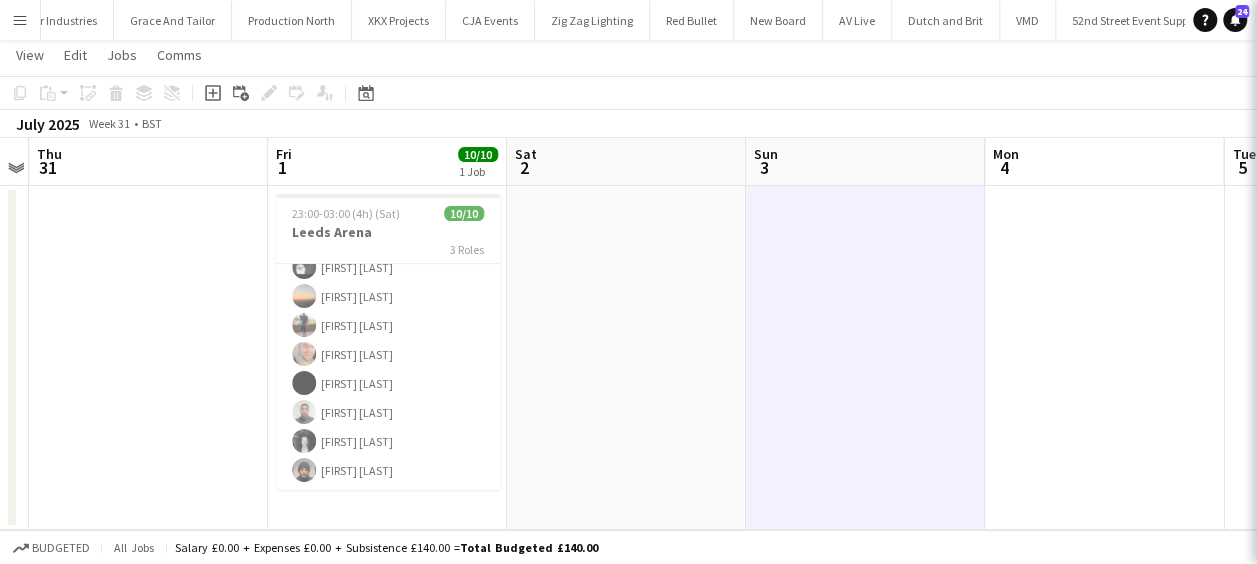 scroll, scrollTop: 180, scrollLeft: 0, axis: vertical 